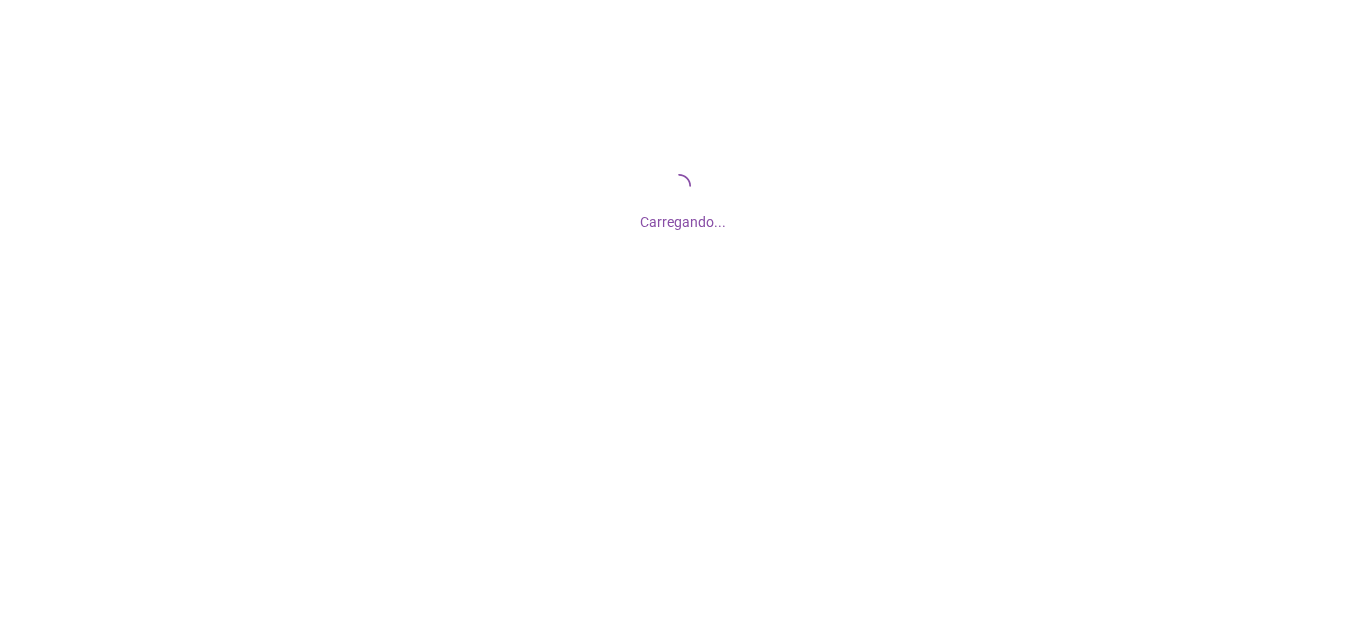 scroll, scrollTop: 0, scrollLeft: 0, axis: both 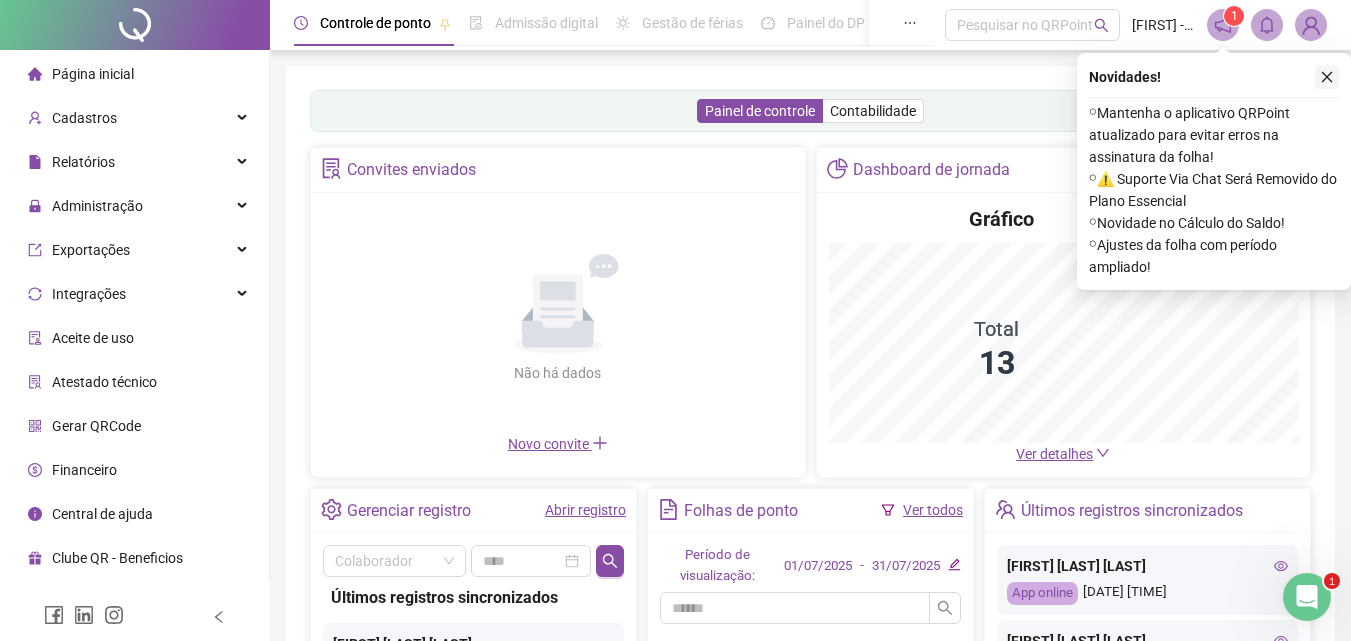 click 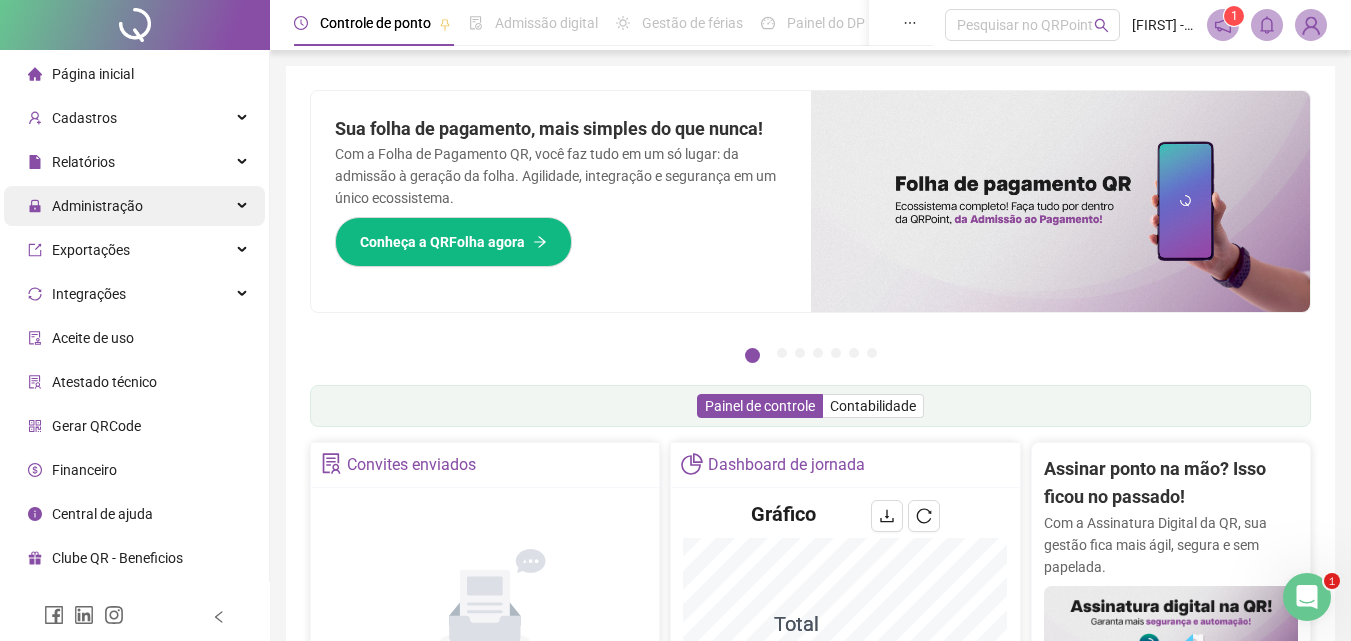 click on "Administração" at bounding box center [97, 206] 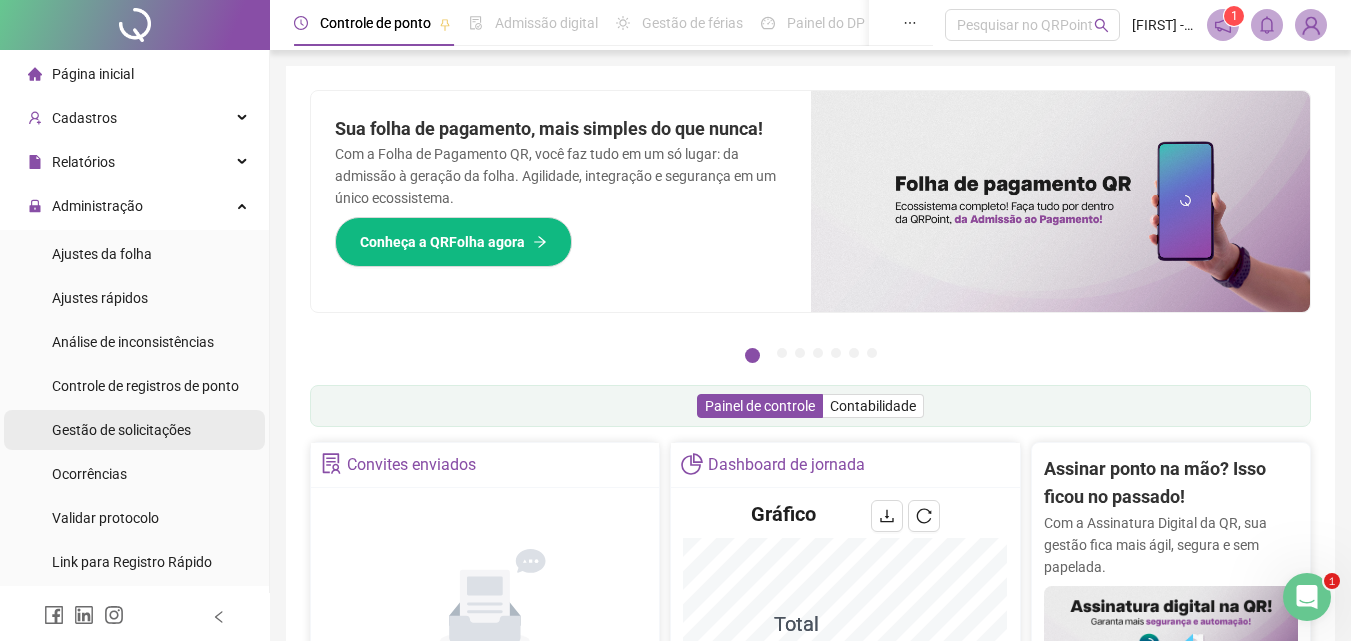 click on "Gestão de solicitações" at bounding box center [121, 430] 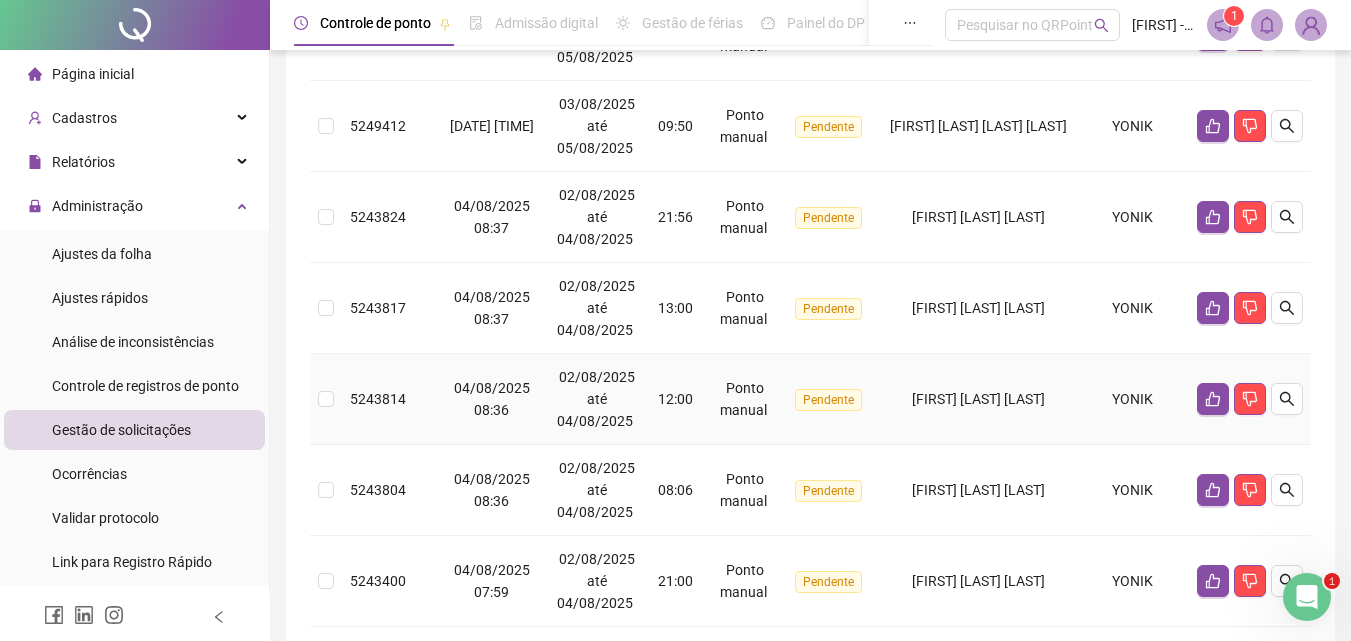 scroll, scrollTop: 500, scrollLeft: 0, axis: vertical 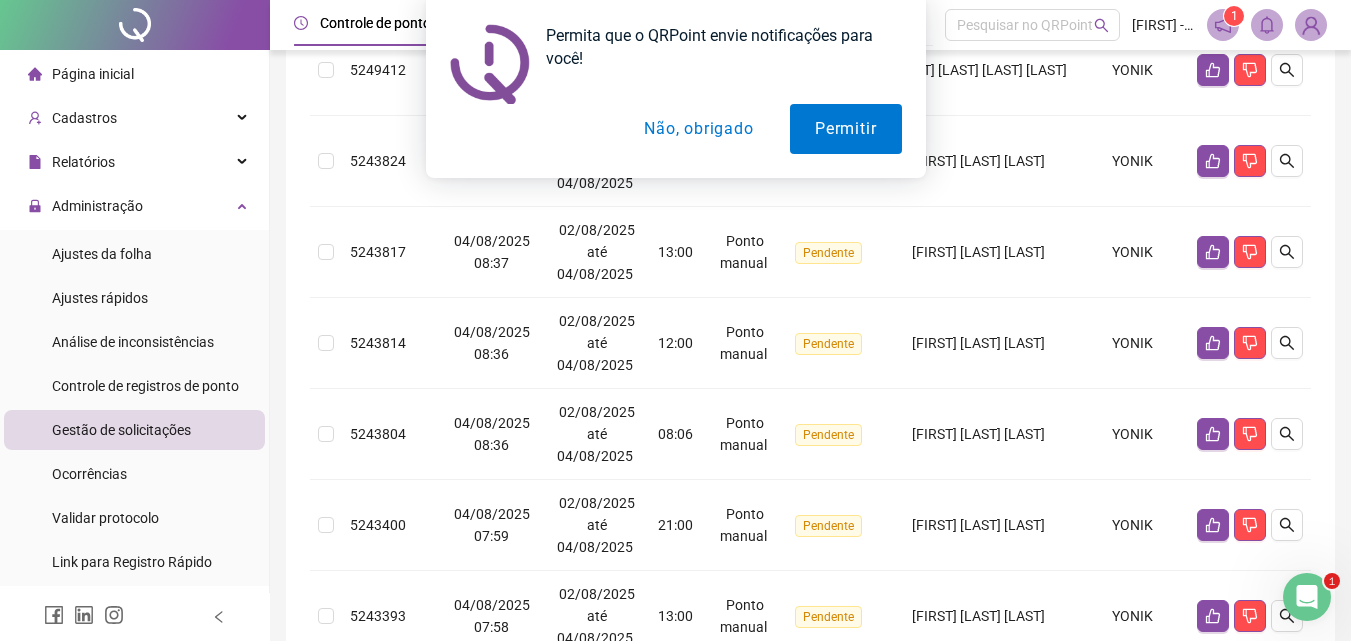 click on "Não, obrigado" at bounding box center (698, 129) 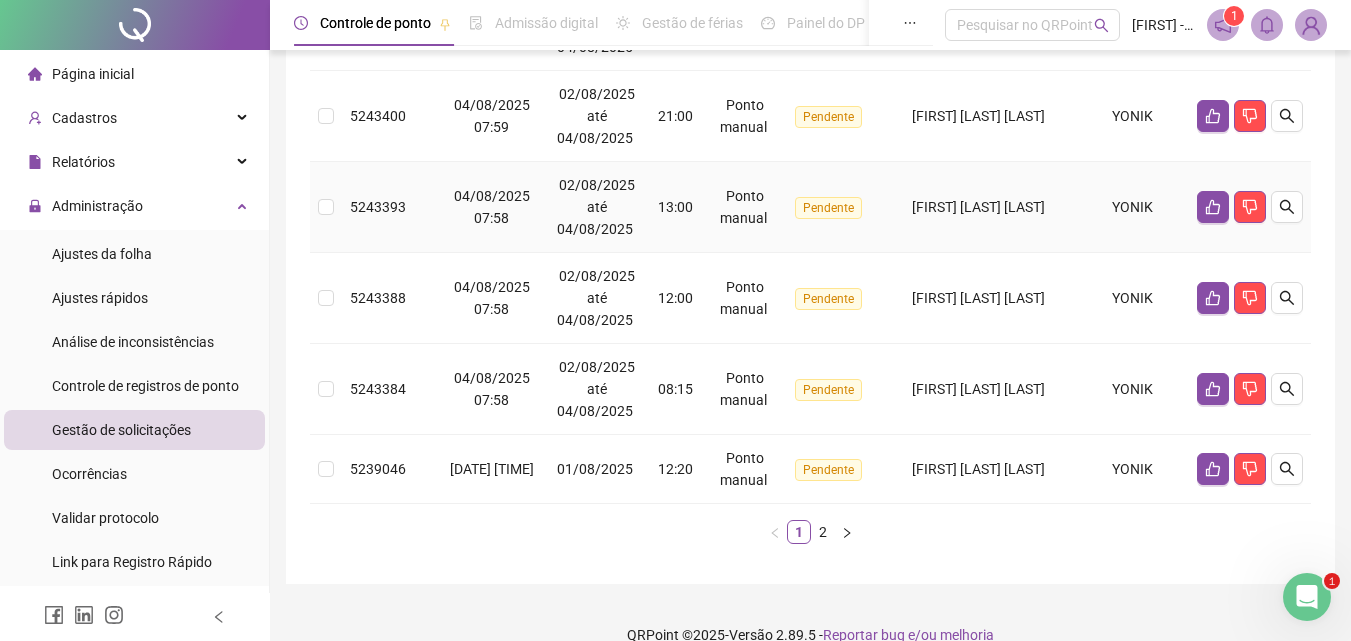 scroll, scrollTop: 938, scrollLeft: 0, axis: vertical 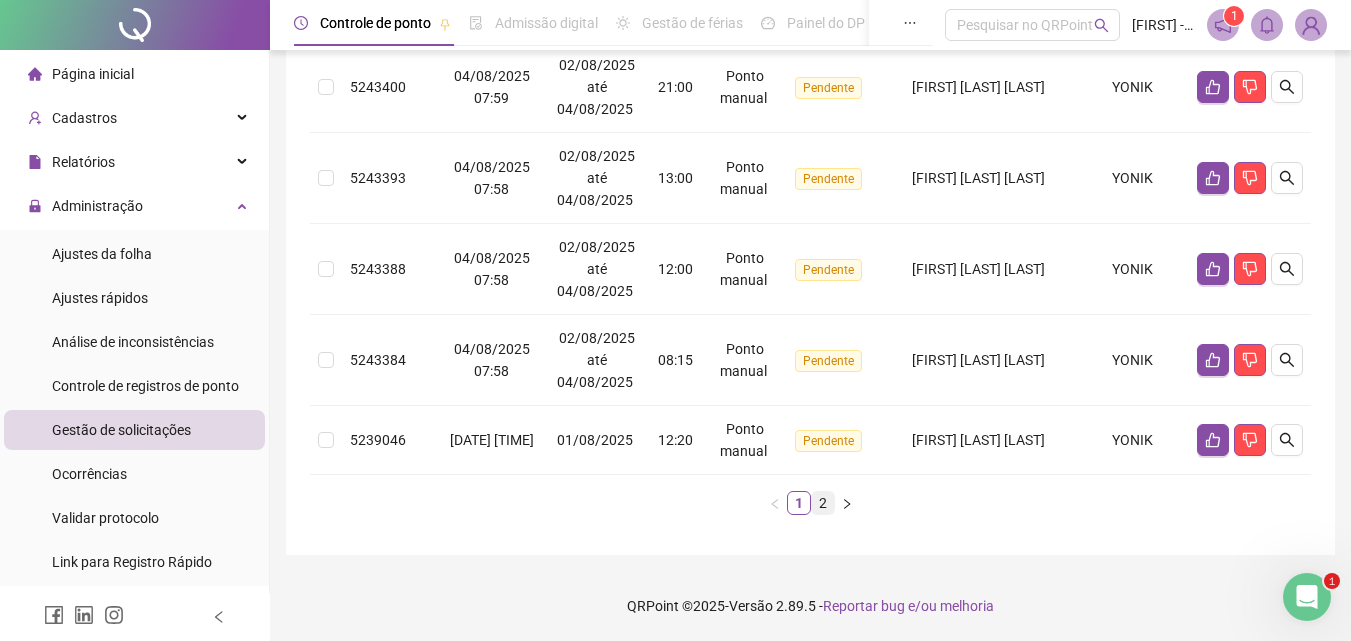 click on "2" at bounding box center (823, 503) 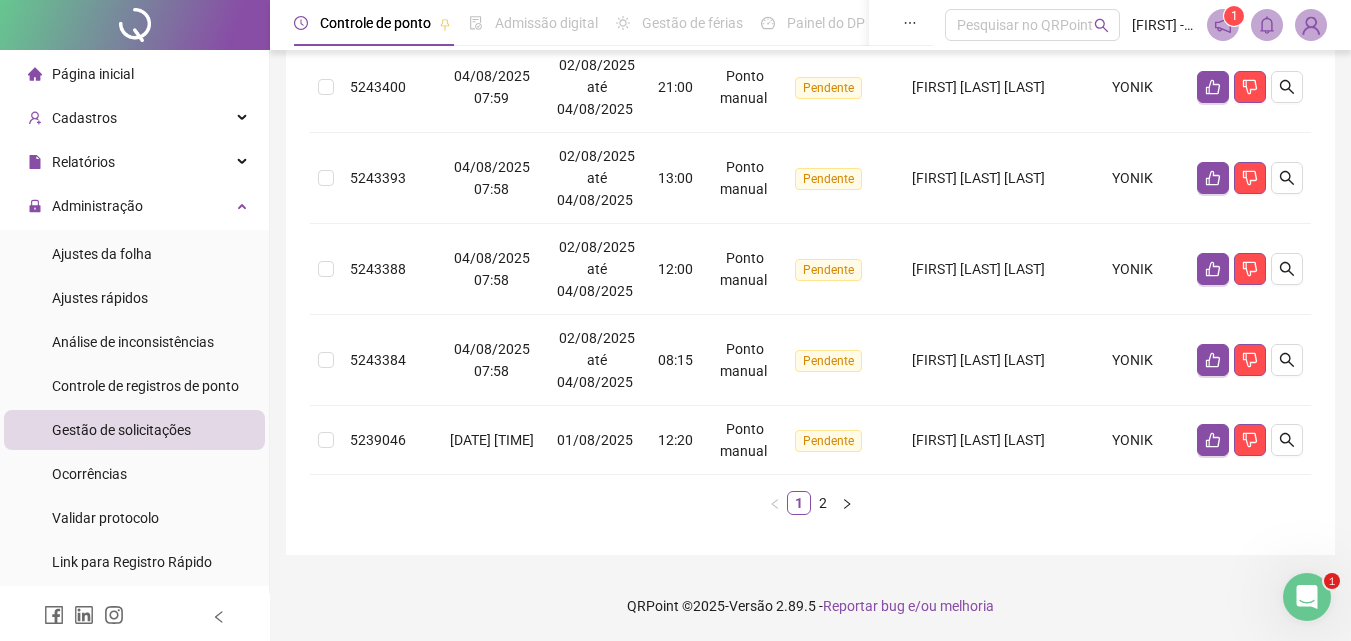 scroll, scrollTop: 0, scrollLeft: 0, axis: both 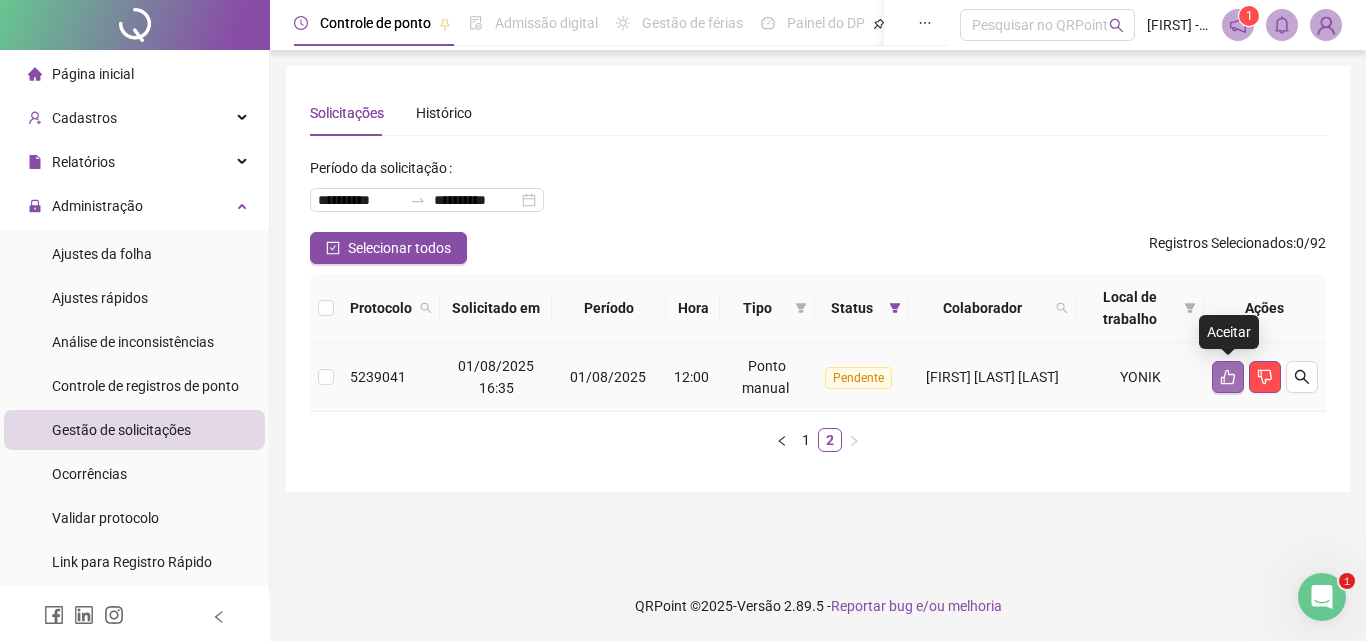 click 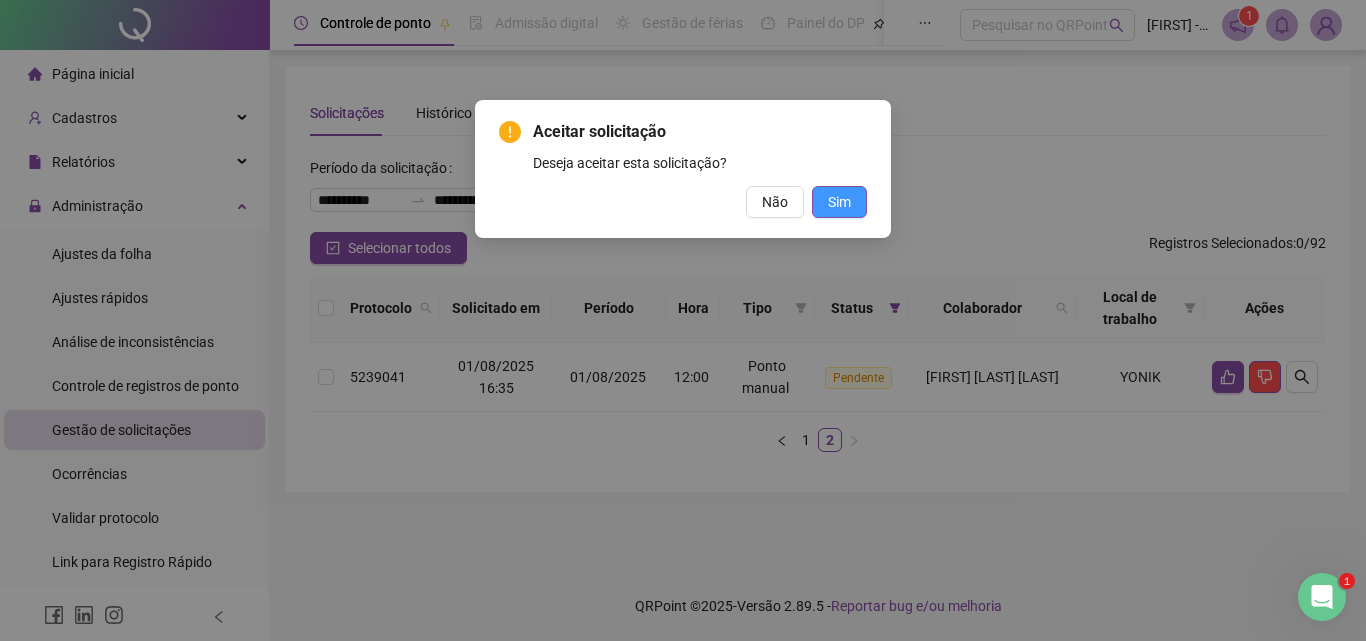 click on "Sim" at bounding box center (839, 202) 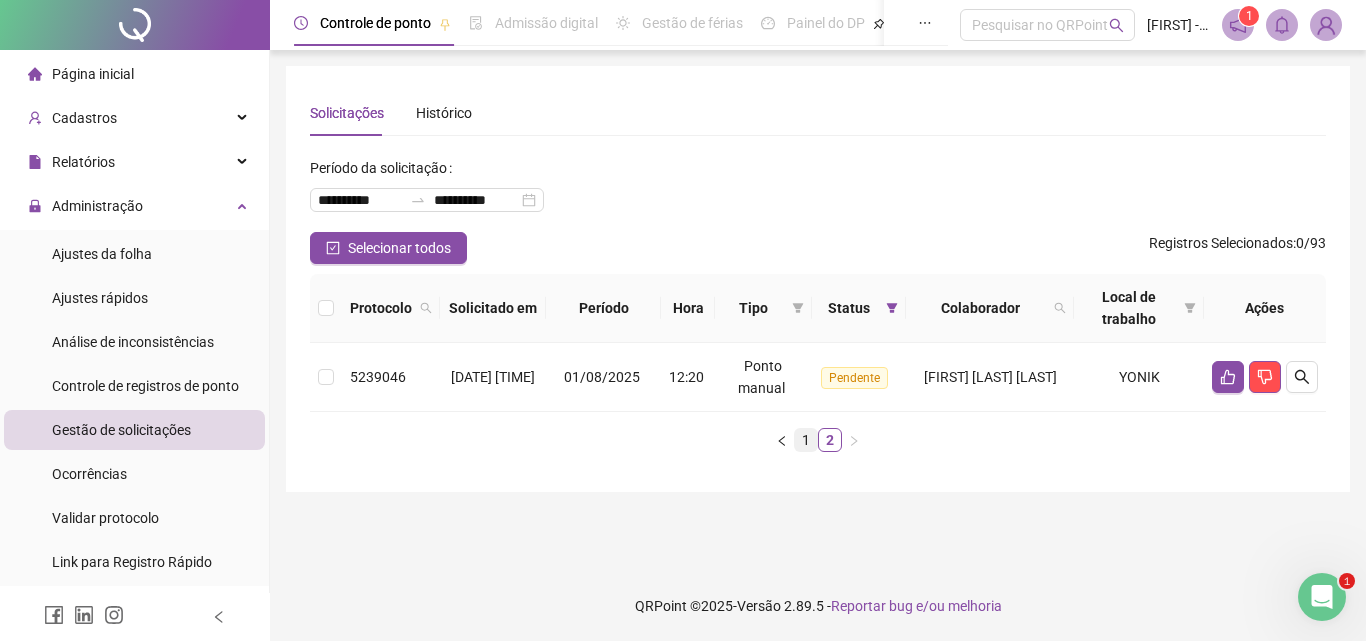 click on "1" at bounding box center (806, 440) 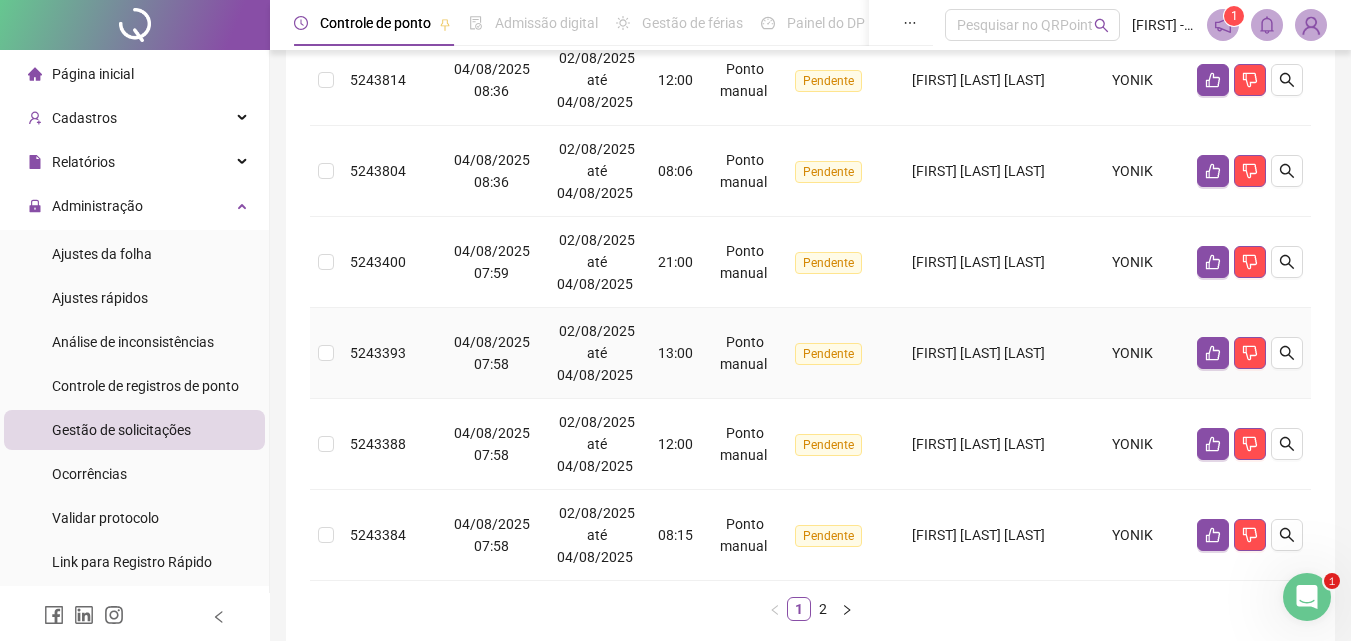 scroll, scrollTop: 960, scrollLeft: 0, axis: vertical 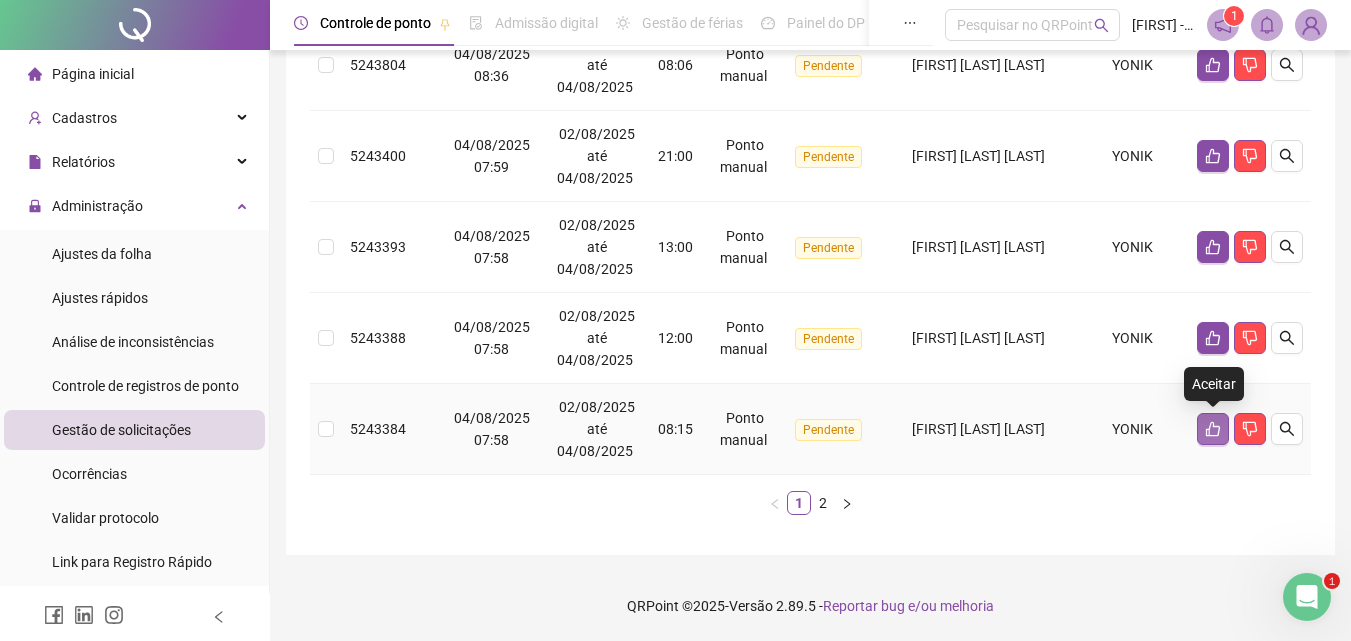 click 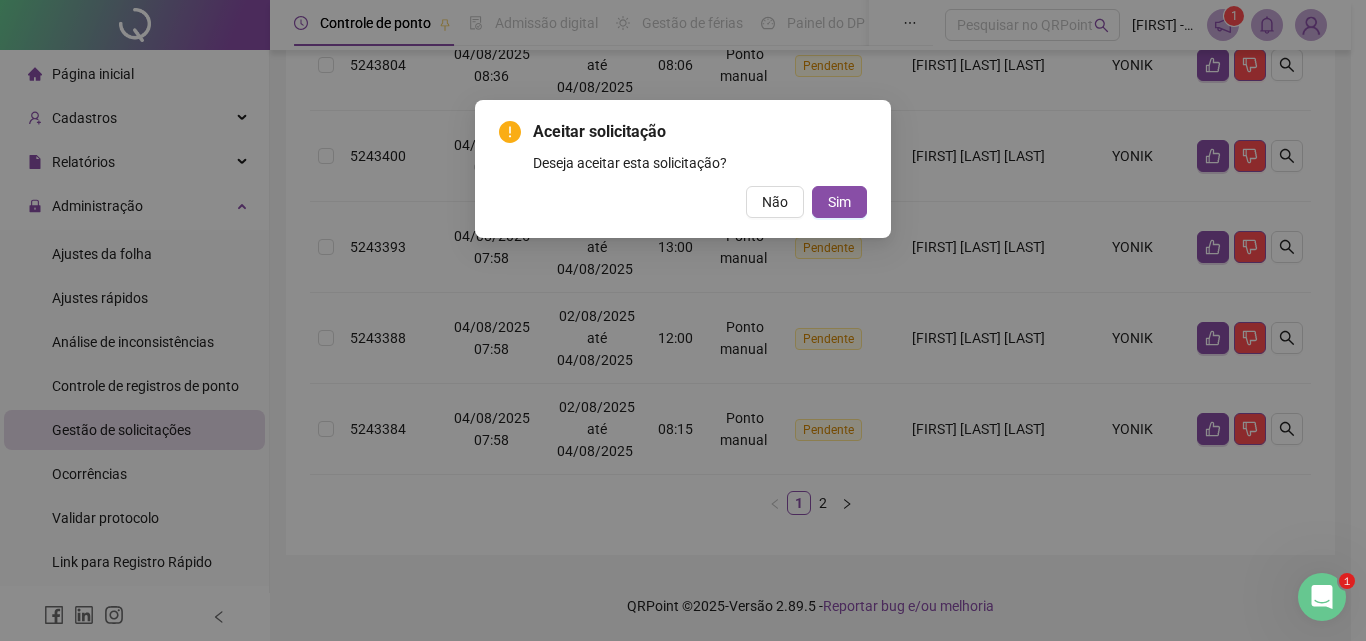 type 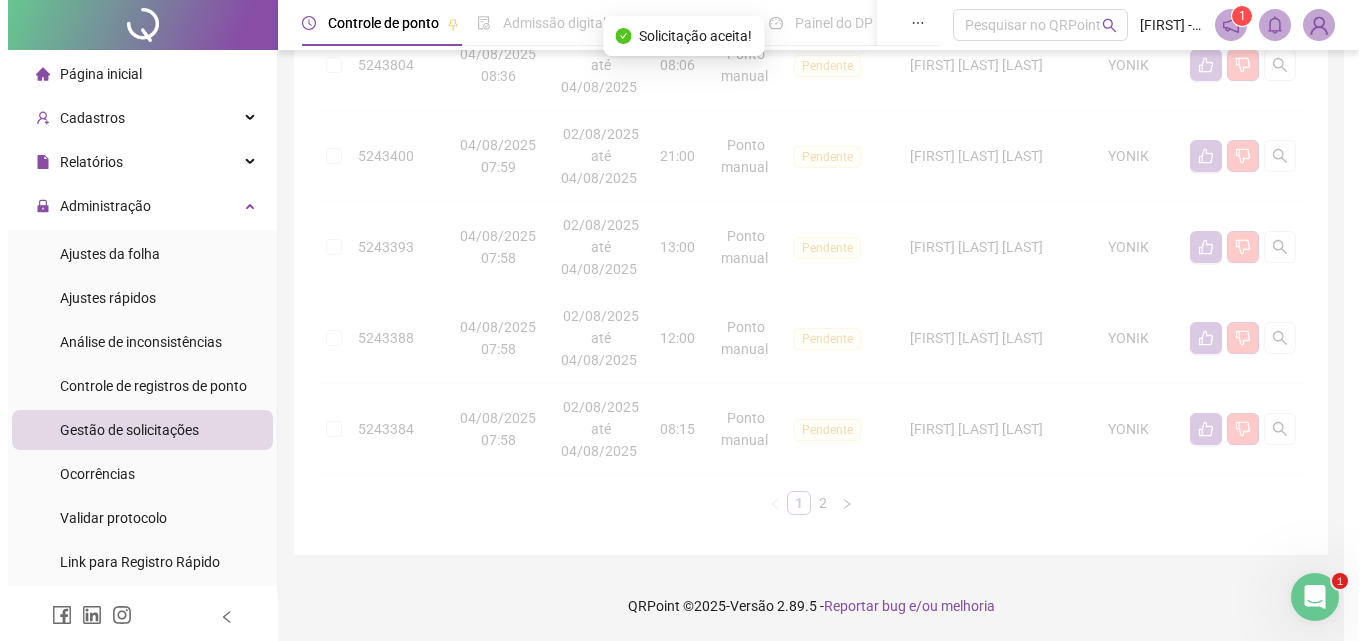 scroll, scrollTop: 938, scrollLeft: 0, axis: vertical 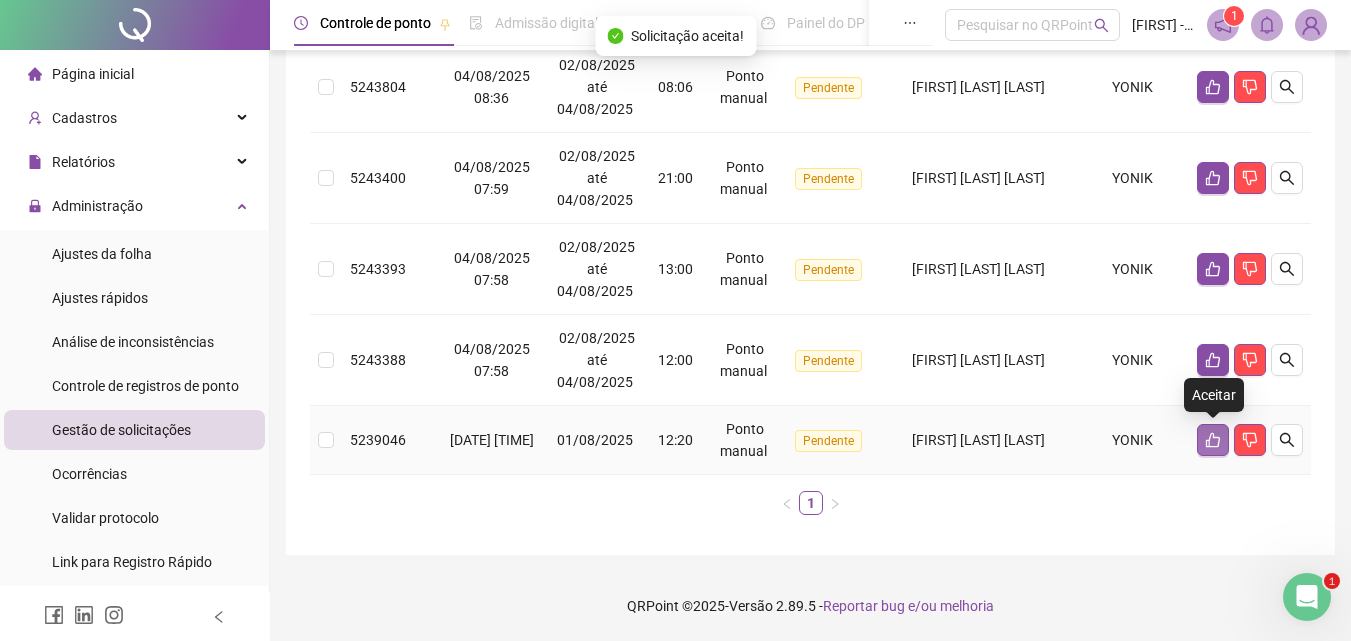 click 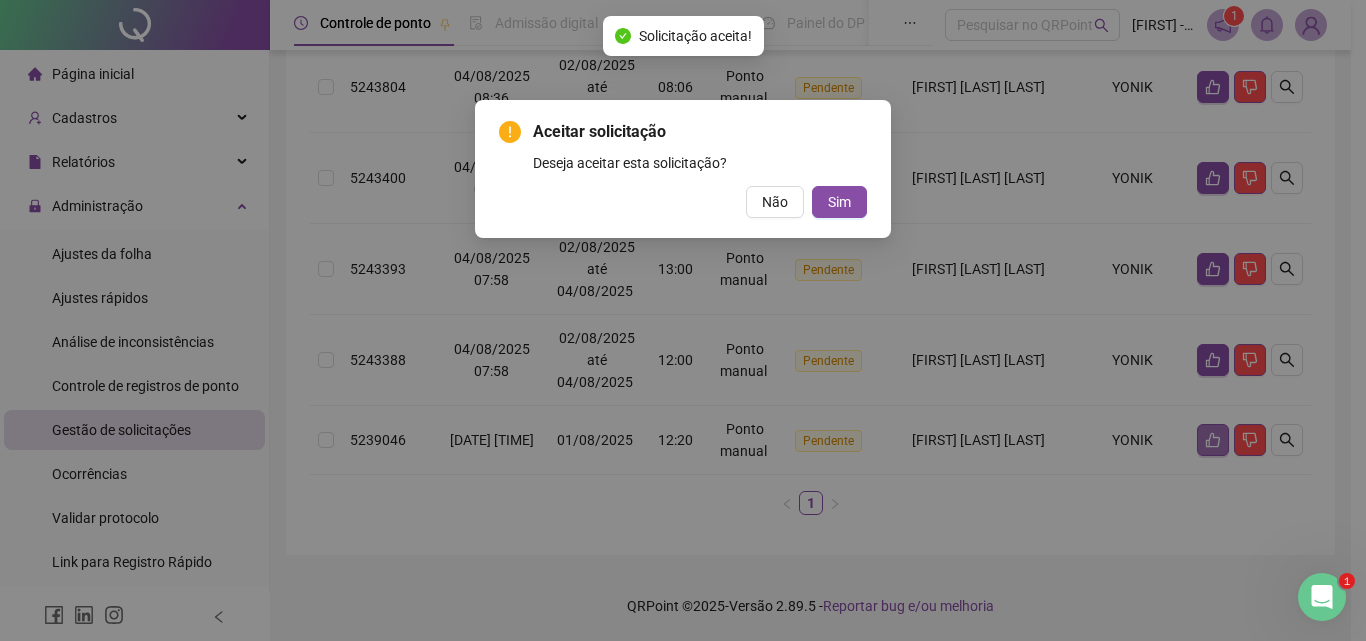 type 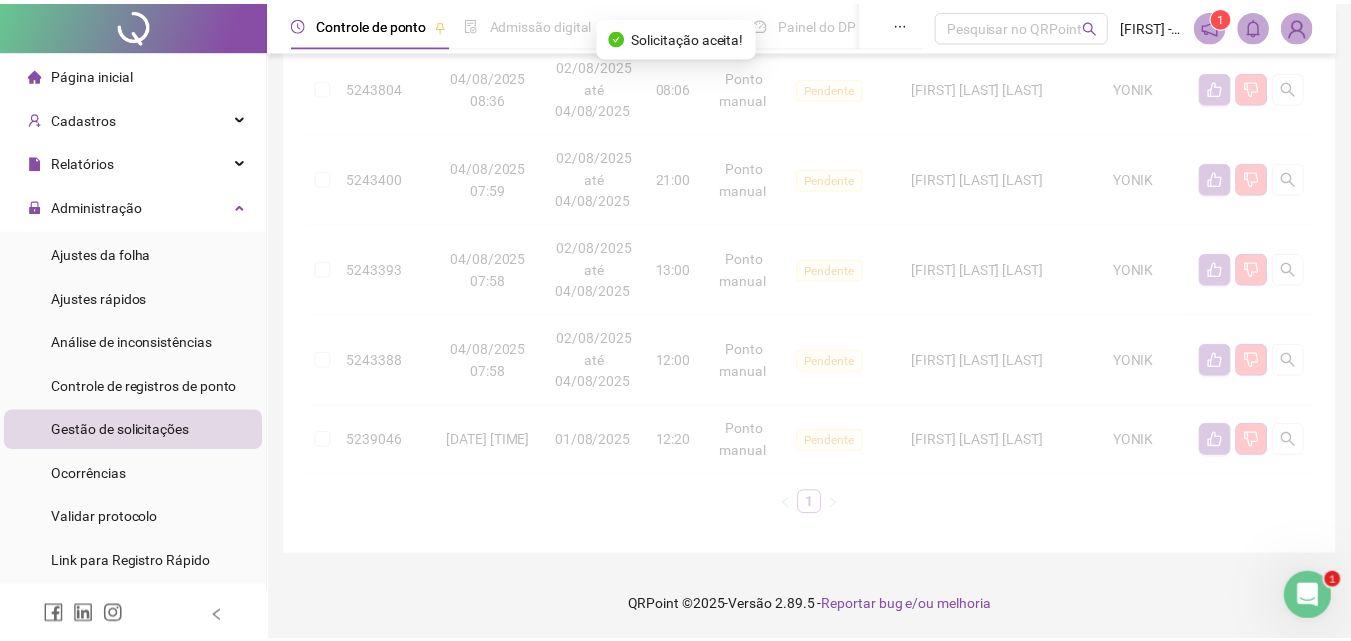 scroll, scrollTop: 869, scrollLeft: 0, axis: vertical 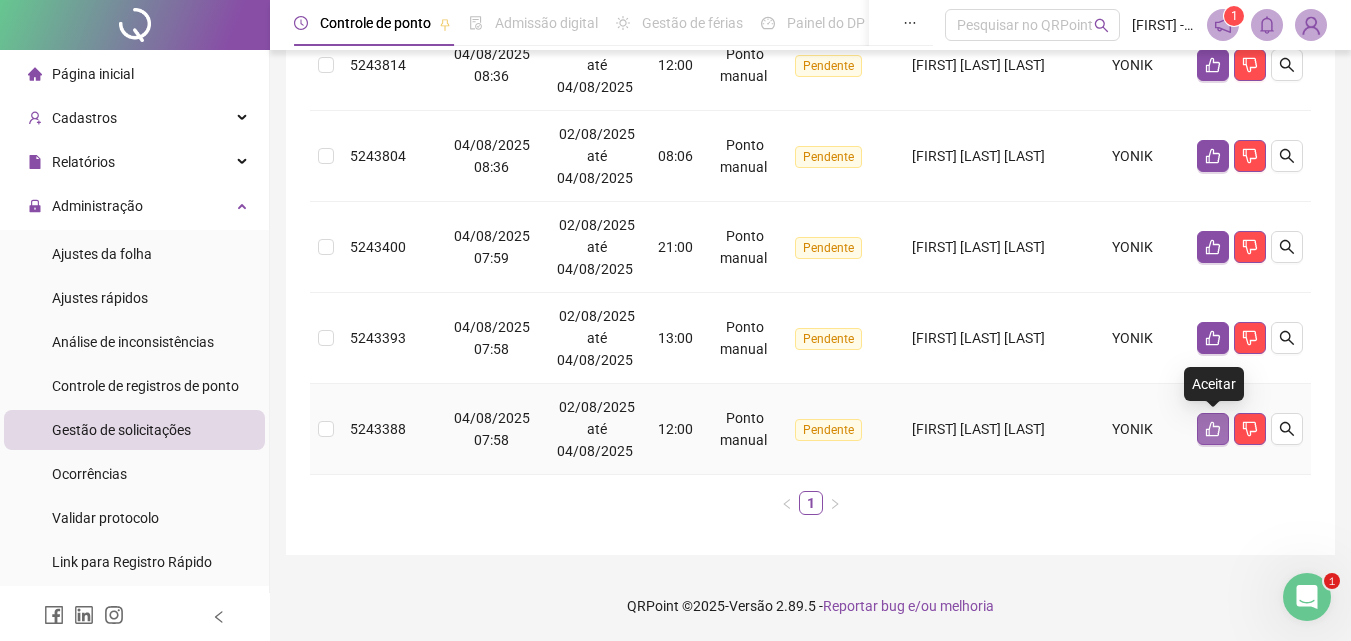click 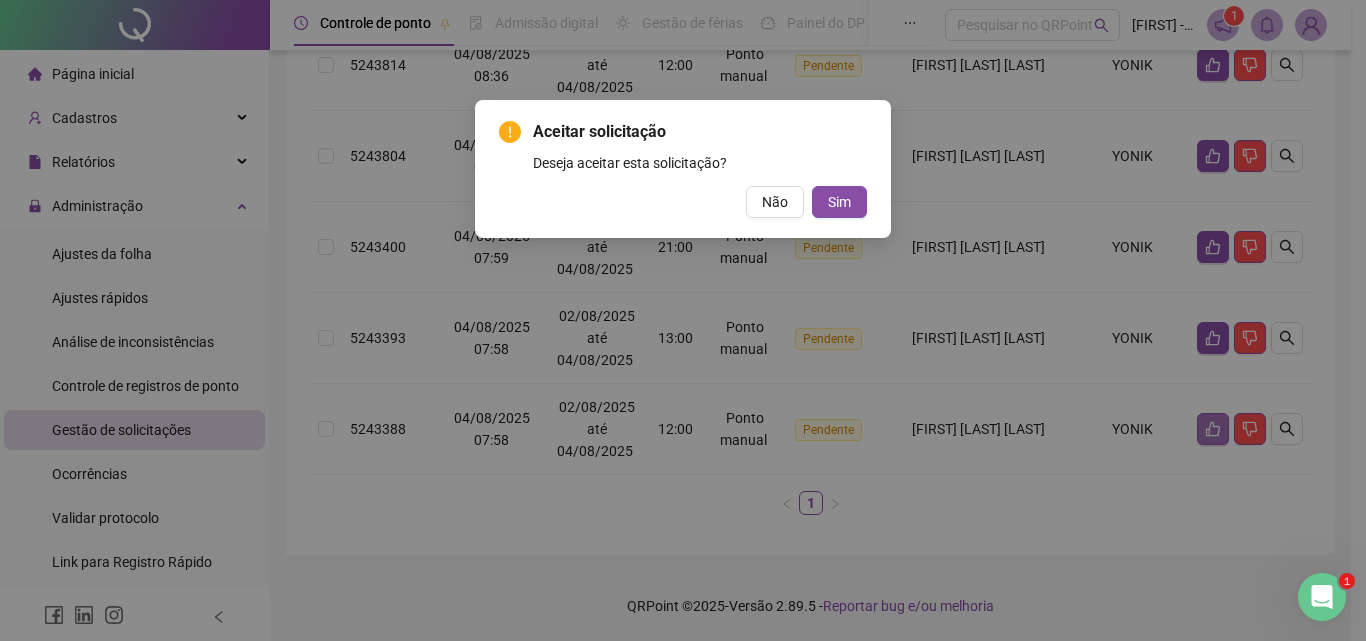 type 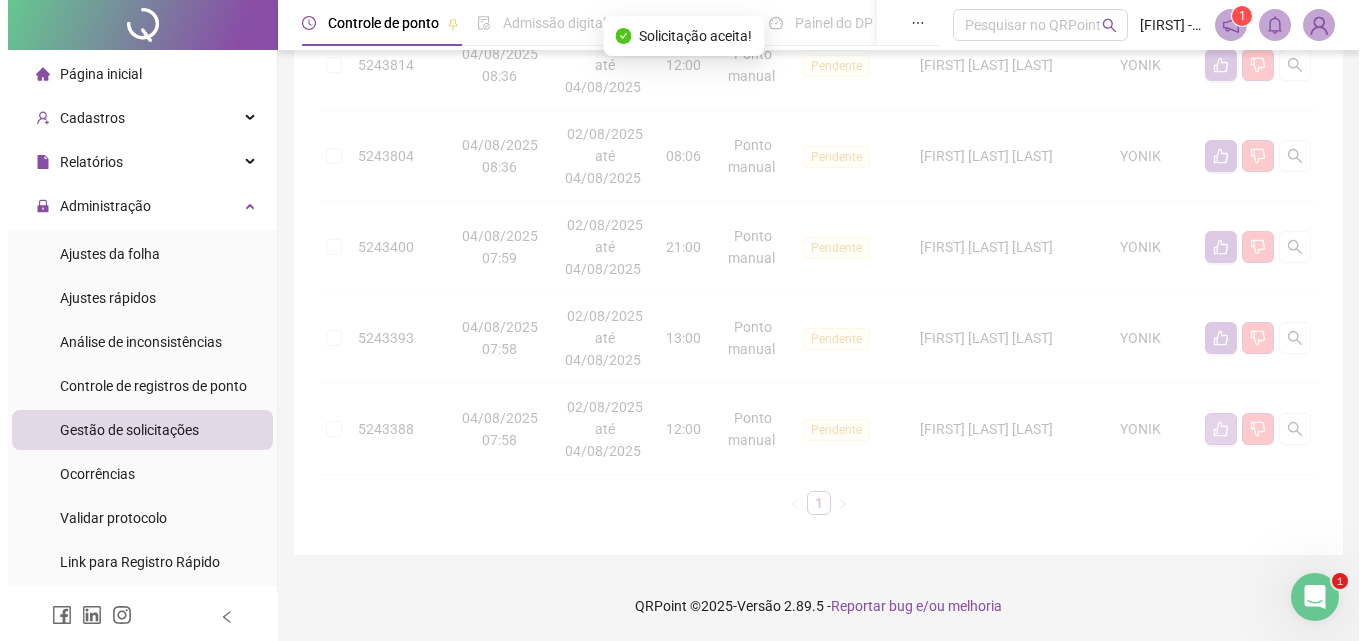 scroll, scrollTop: 778, scrollLeft: 0, axis: vertical 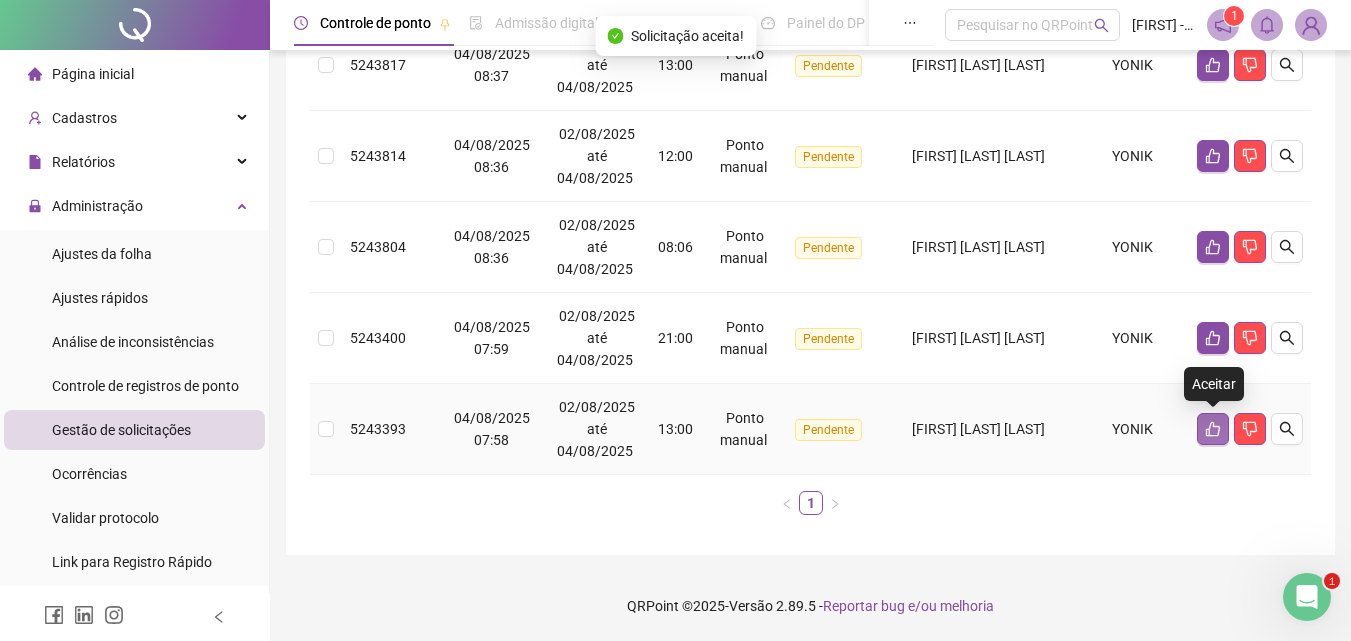 click 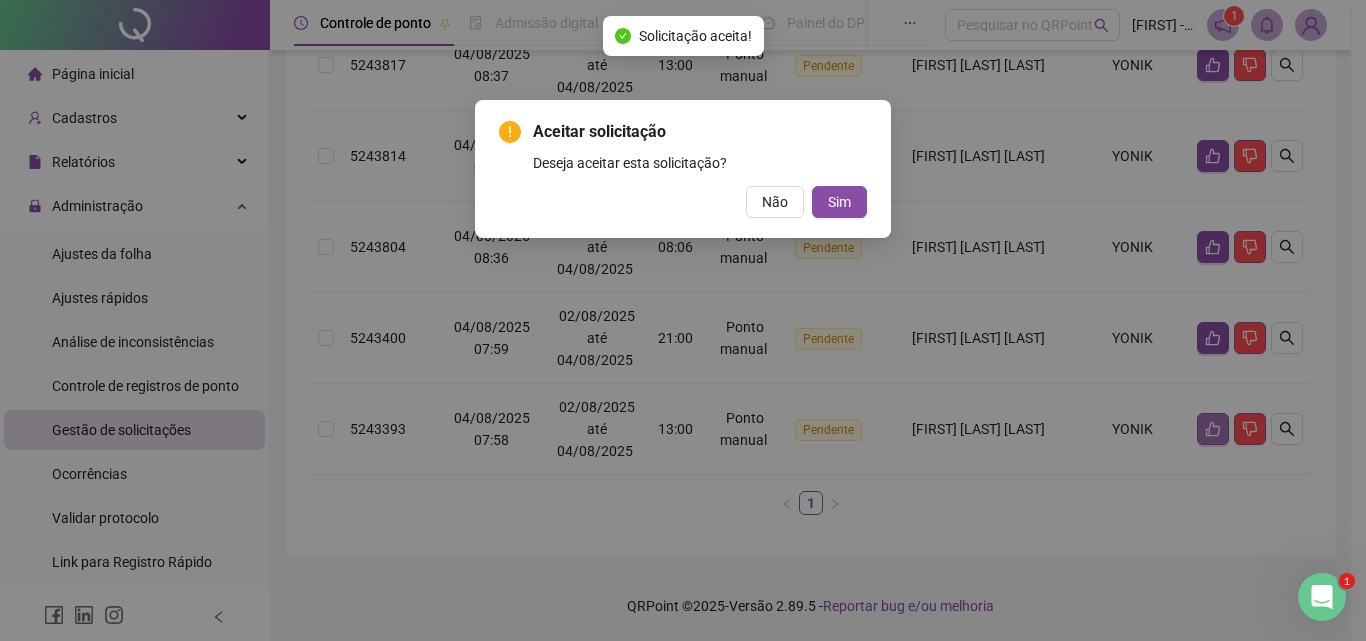 type 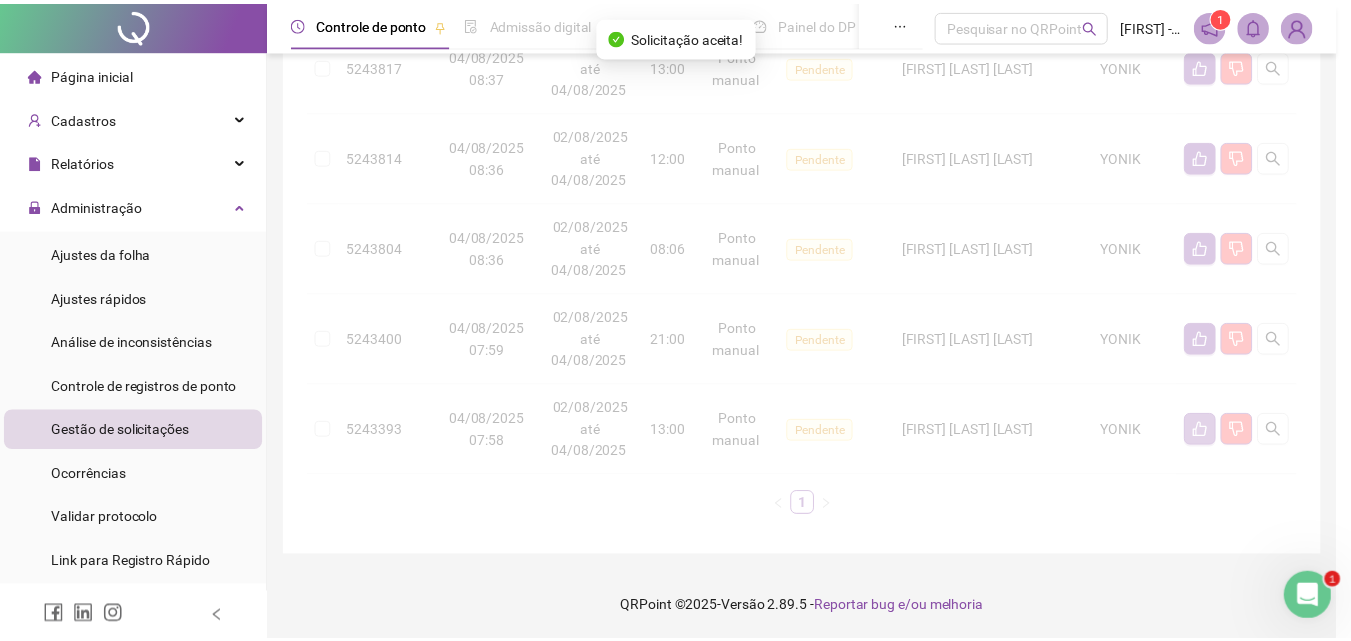 scroll, scrollTop: 687, scrollLeft: 0, axis: vertical 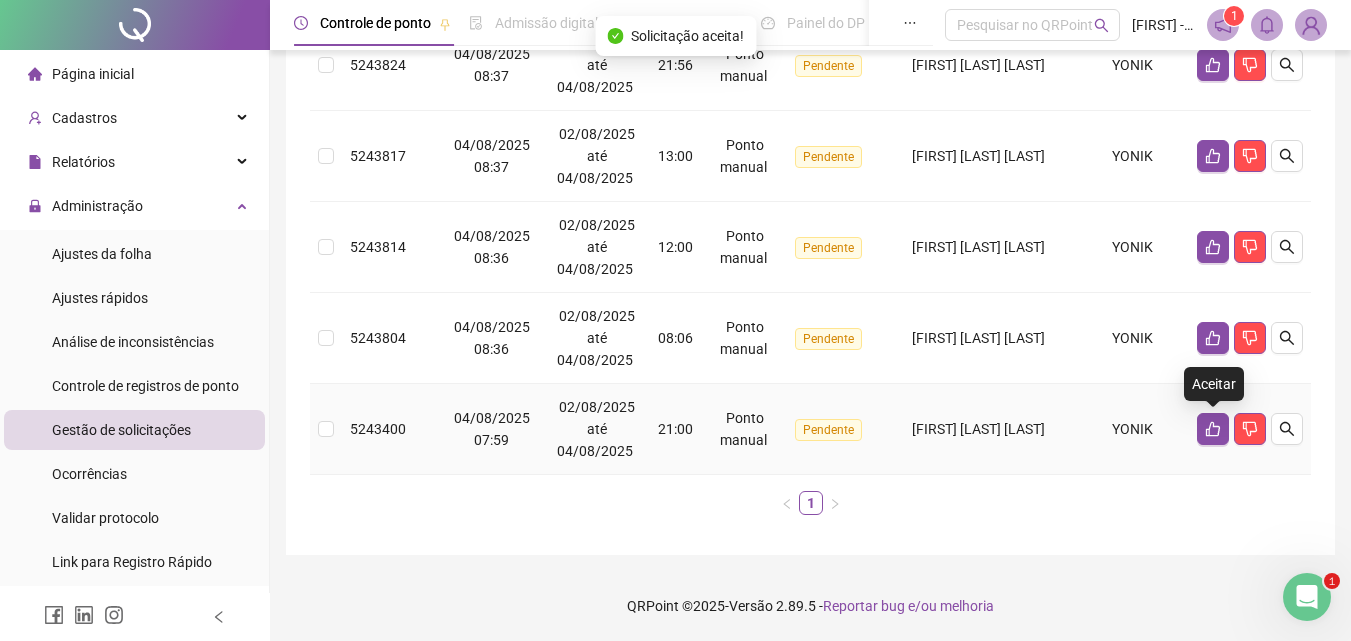click 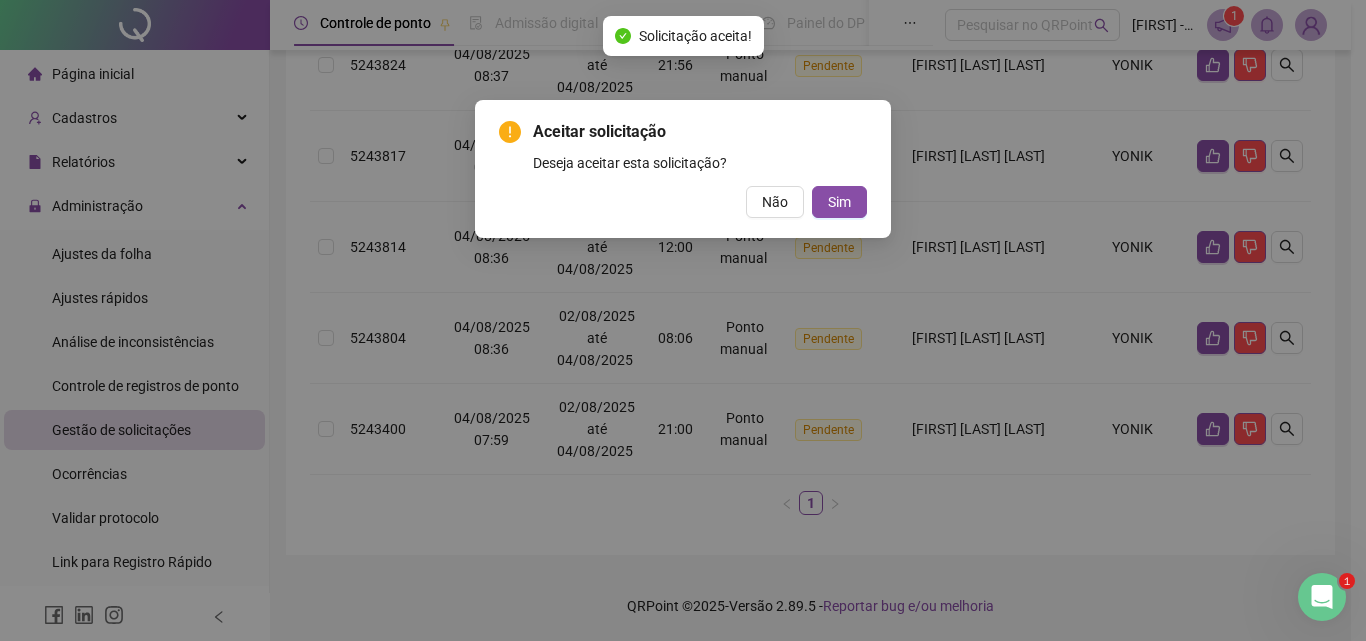type 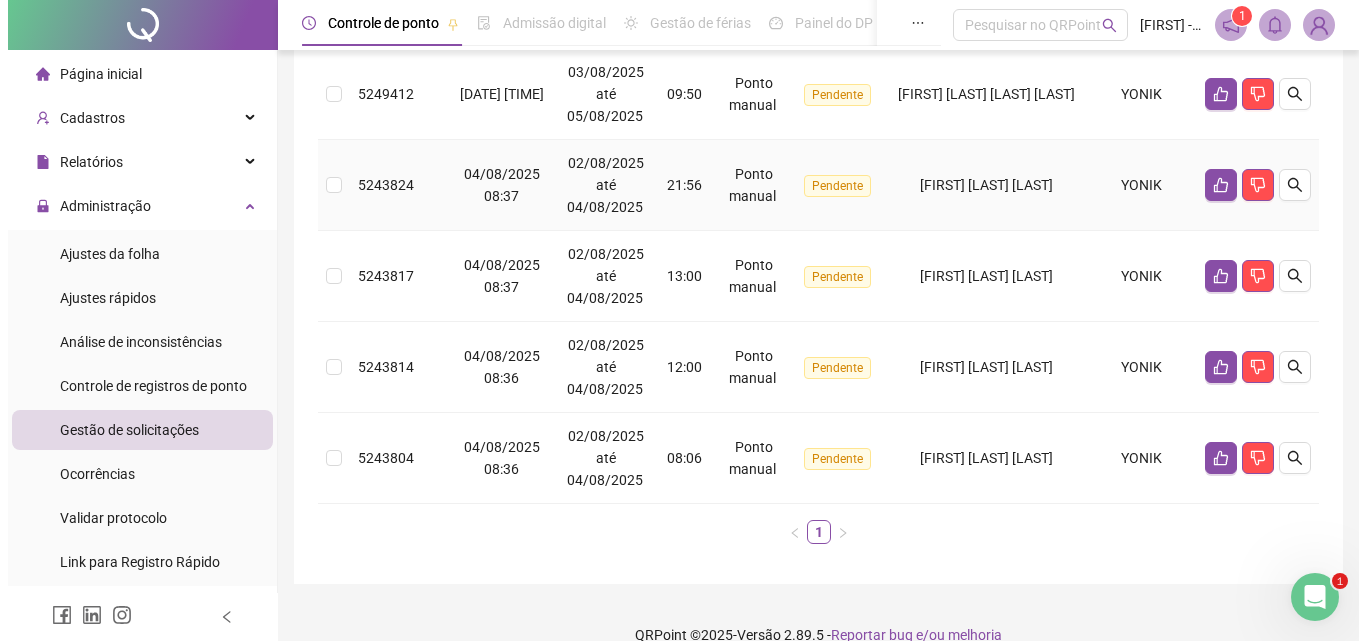 scroll, scrollTop: 687, scrollLeft: 0, axis: vertical 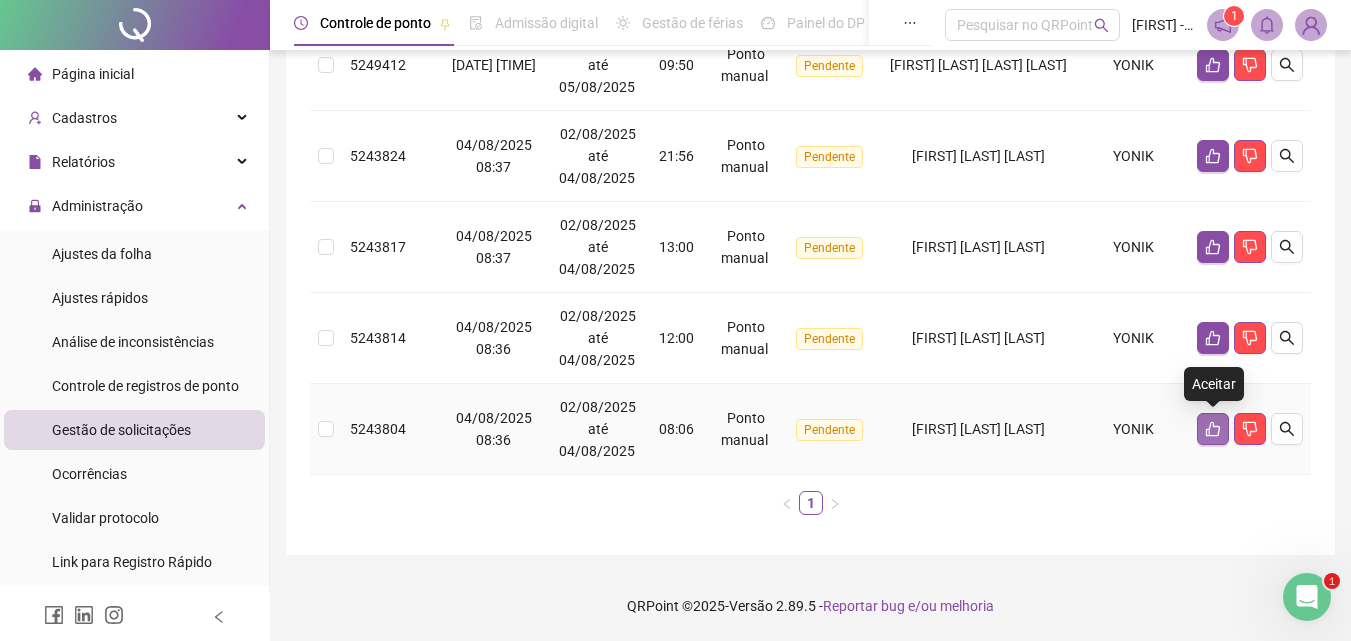 click 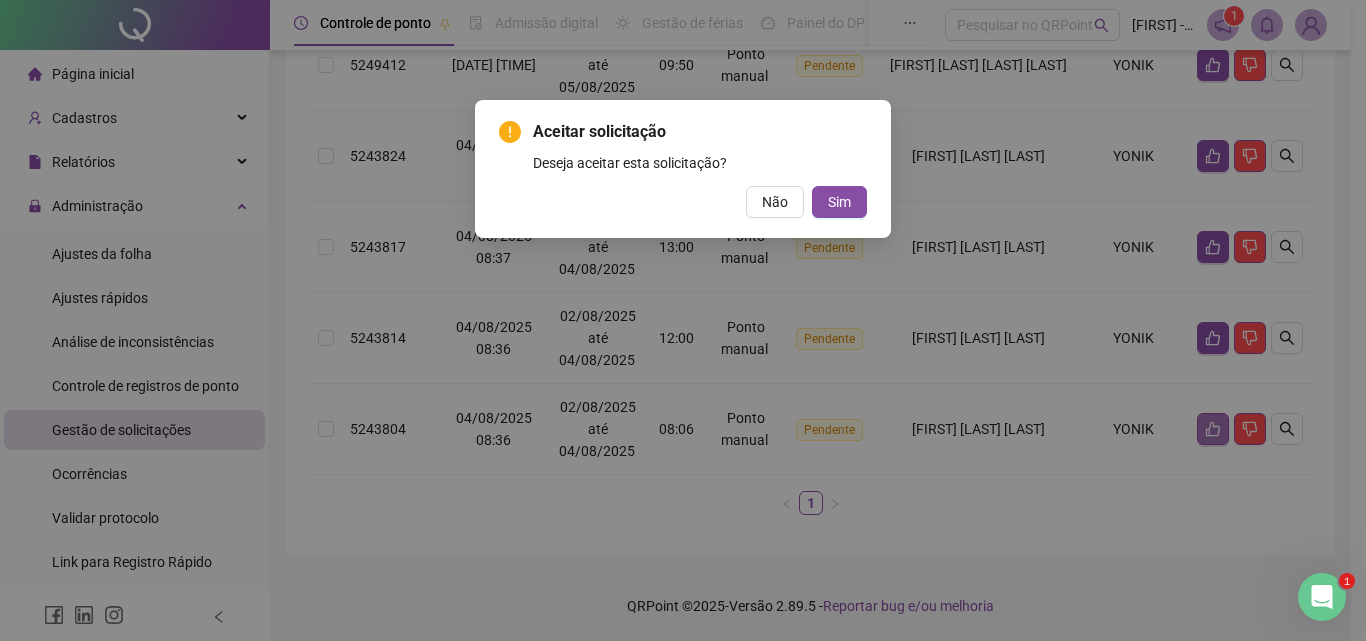 type 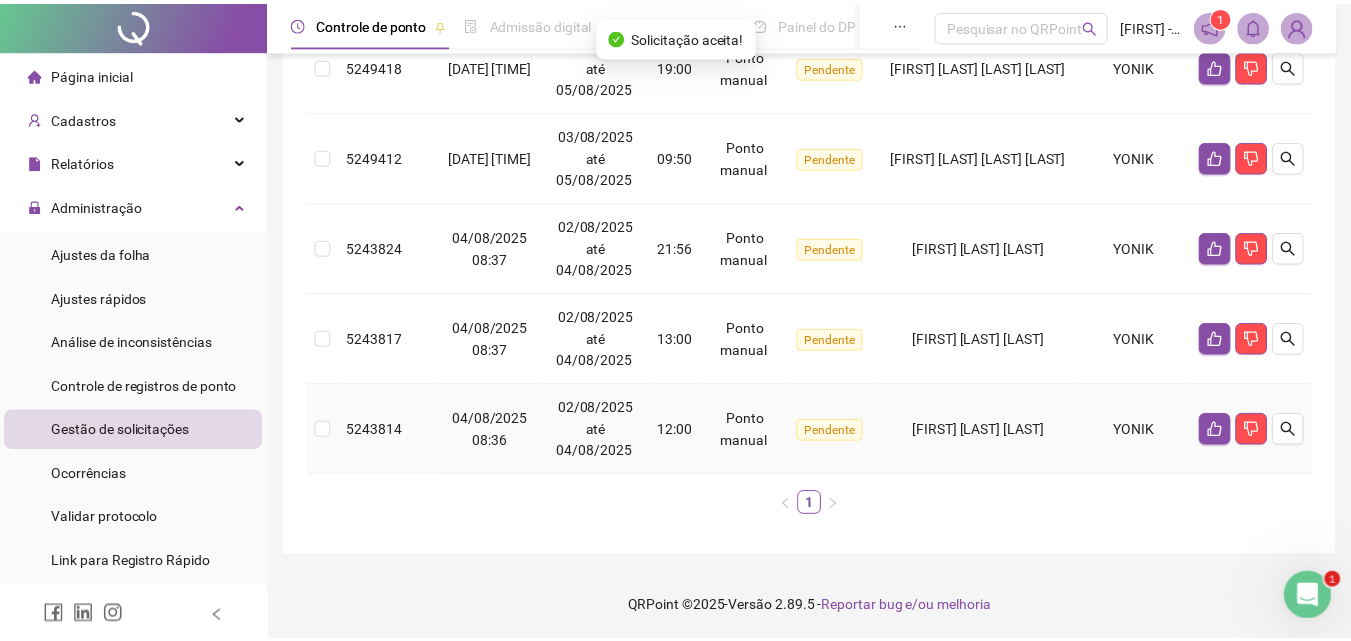 scroll, scrollTop: 596, scrollLeft: 0, axis: vertical 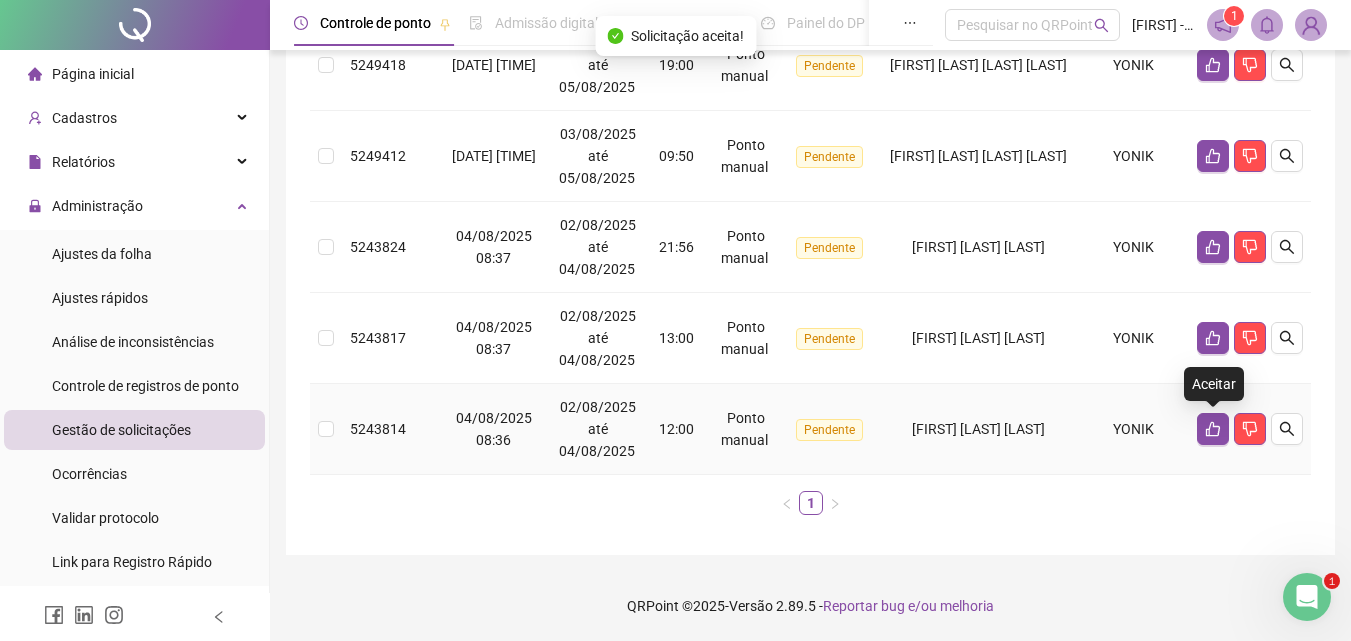 click 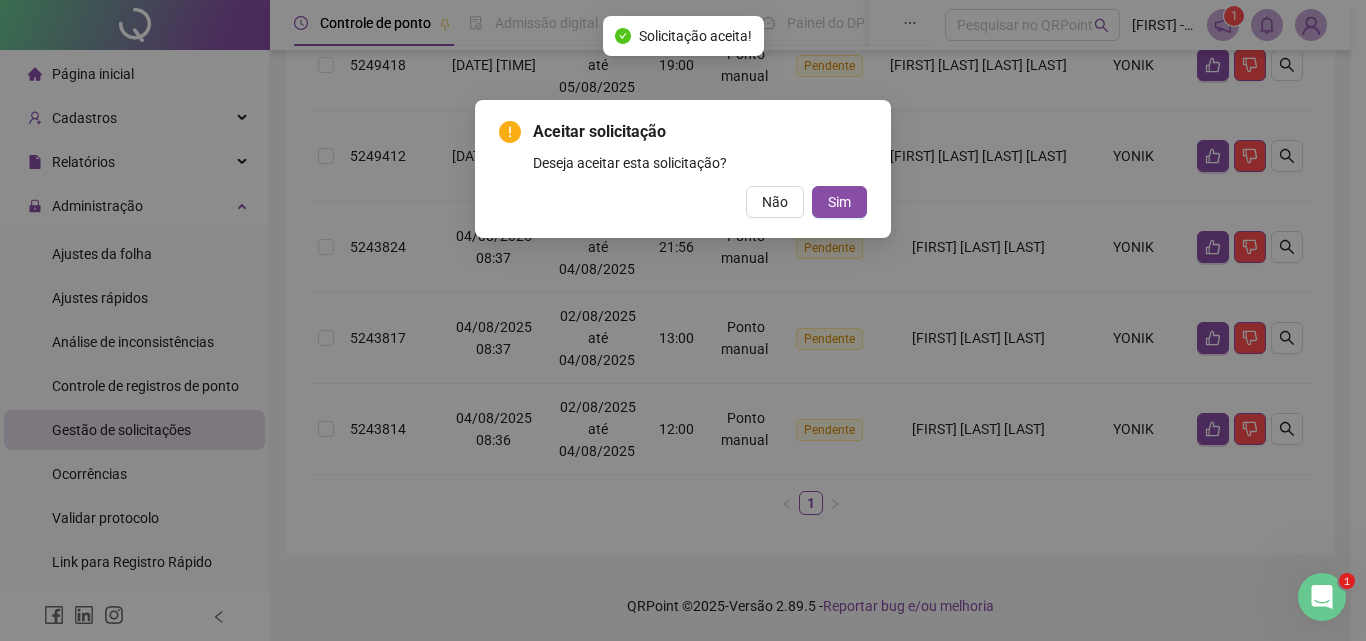 type 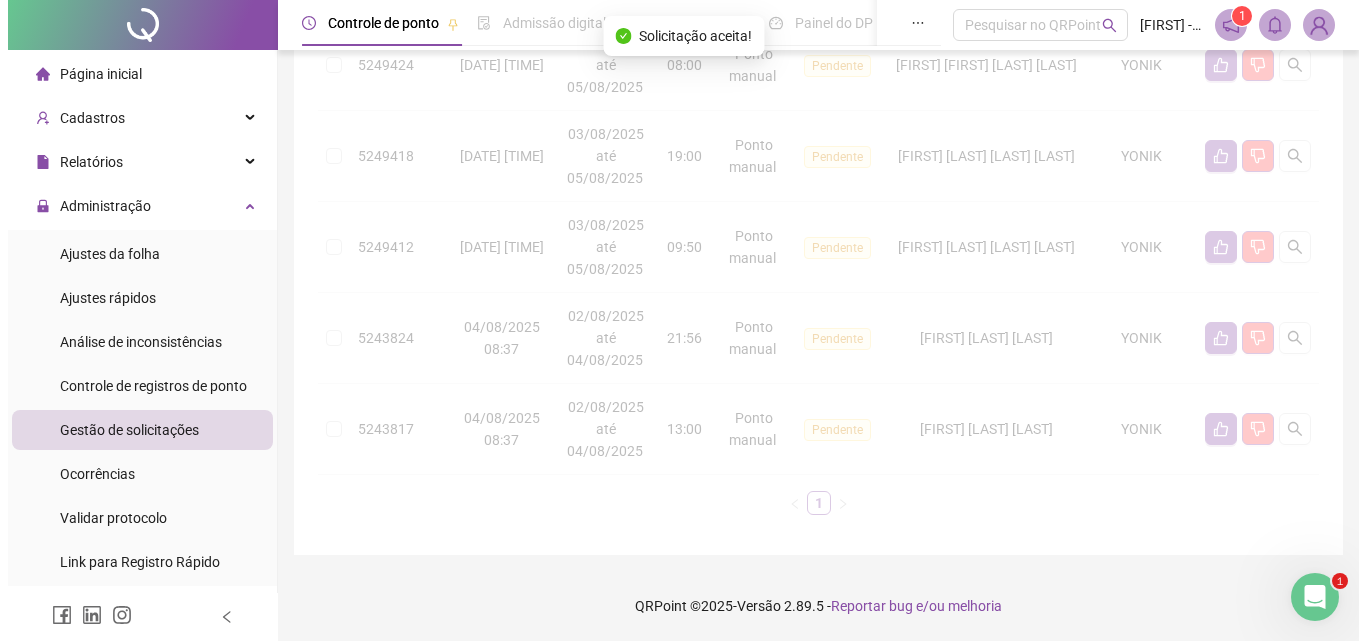 scroll, scrollTop: 505, scrollLeft: 0, axis: vertical 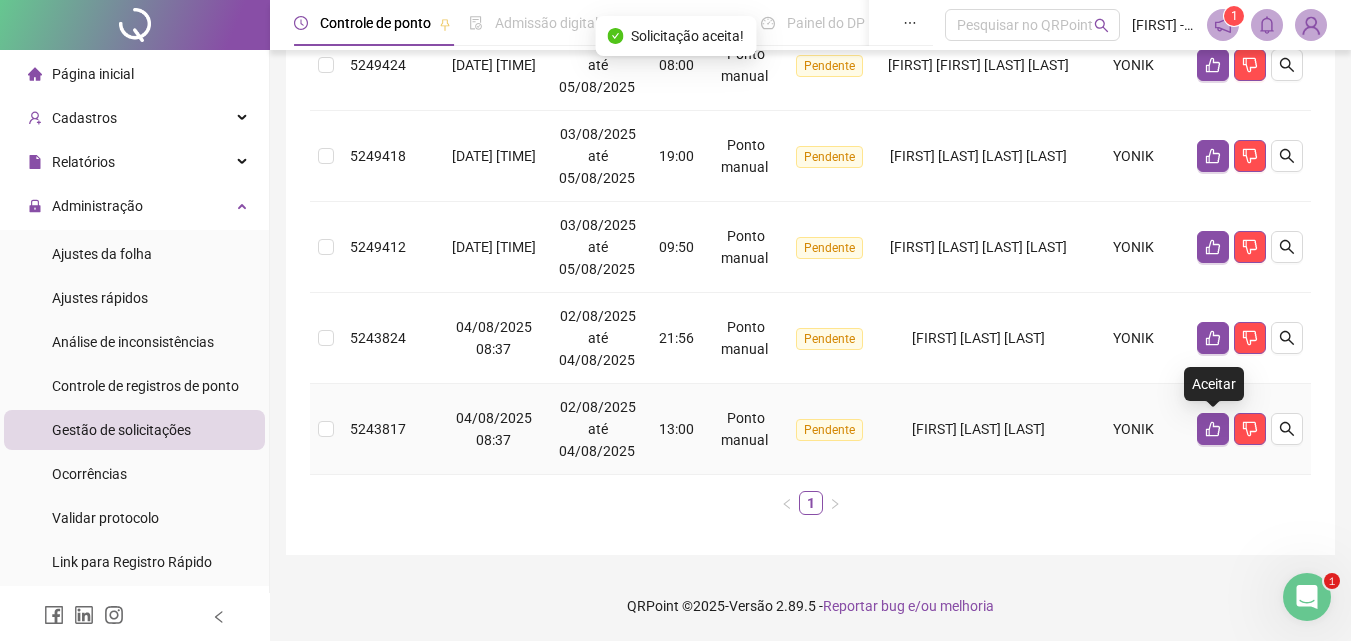 click 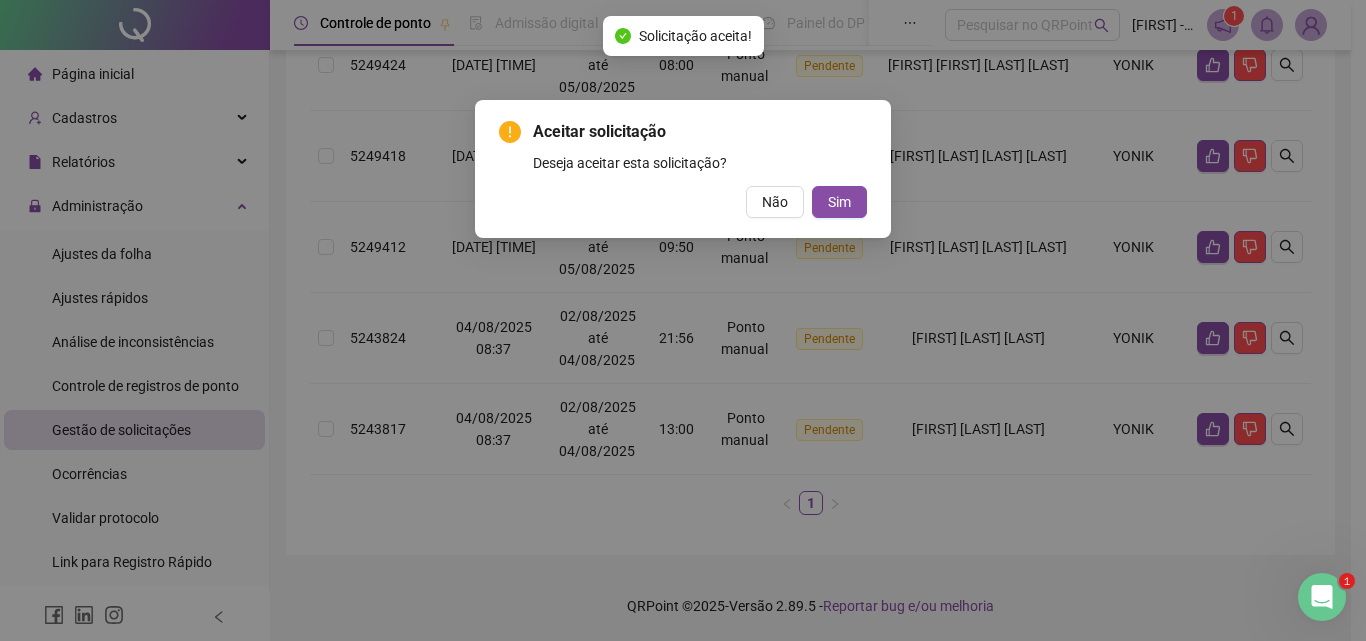 type 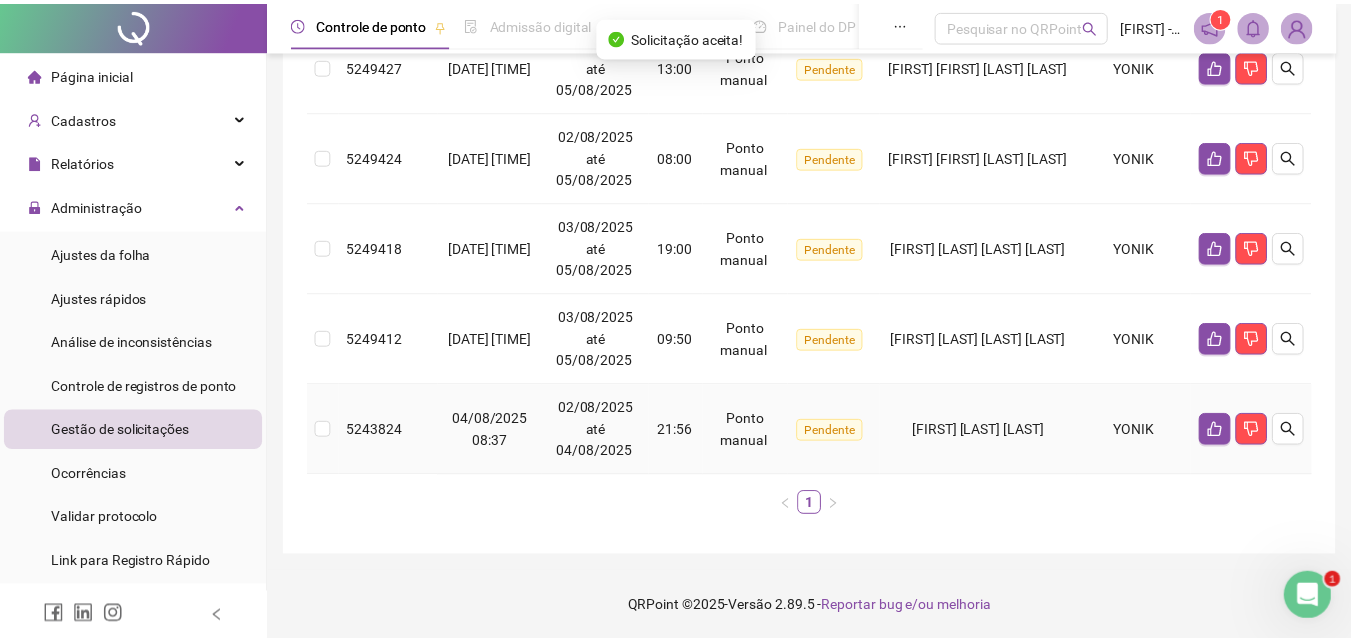scroll, scrollTop: 414, scrollLeft: 0, axis: vertical 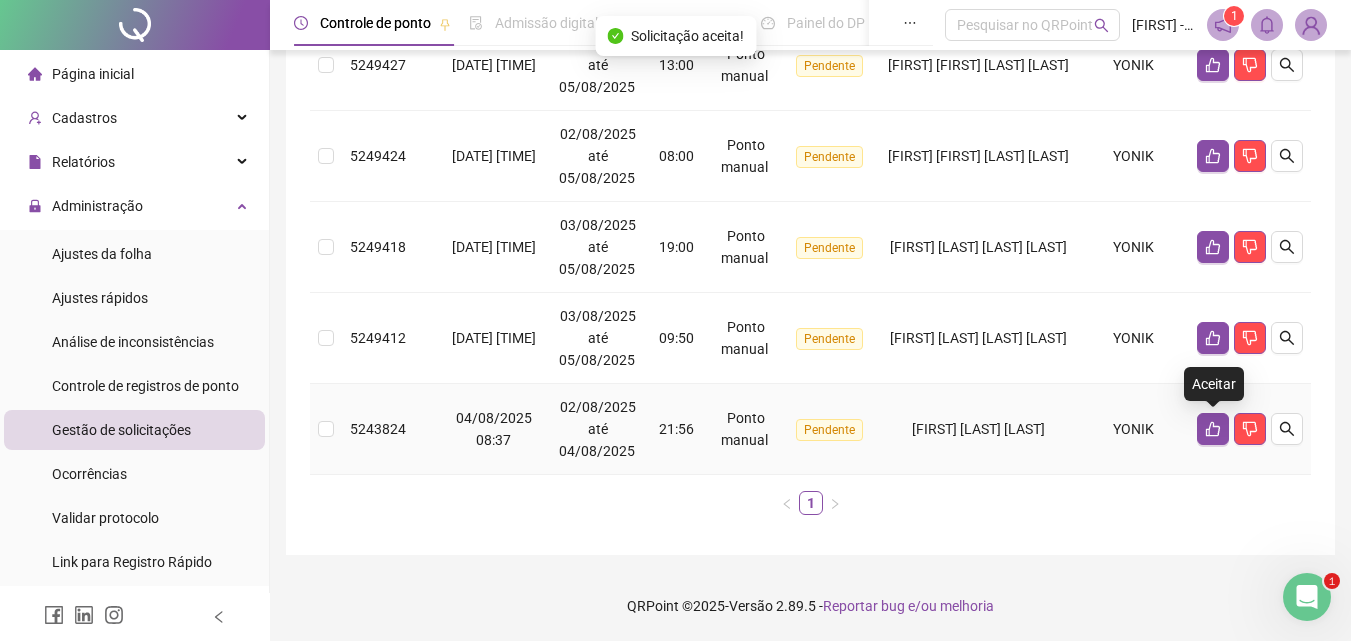 click 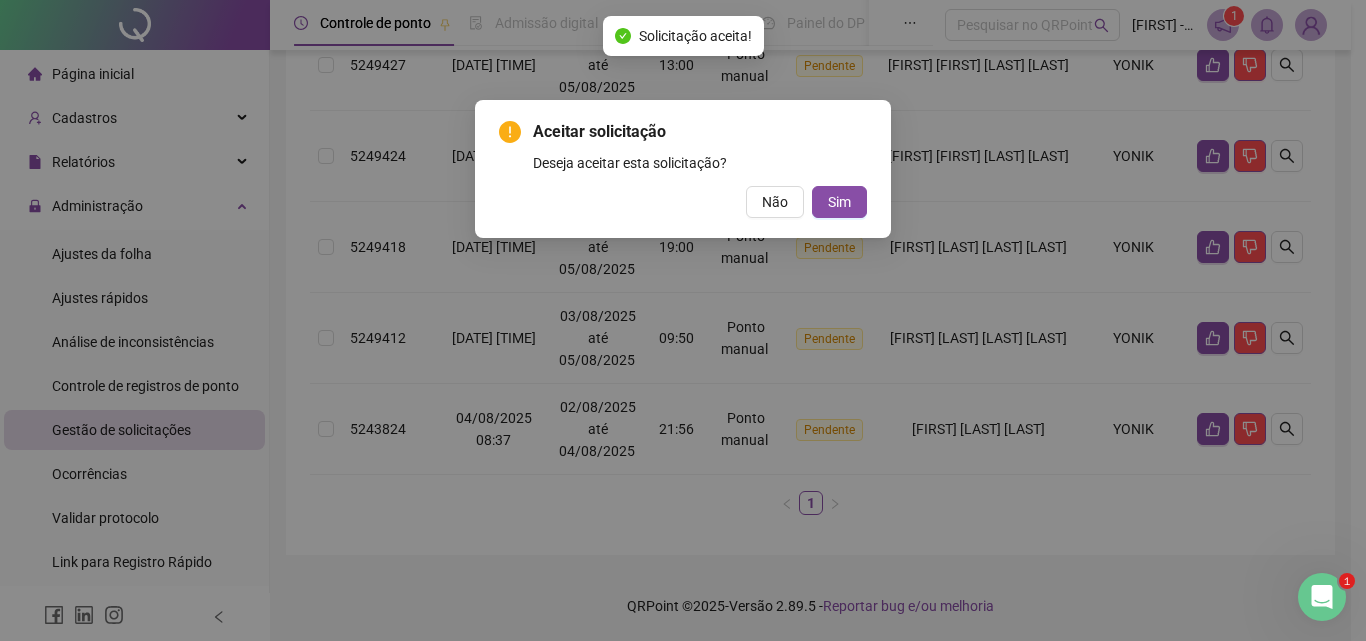 type 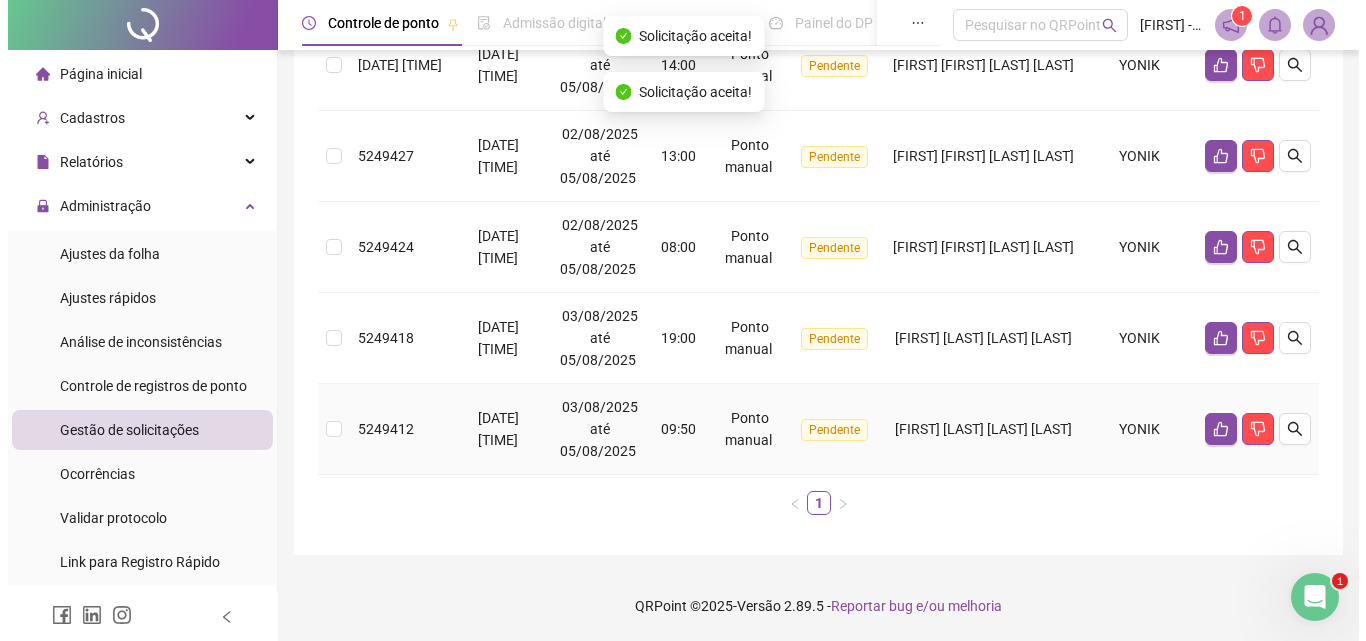 scroll, scrollTop: 323, scrollLeft: 0, axis: vertical 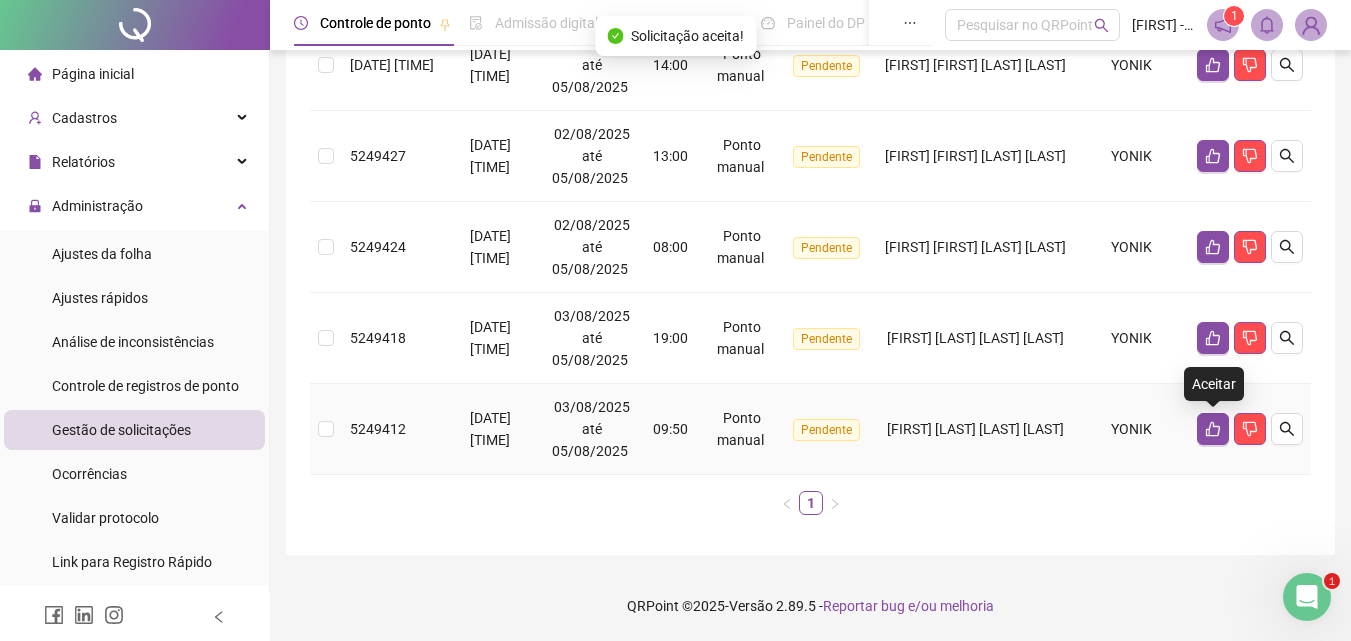 click 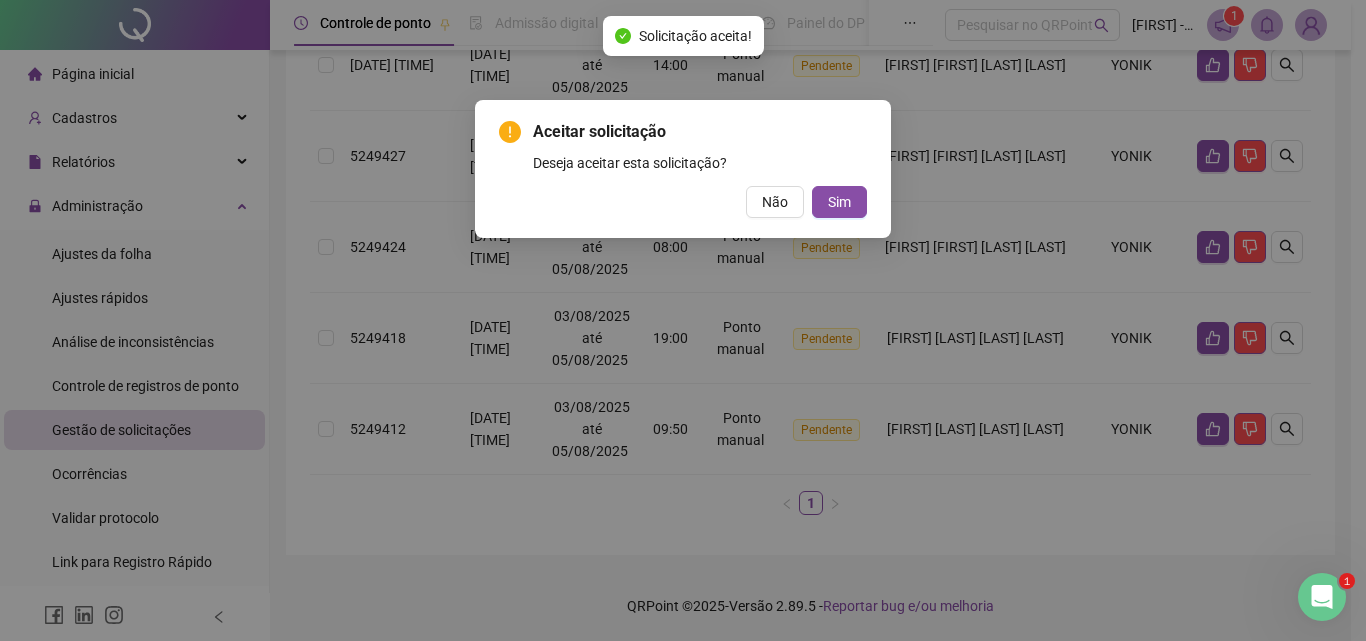 type 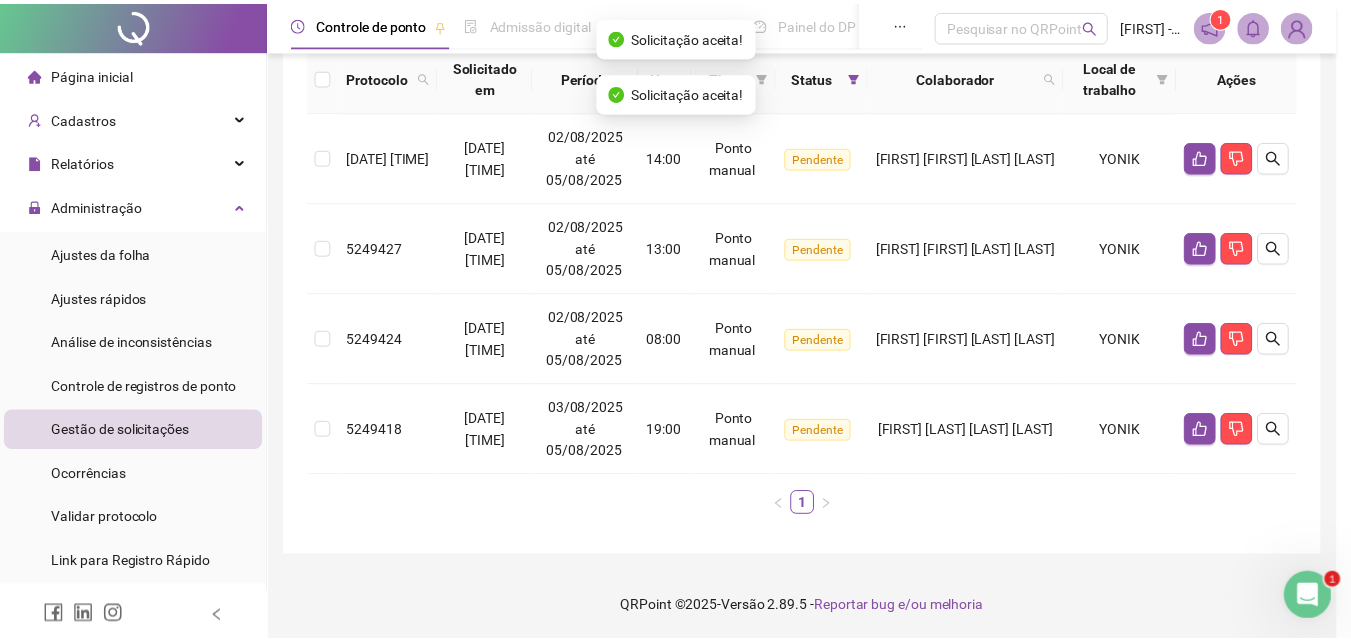 scroll, scrollTop: 232, scrollLeft: 0, axis: vertical 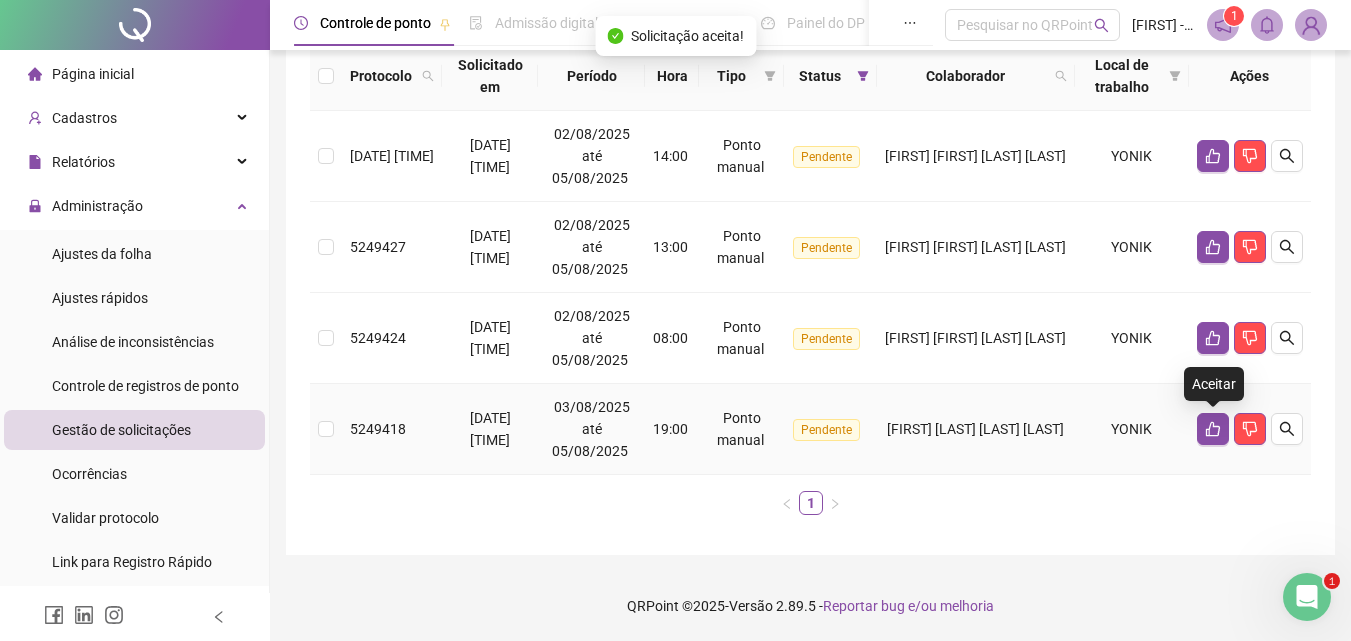 click 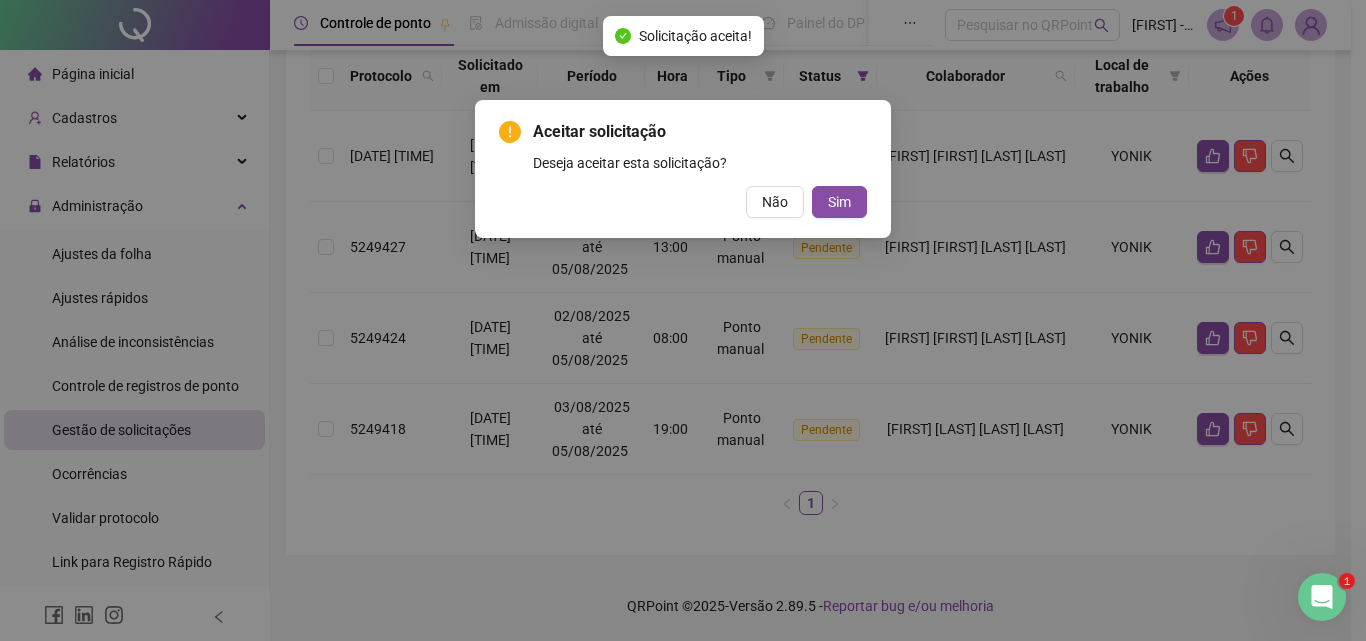 type 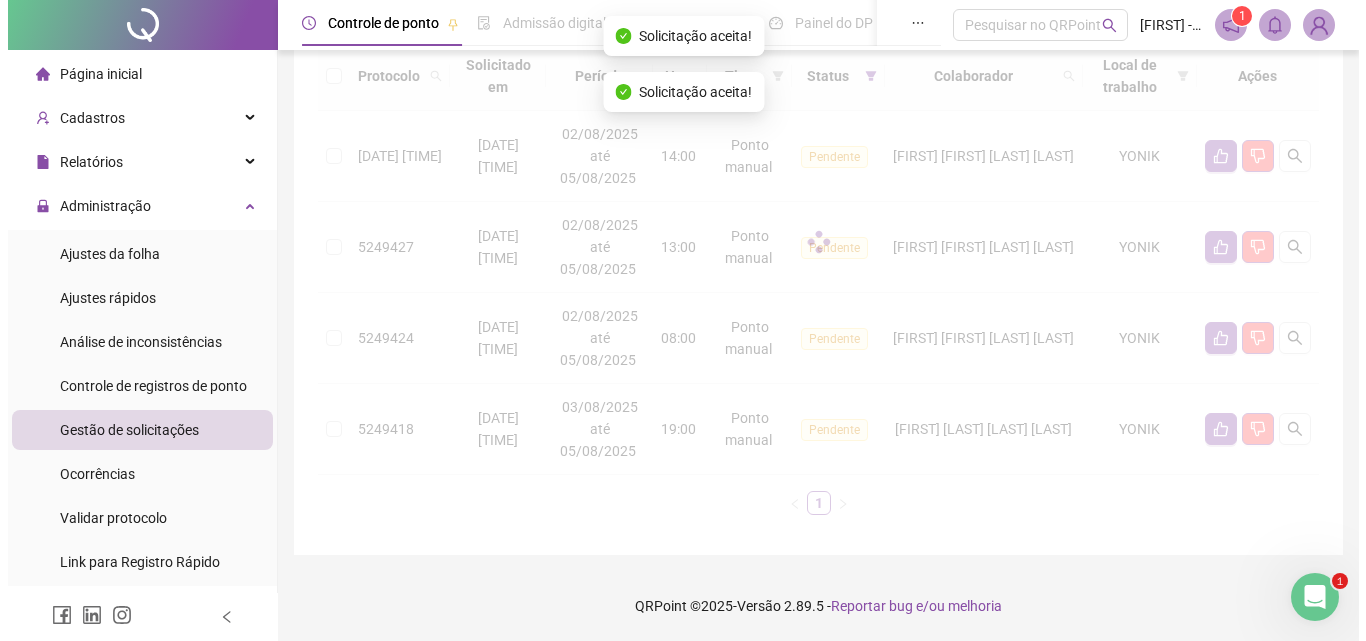 scroll, scrollTop: 141, scrollLeft: 0, axis: vertical 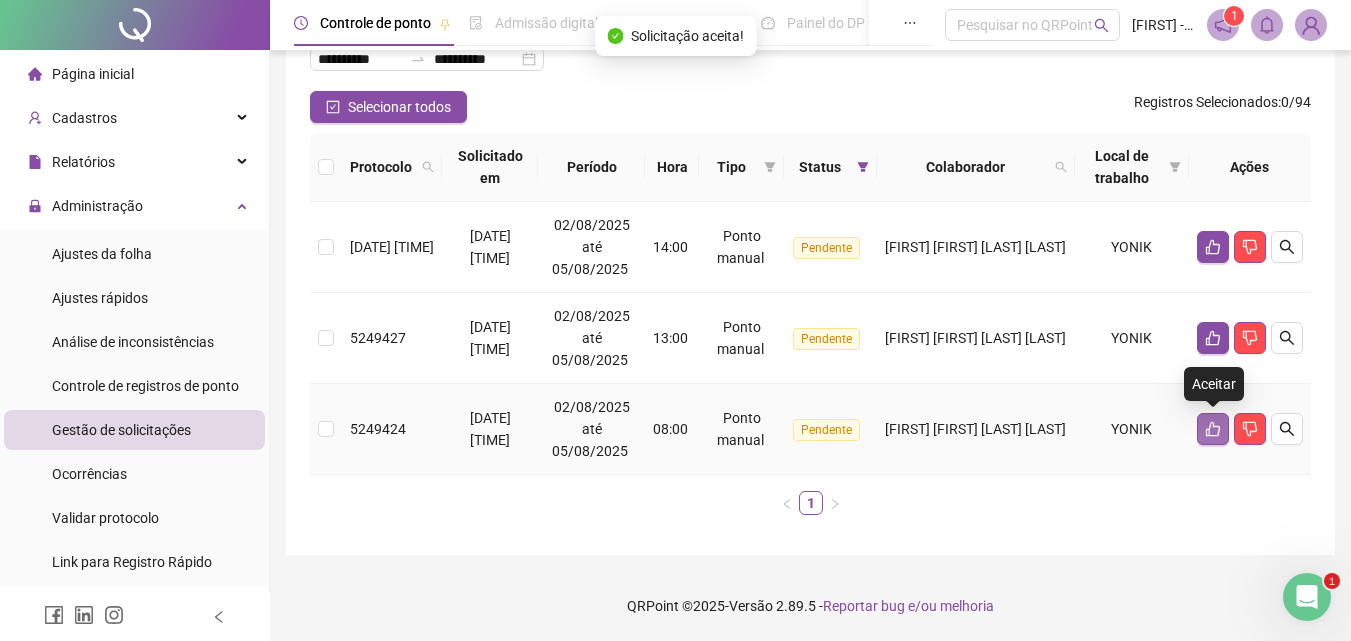 click 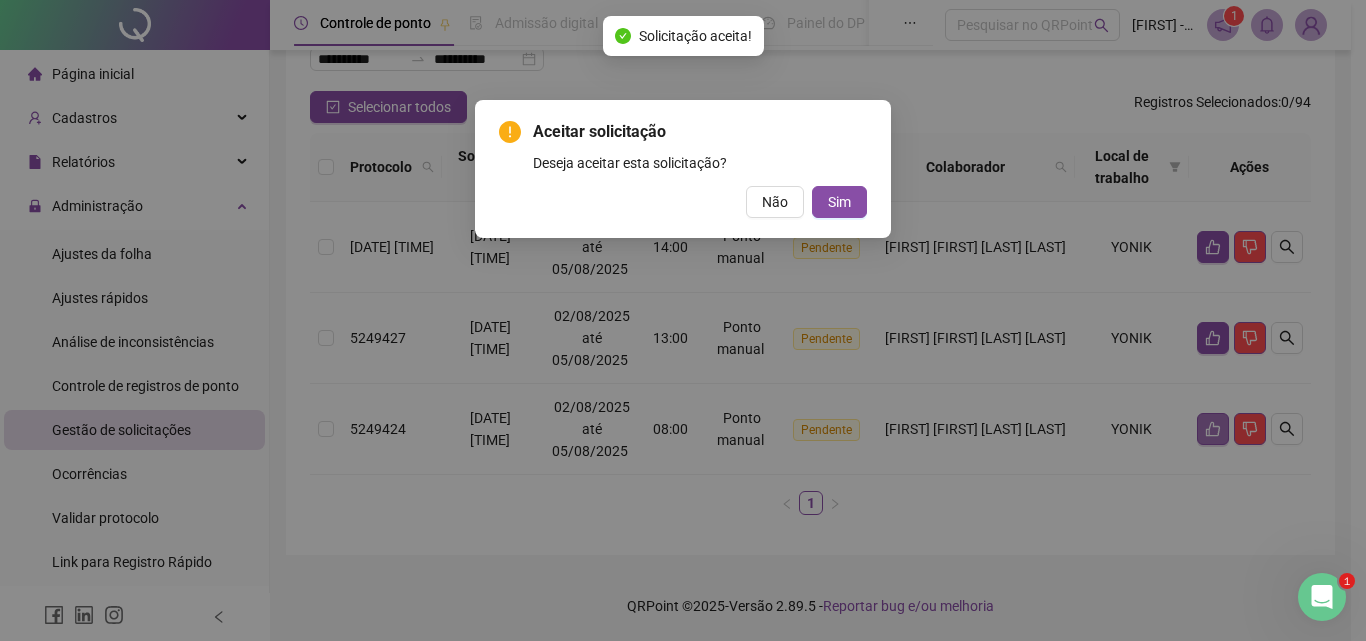 type 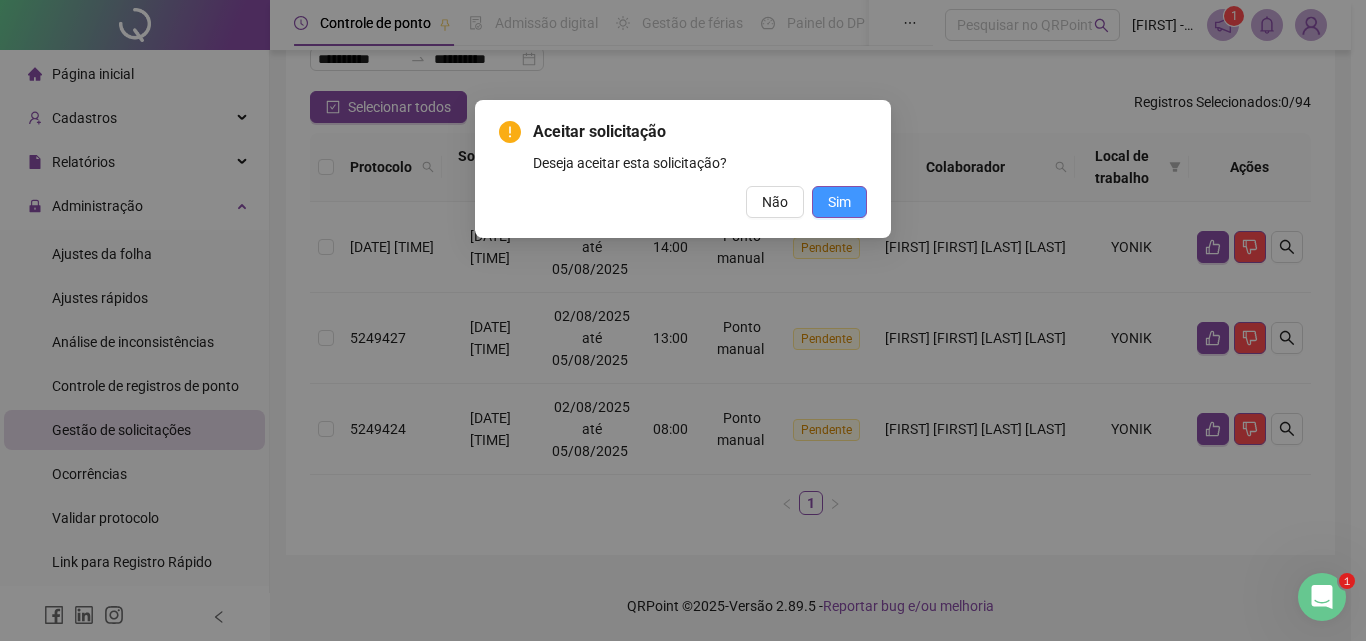 click on "Sim" at bounding box center [839, 202] 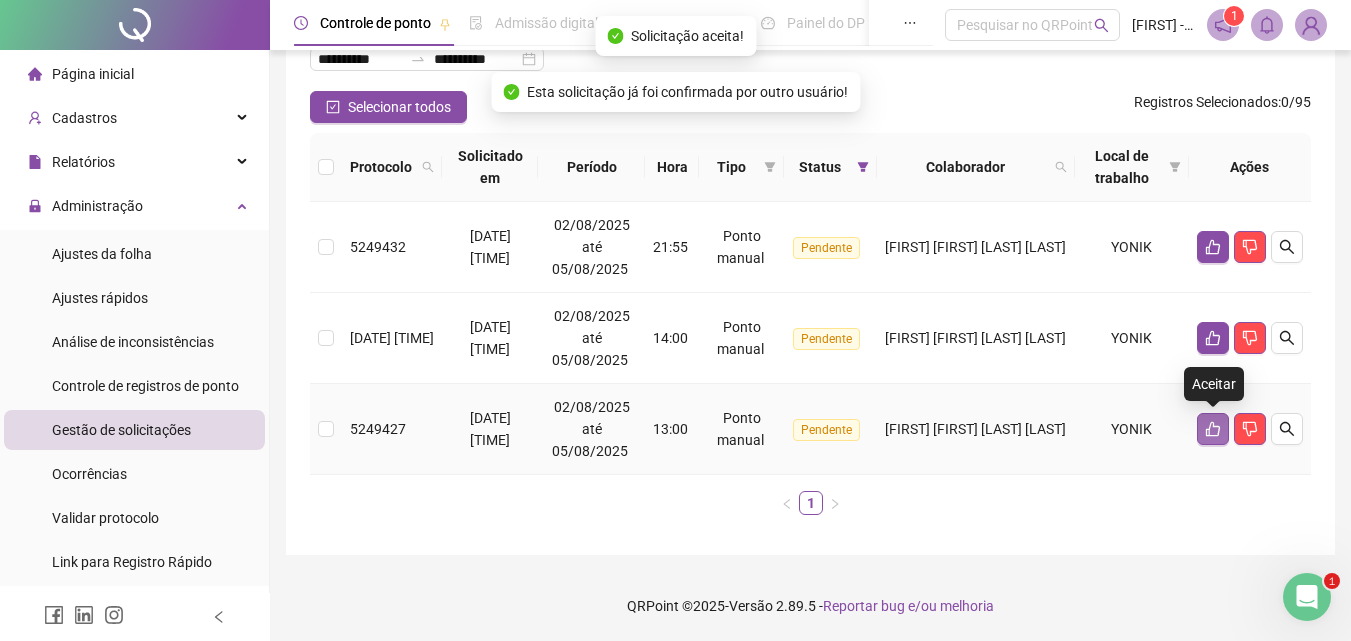 click 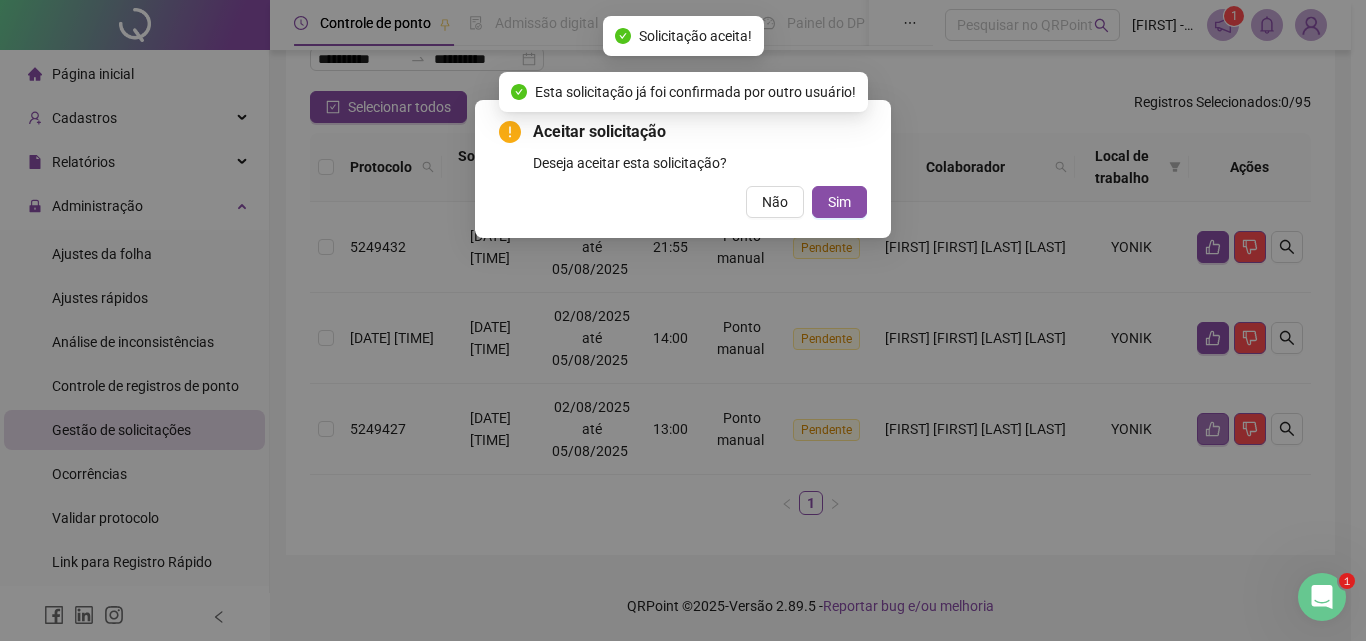 type 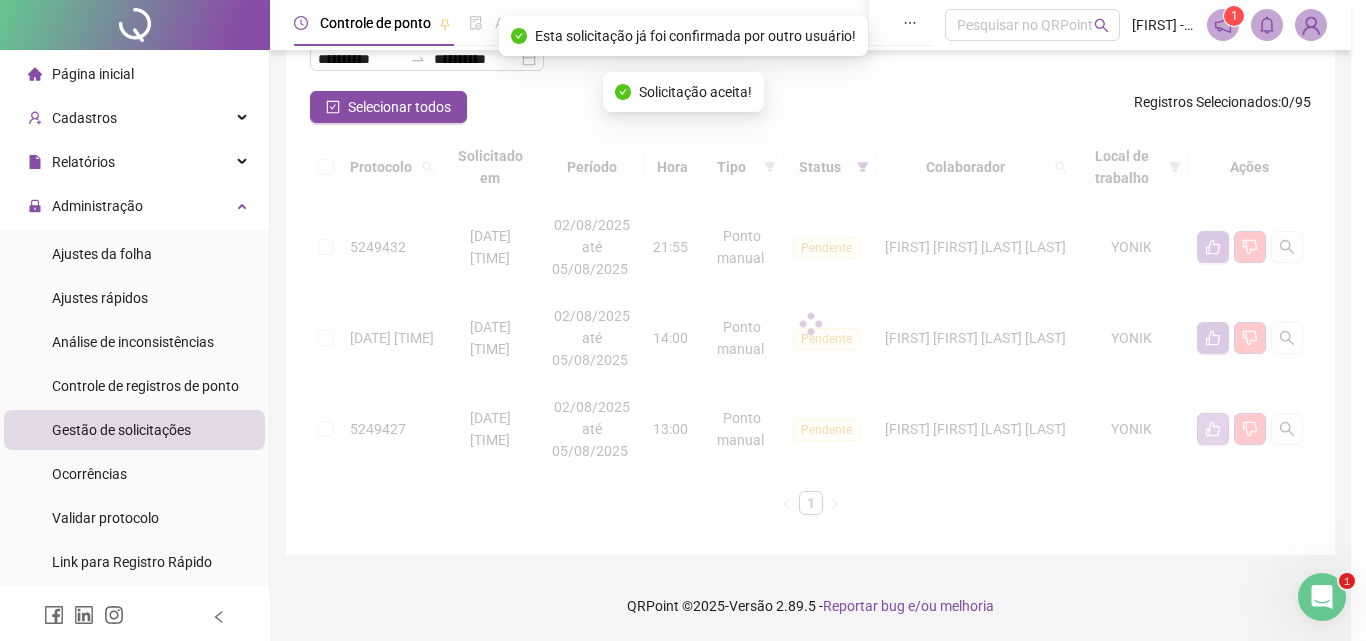 scroll, scrollTop: 50, scrollLeft: 0, axis: vertical 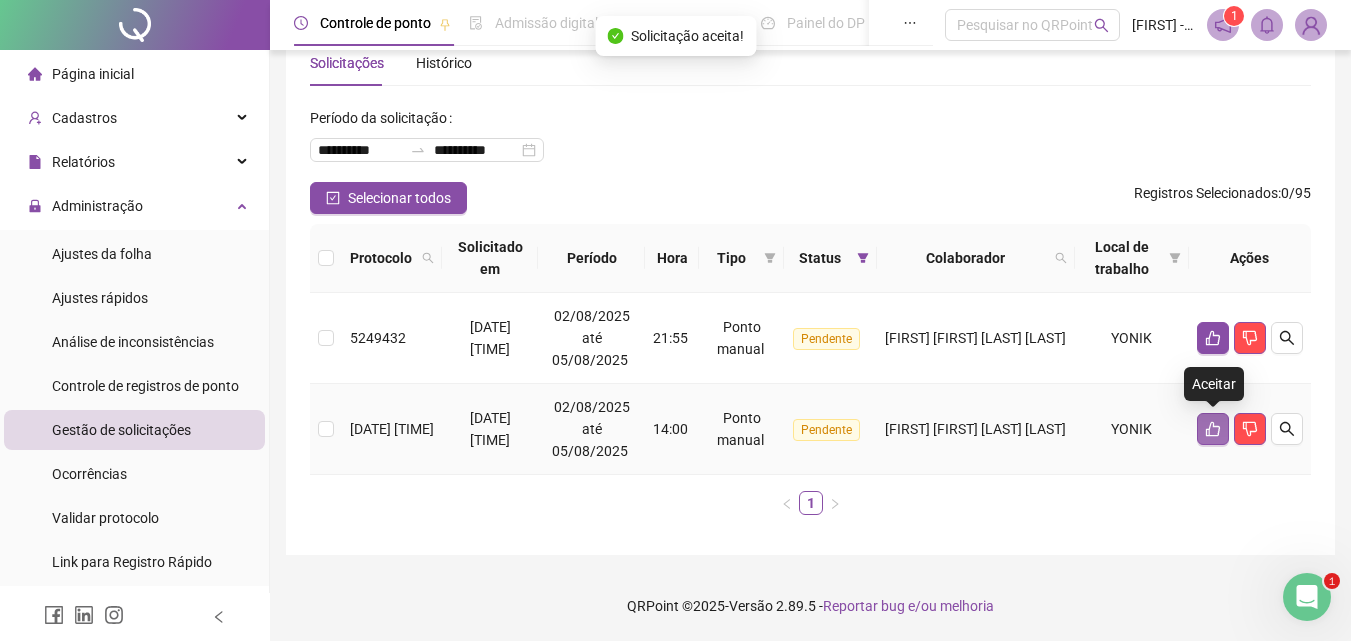 click 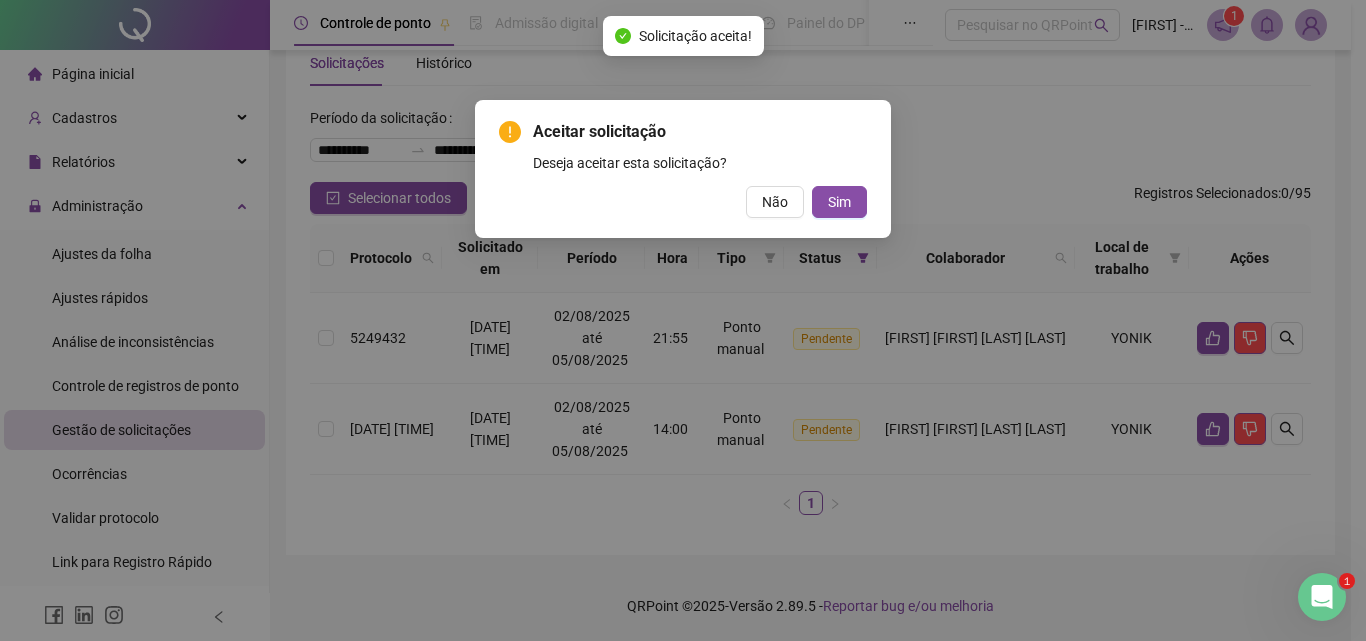 type 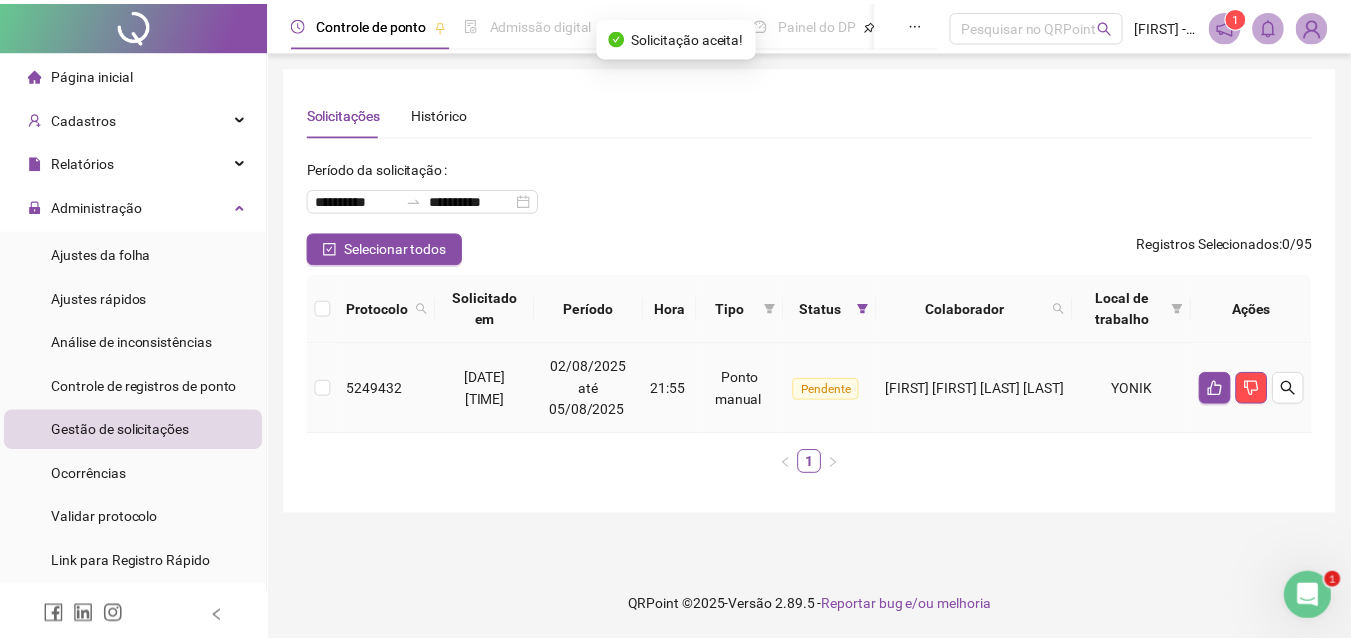 scroll, scrollTop: 0, scrollLeft: 0, axis: both 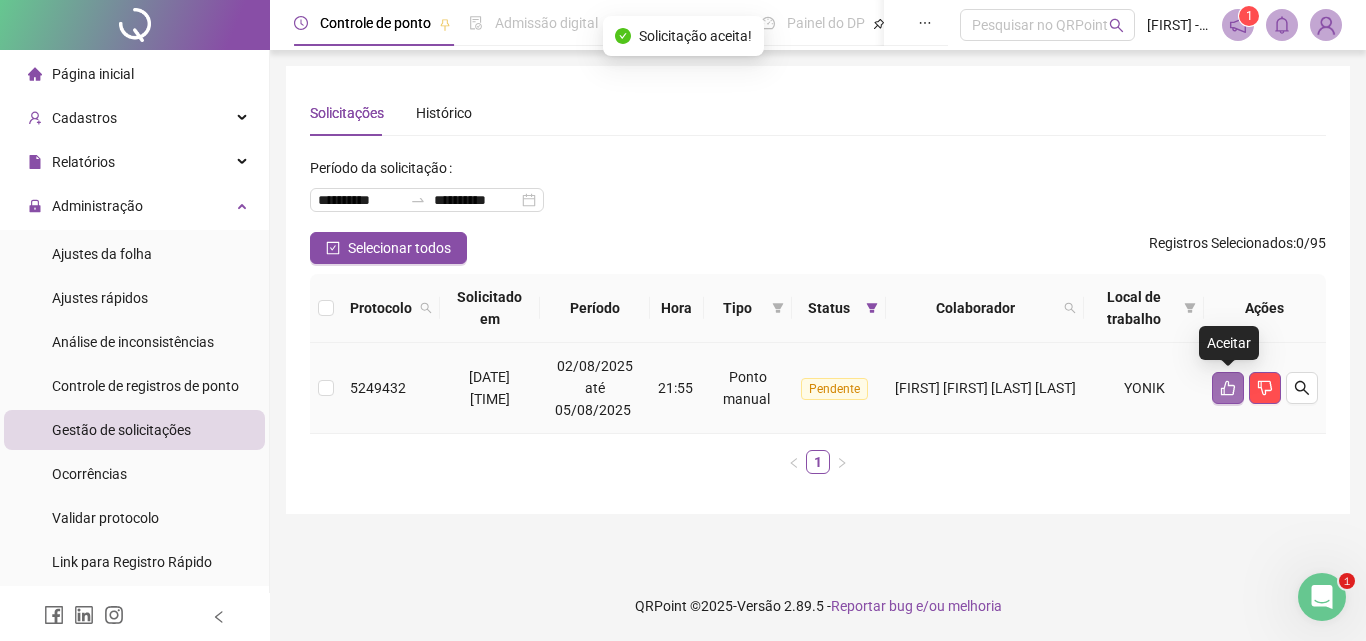 click 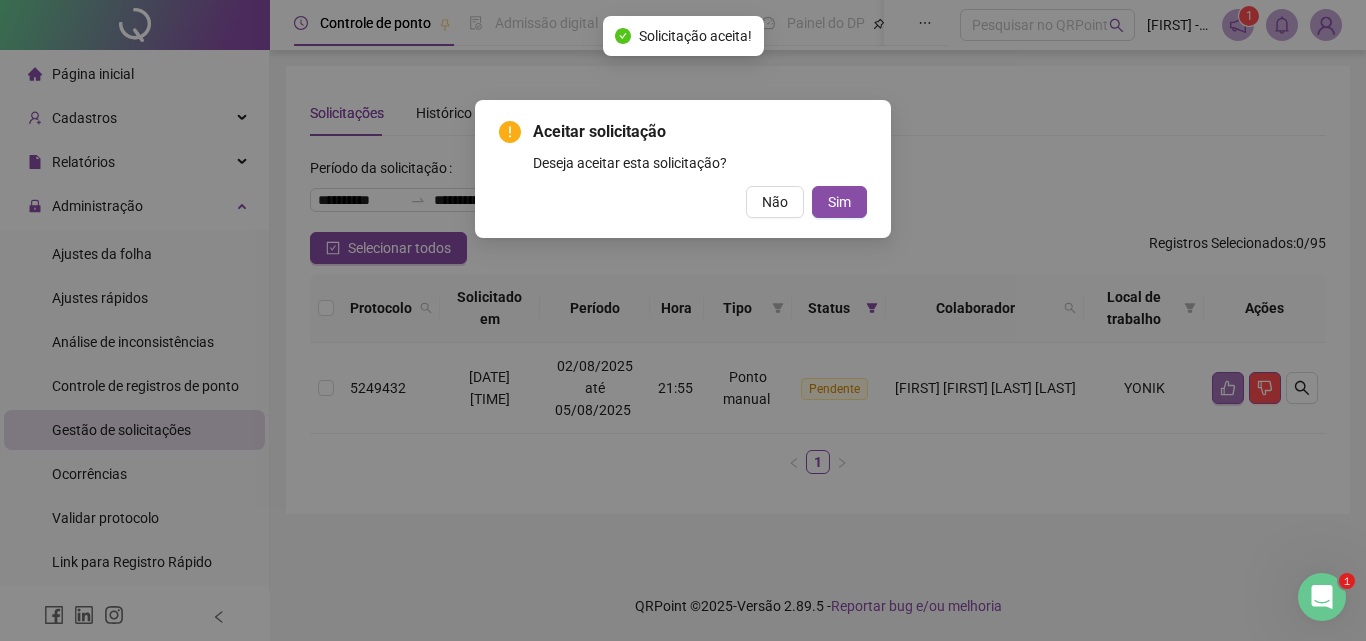 type 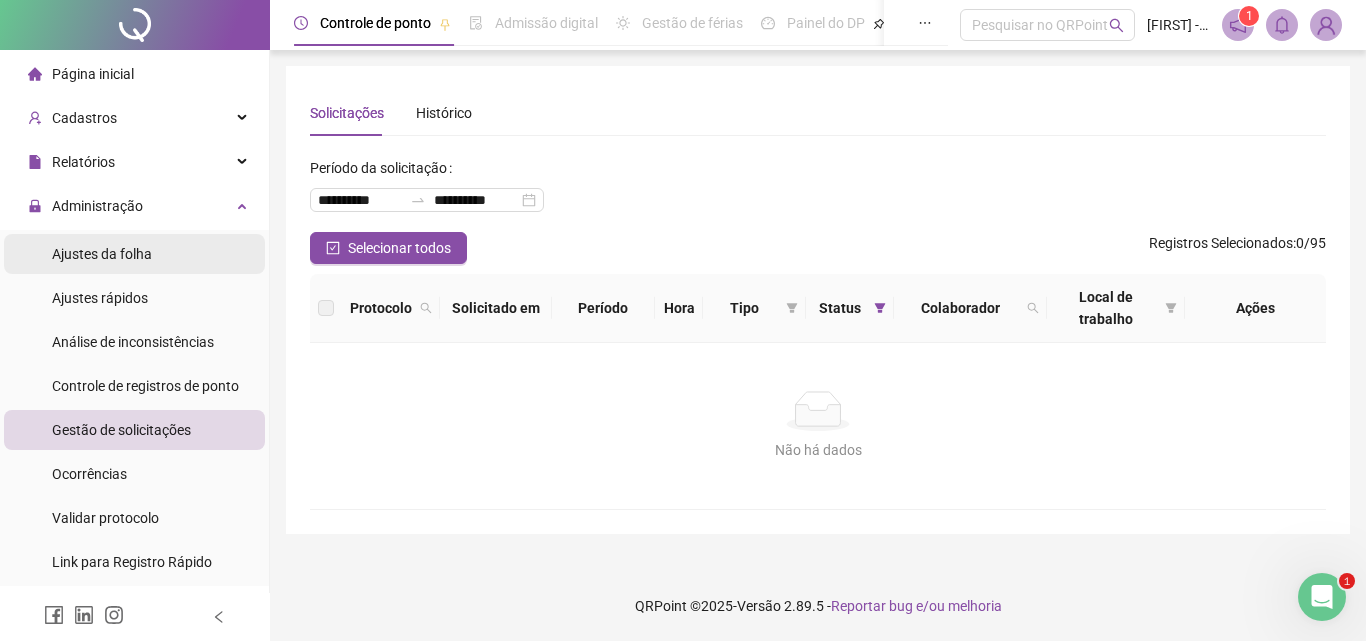 click on "Ajustes da folha" at bounding box center [102, 254] 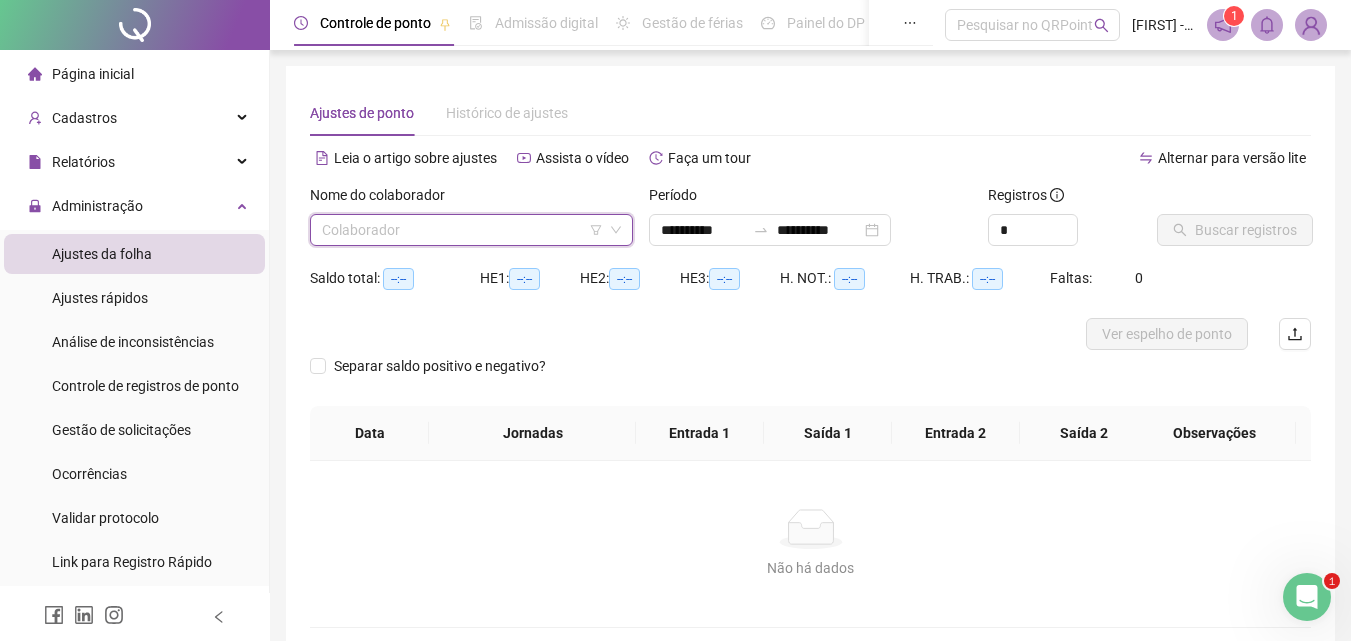 click at bounding box center [462, 230] 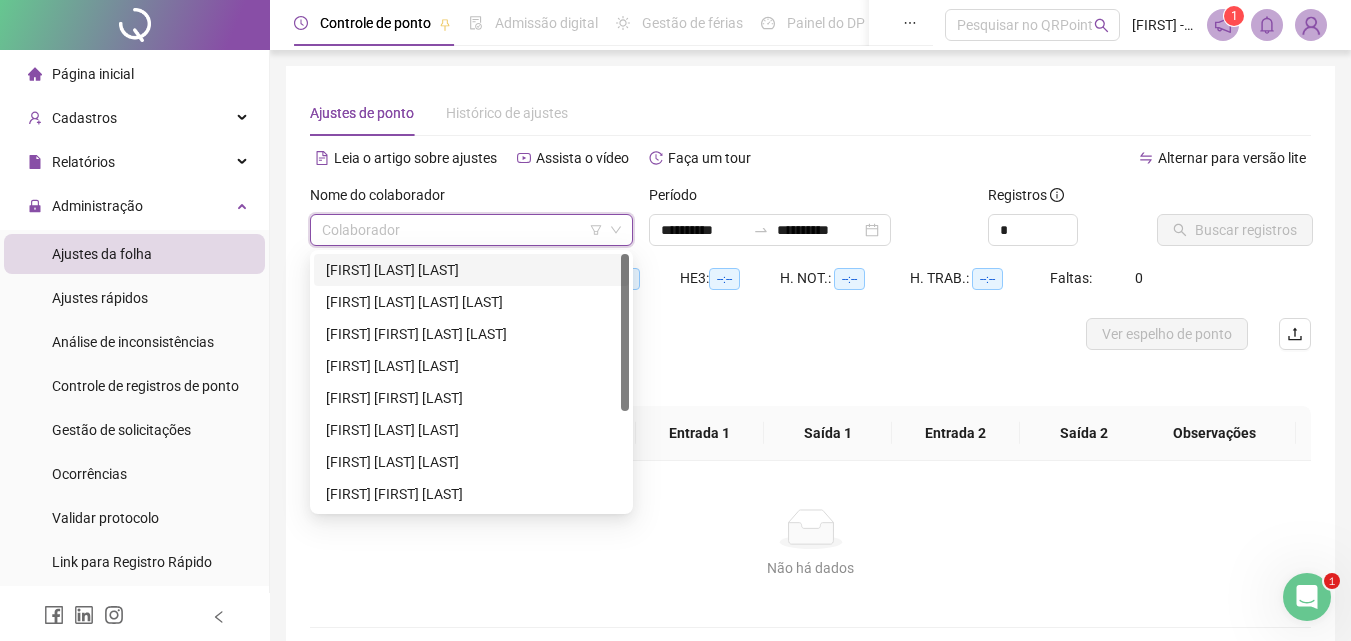 click on "[FIRST] [LAST] [LAST]" at bounding box center (471, 270) 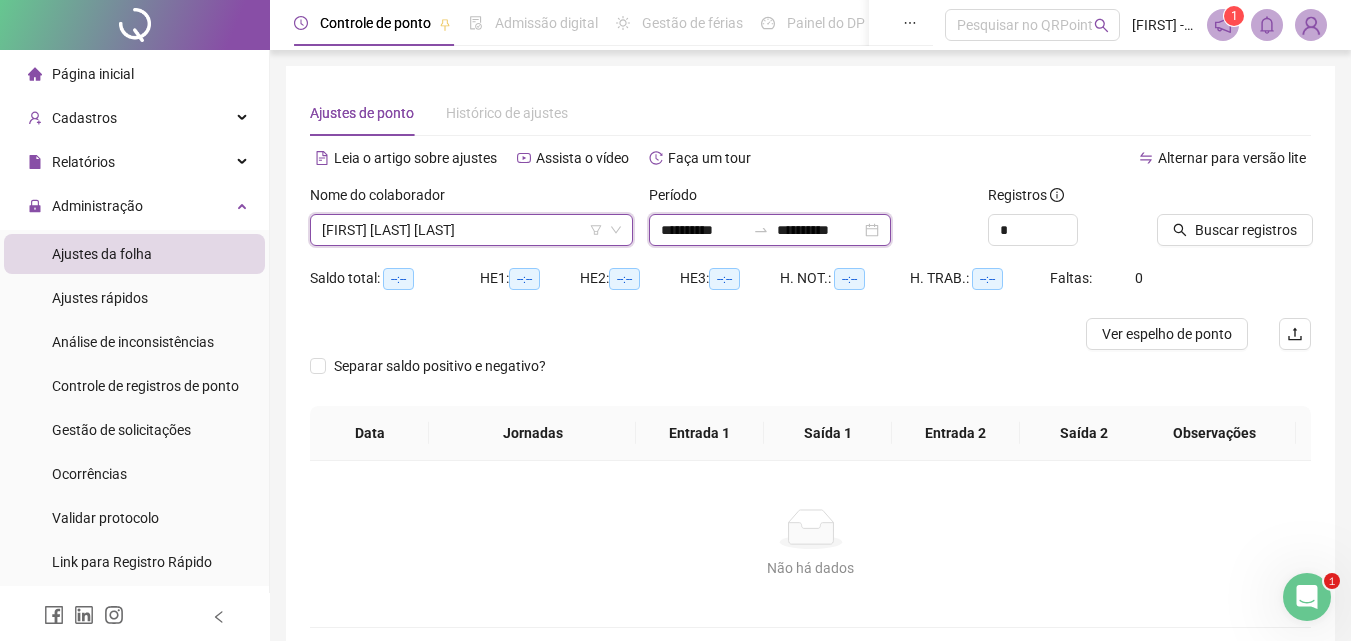 click on "**********" at bounding box center (703, 230) 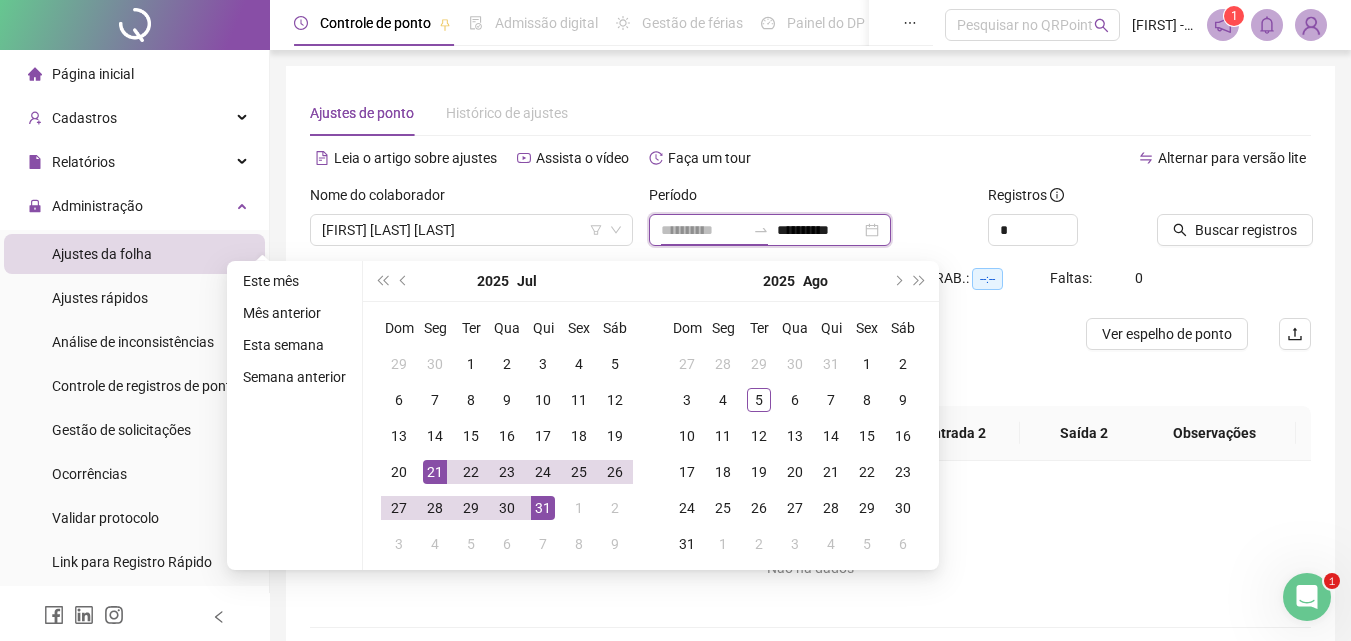 type on "**********" 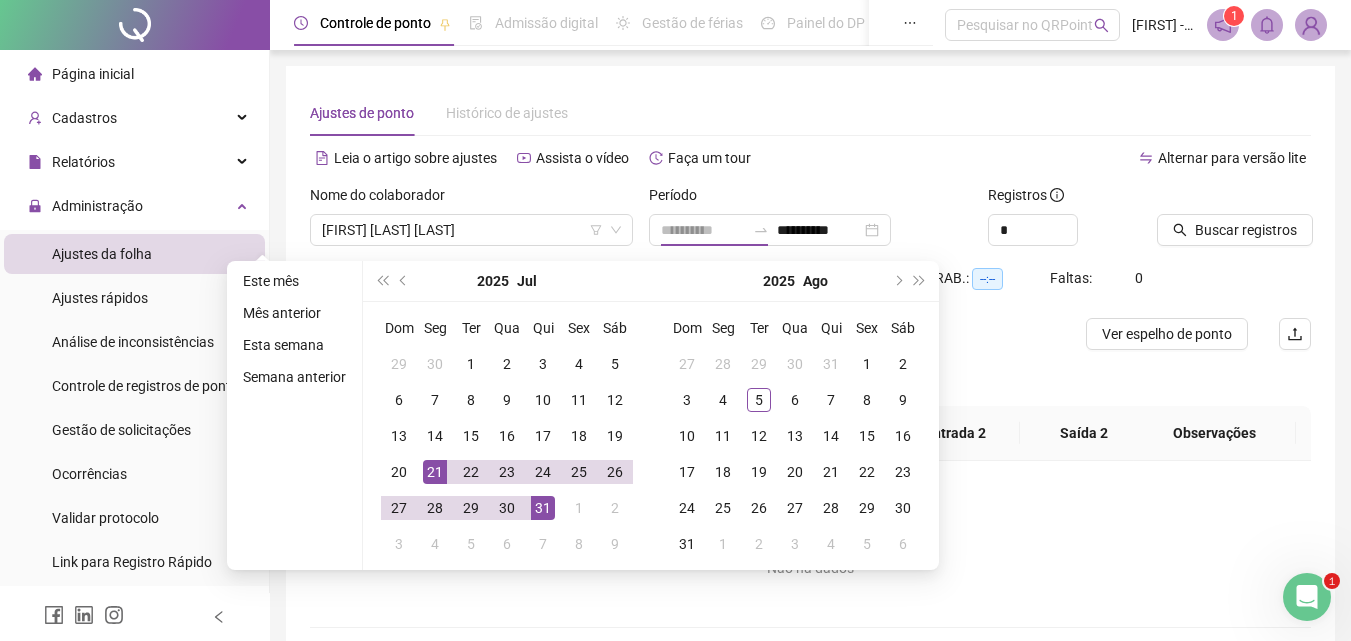 click on "21" at bounding box center (435, 472) 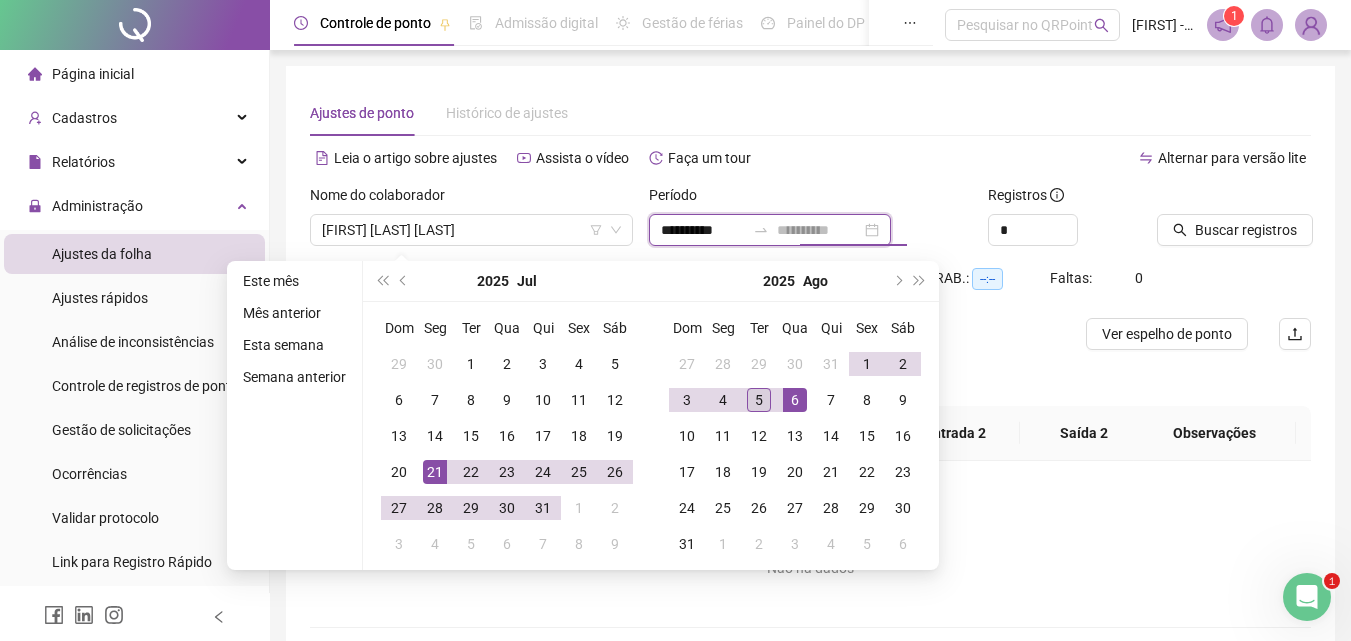 type on "**********" 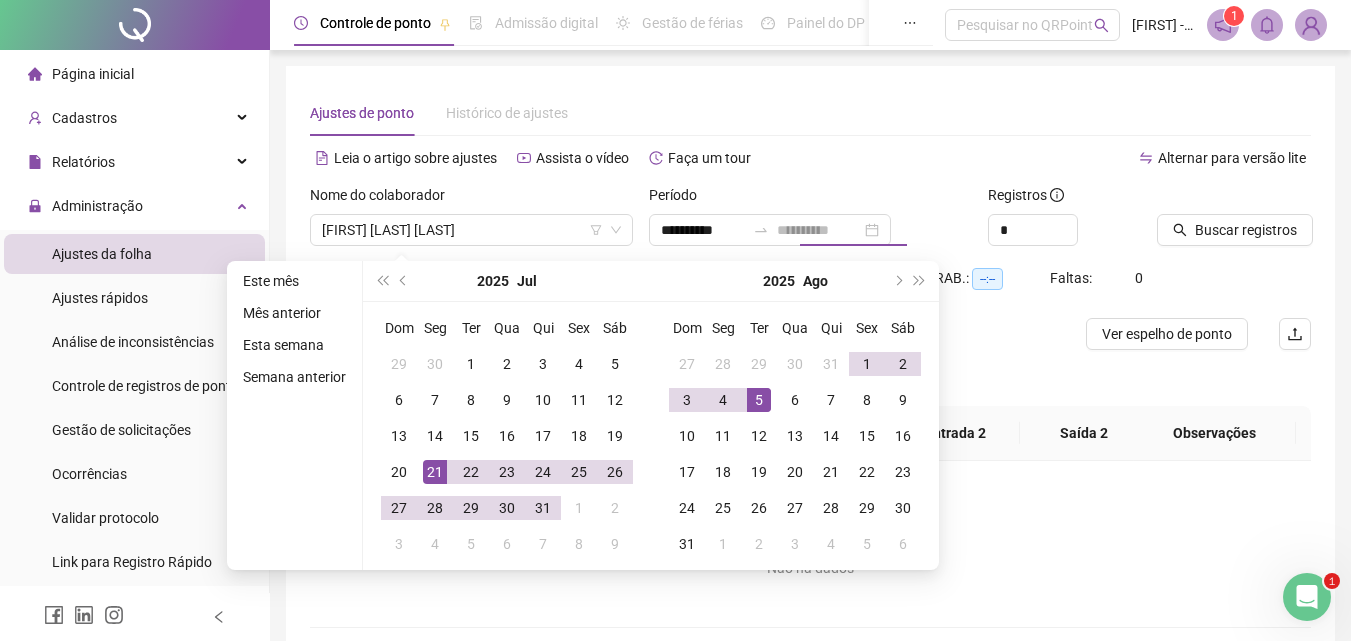 click on "5" at bounding box center [759, 400] 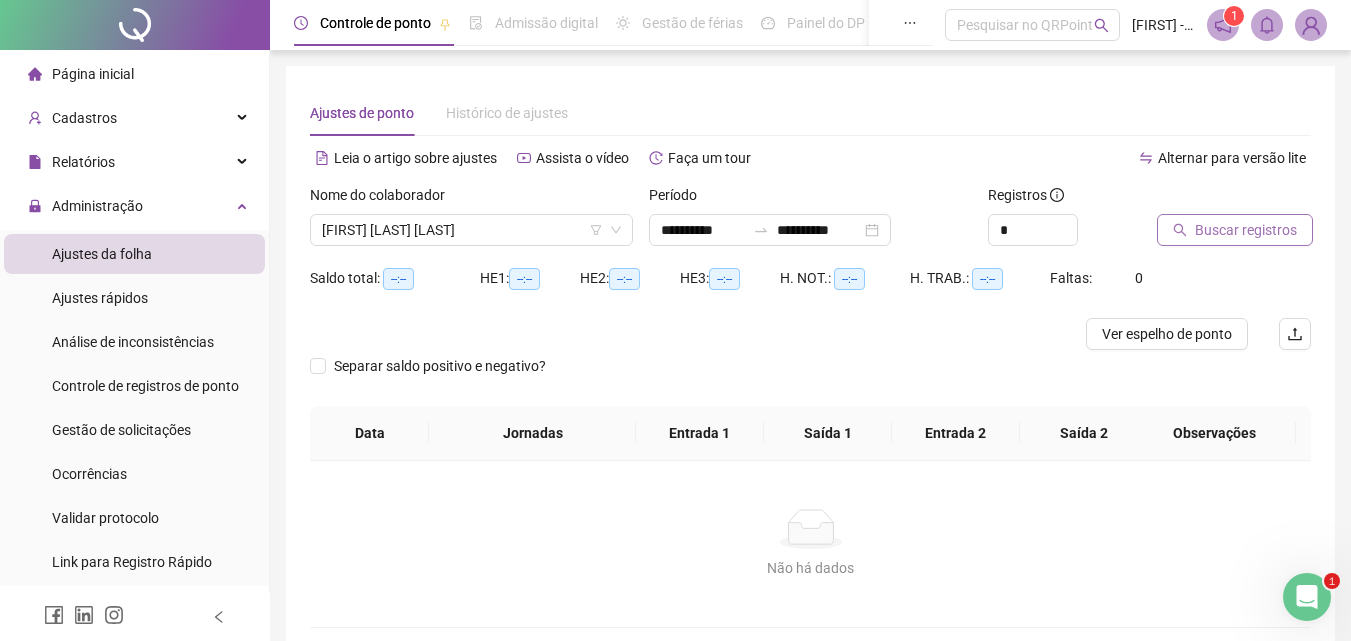 click on "Buscar registros" at bounding box center (1246, 230) 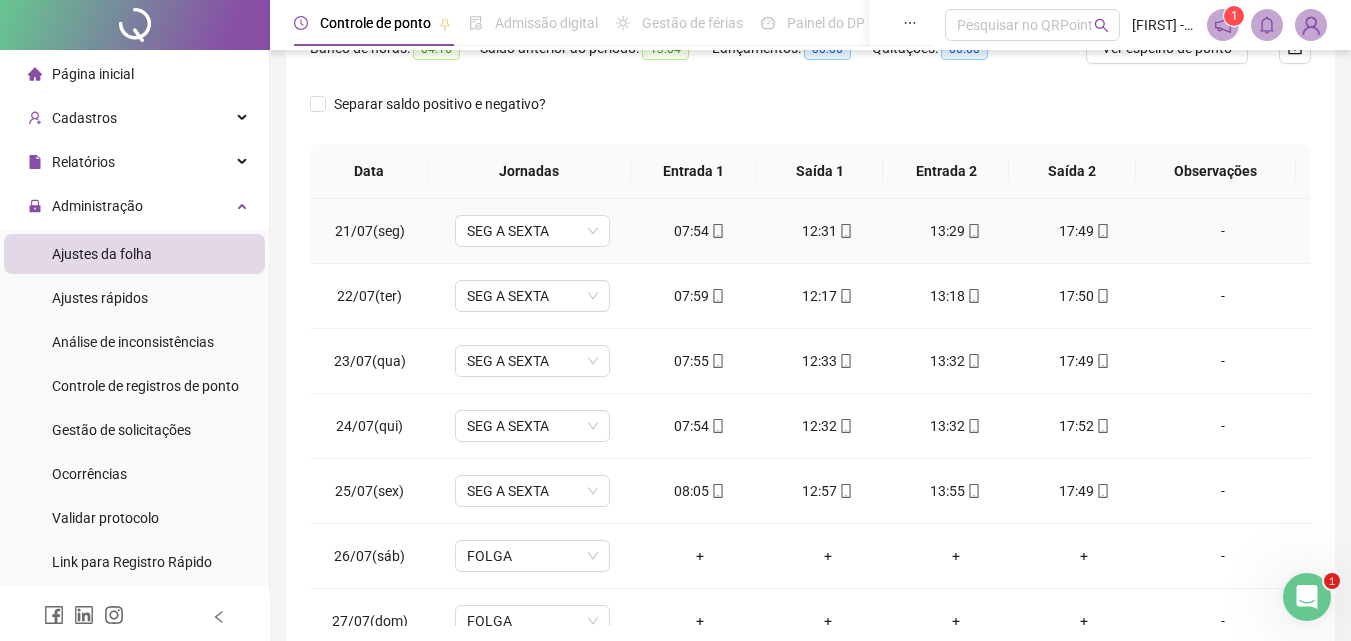 scroll, scrollTop: 381, scrollLeft: 0, axis: vertical 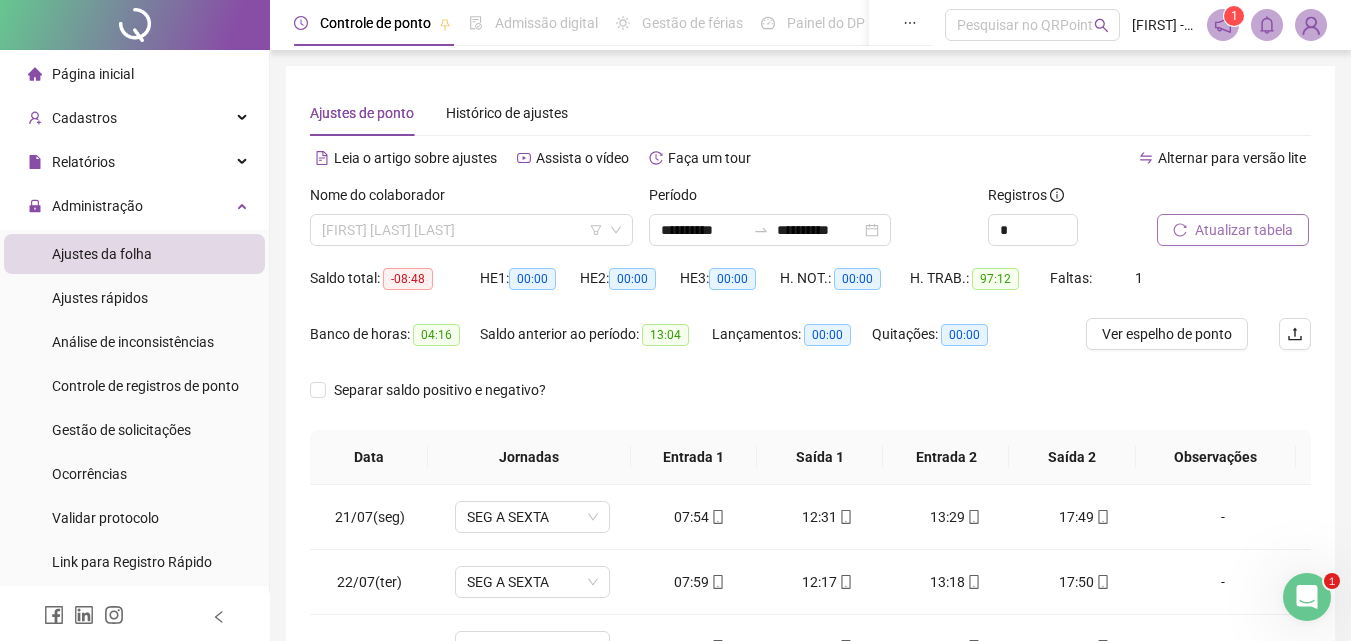 drag, startPoint x: 606, startPoint y: 225, endPoint x: 546, endPoint y: 204, distance: 63.56886 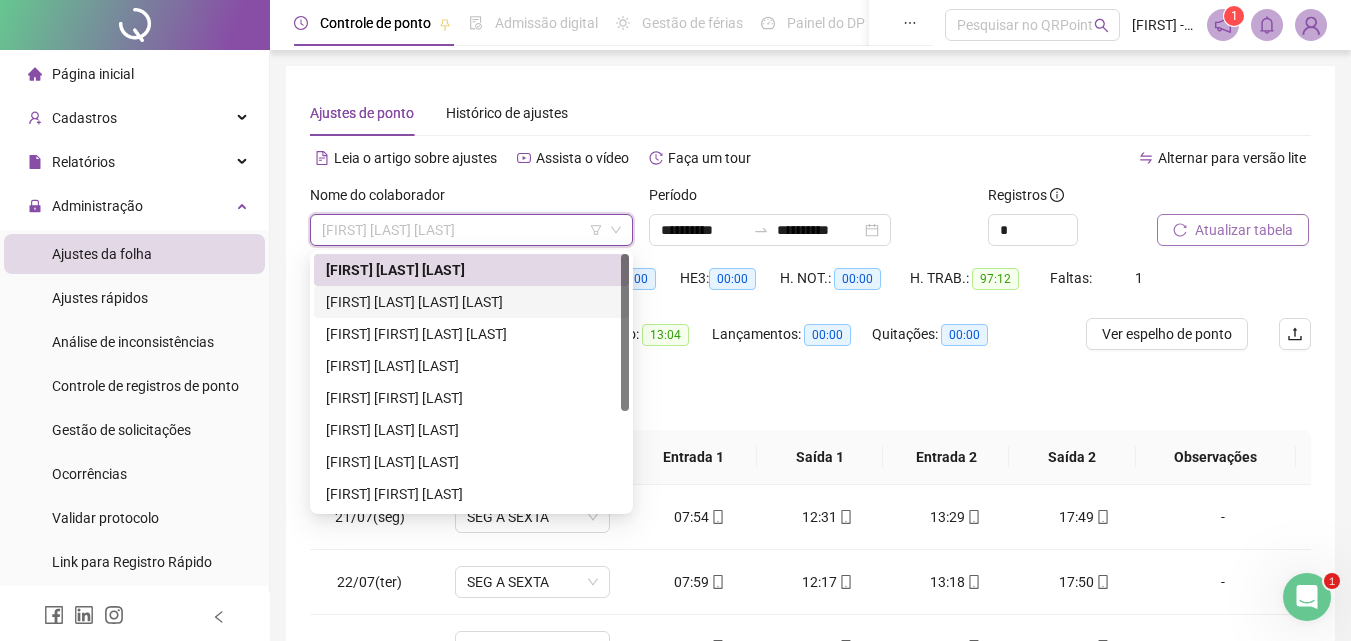 click on "[FIRST] [LAST] [LAST] [LAST]" at bounding box center [471, 302] 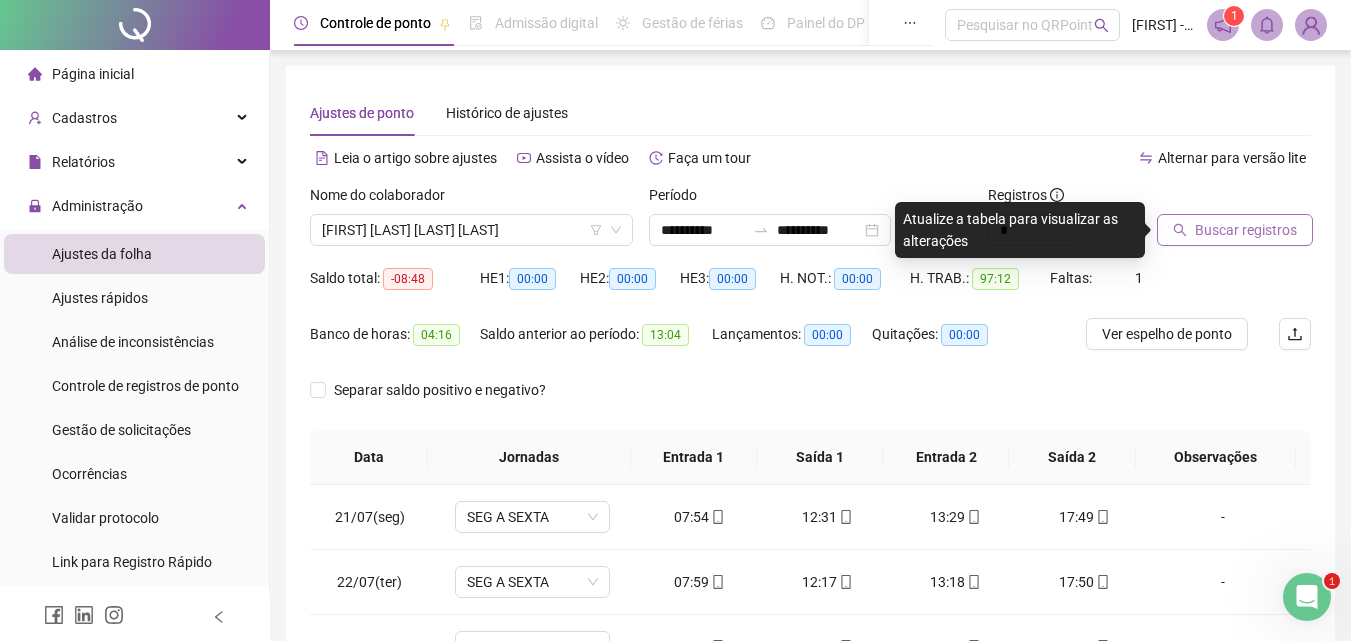 click on "Buscar registros" at bounding box center [1246, 230] 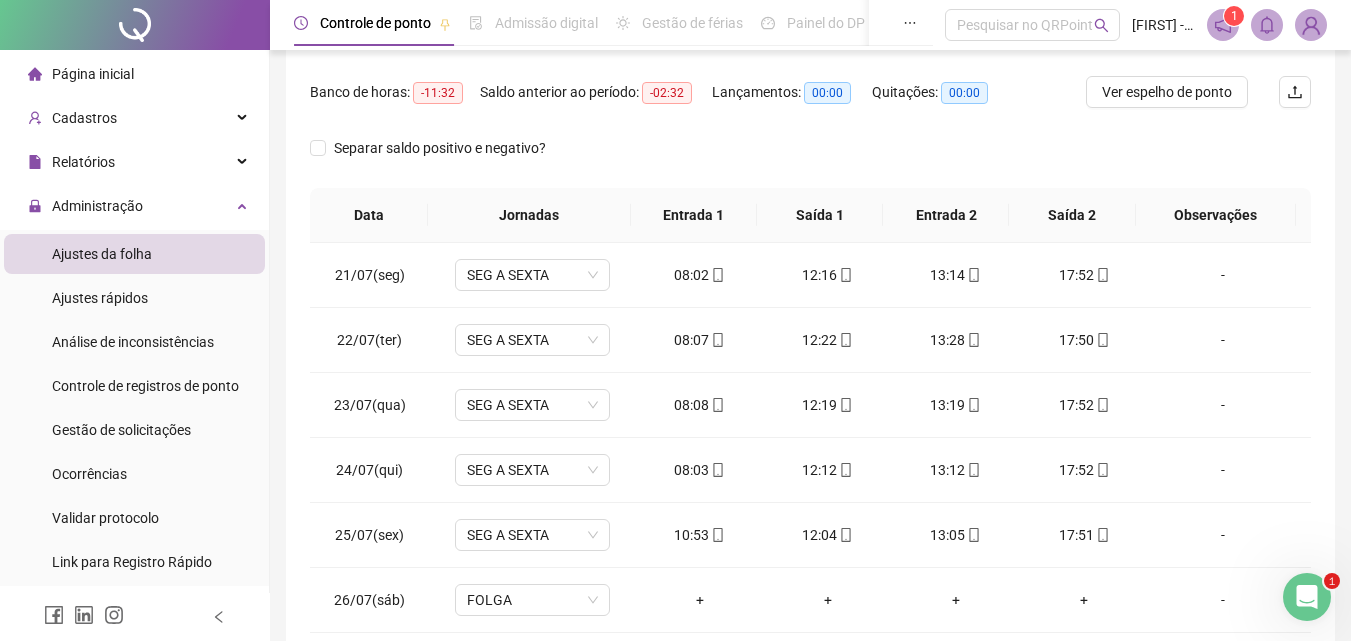 scroll, scrollTop: 381, scrollLeft: 0, axis: vertical 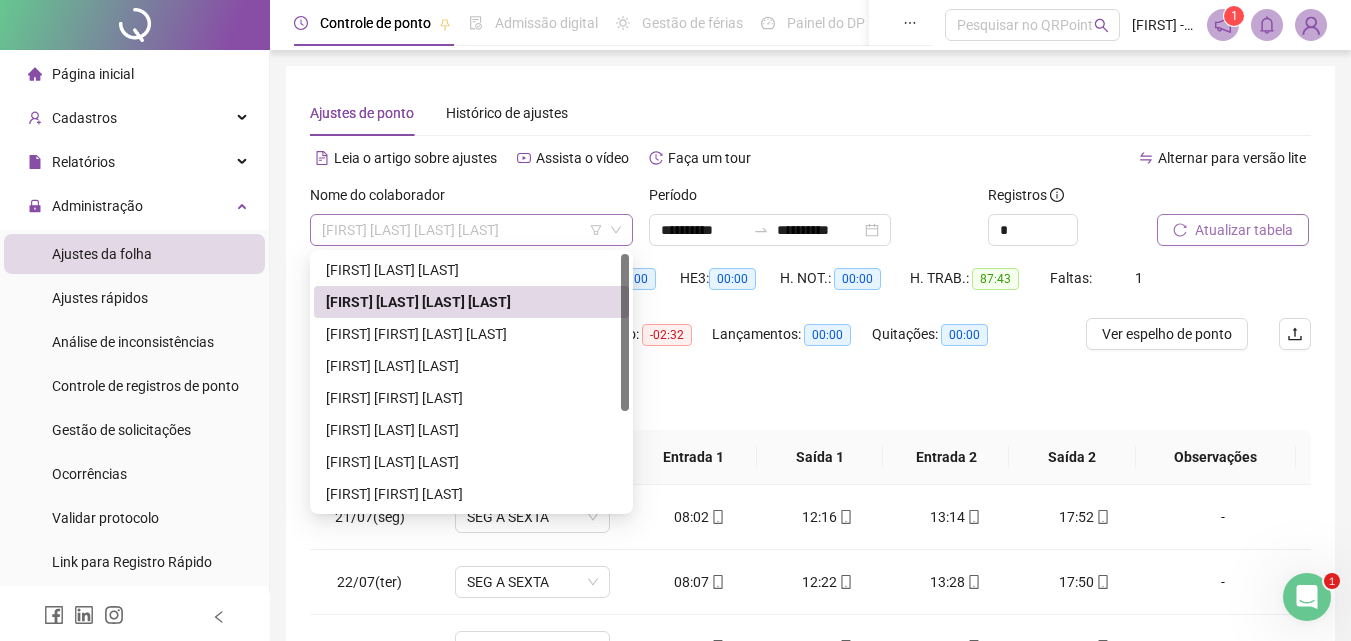 click on "[FIRST] [LAST] [LAST] [LAST]" at bounding box center (471, 230) 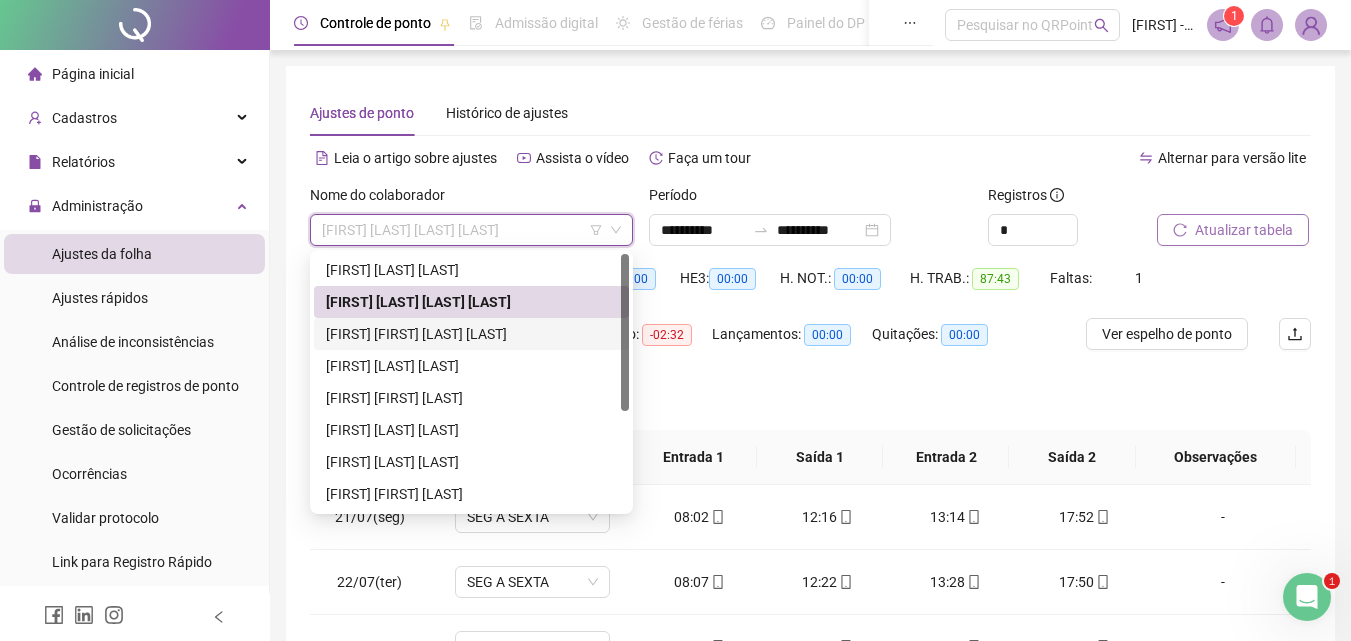 click on "[FIRST] [FIRST] [LAST] [LAST]" at bounding box center [471, 334] 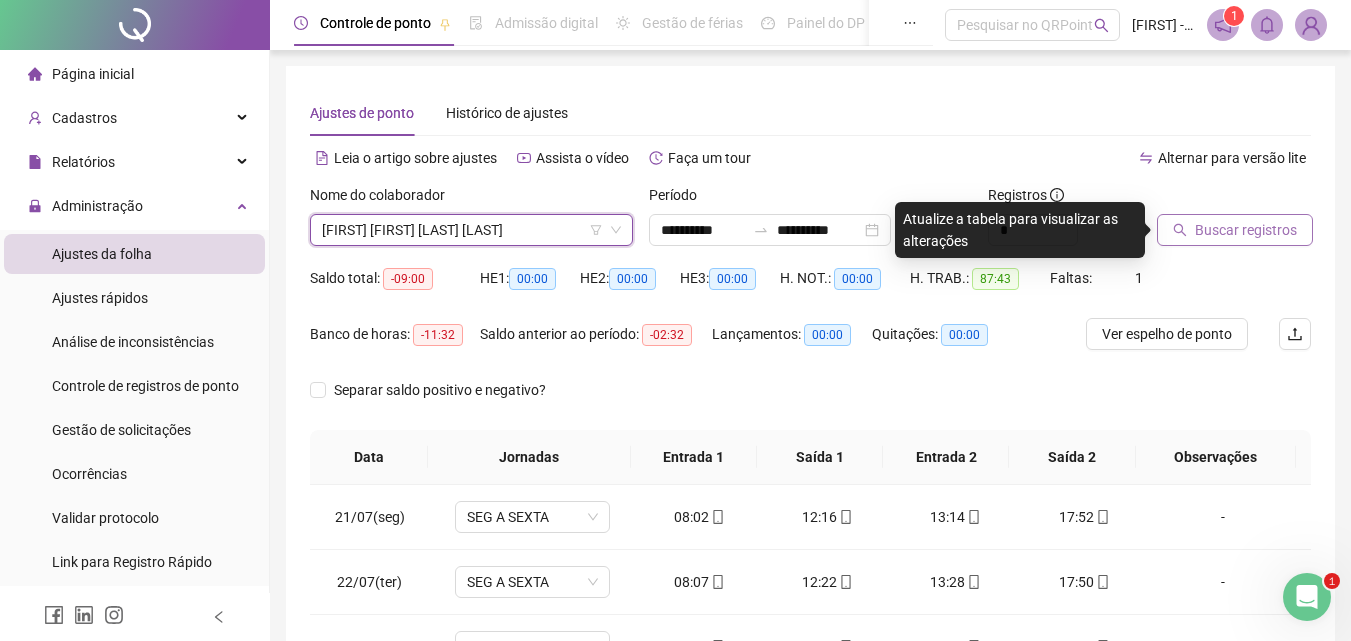 click on "Buscar registros" at bounding box center (1246, 230) 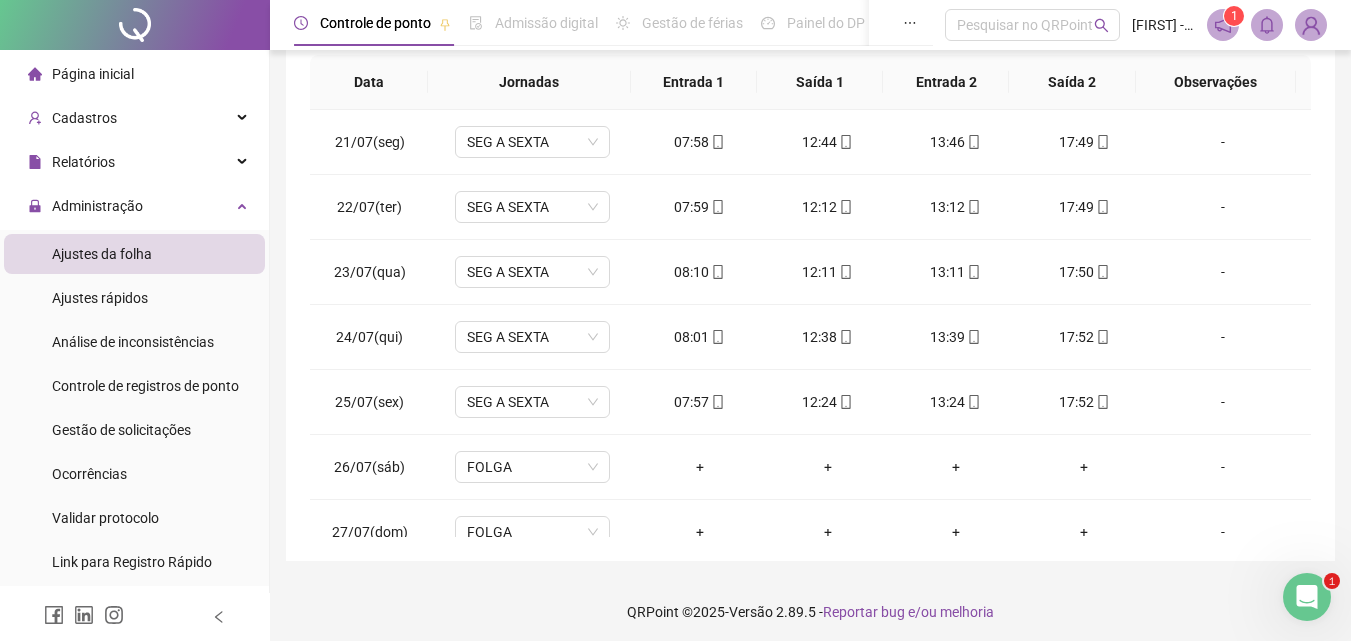 scroll, scrollTop: 381, scrollLeft: 0, axis: vertical 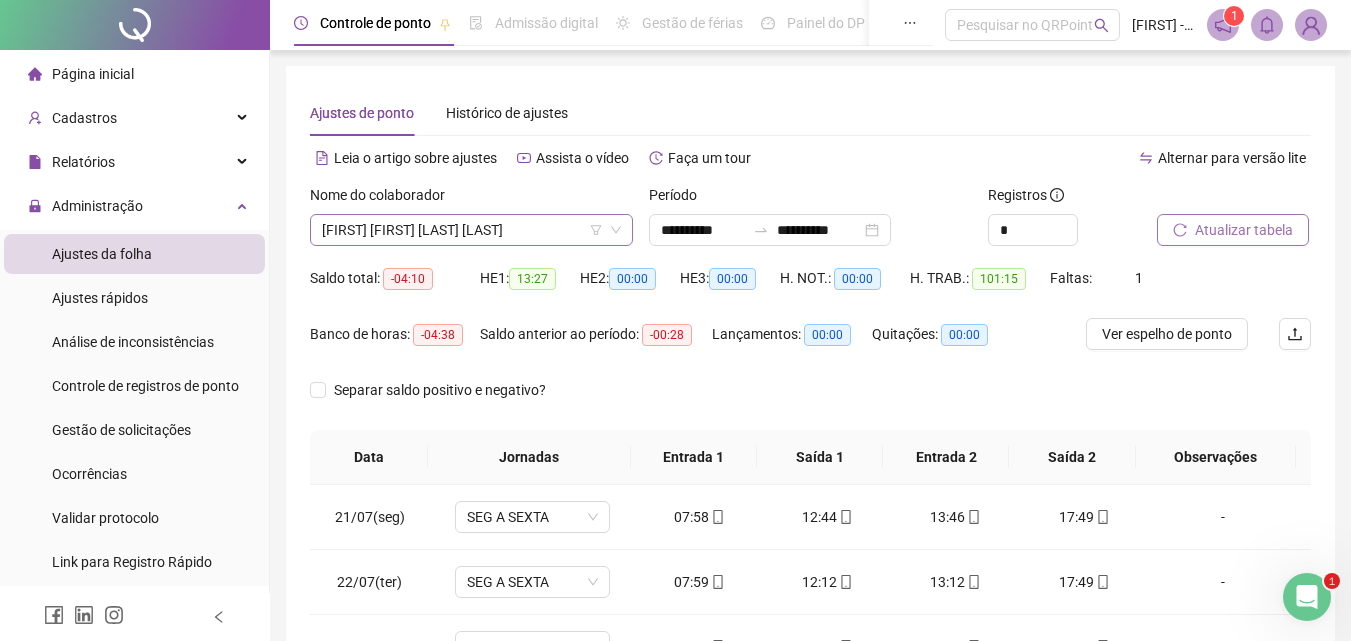 click on "[FIRST] [FIRST] [LAST] [LAST]" at bounding box center (471, 230) 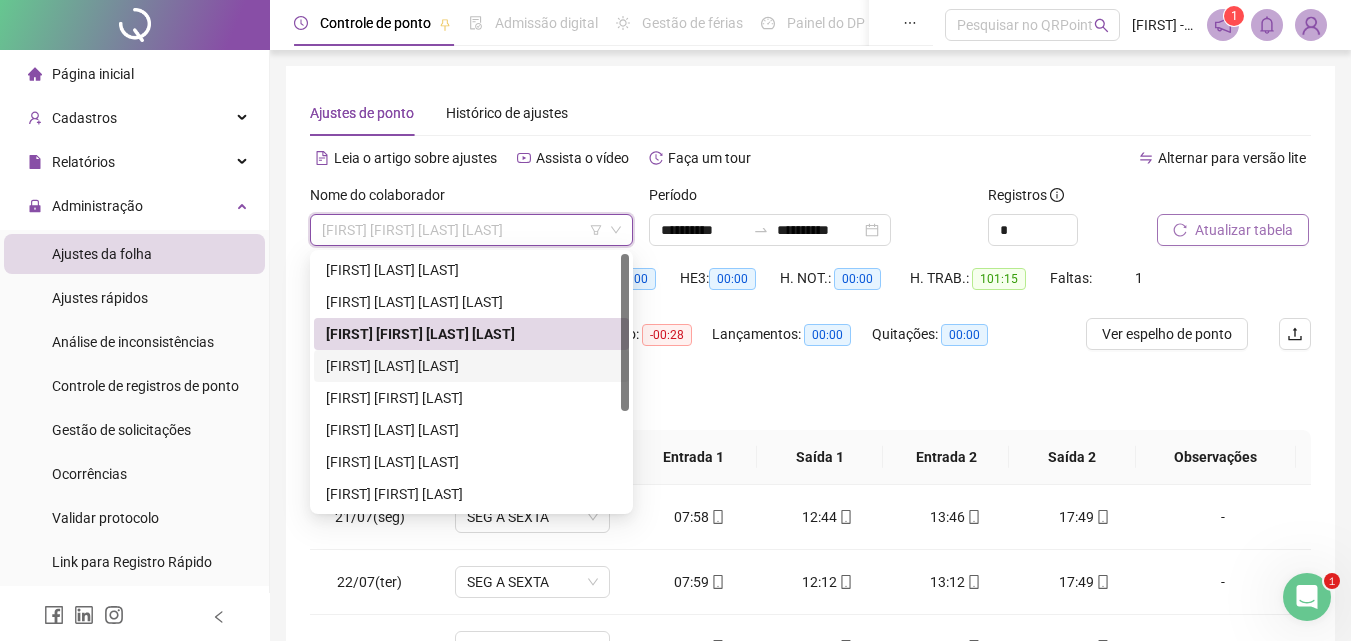 click on "[FIRST] [LAST] [LAST]" at bounding box center [471, 366] 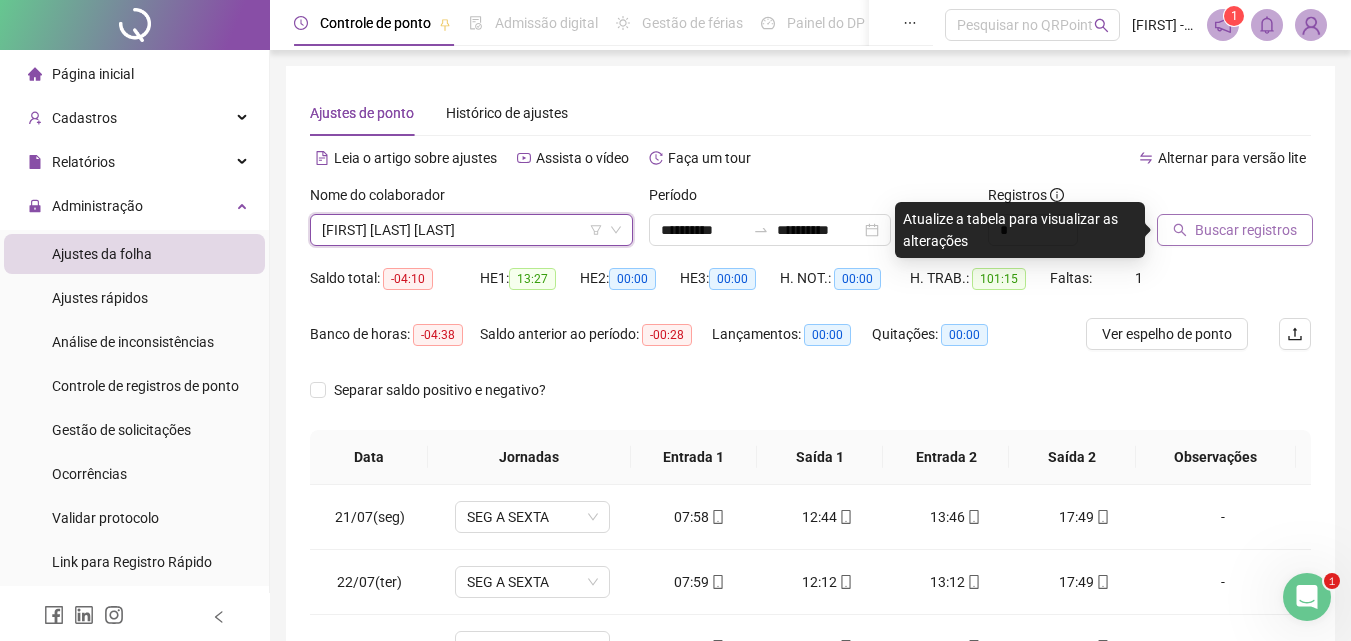 click on "Buscar registros" at bounding box center [1246, 230] 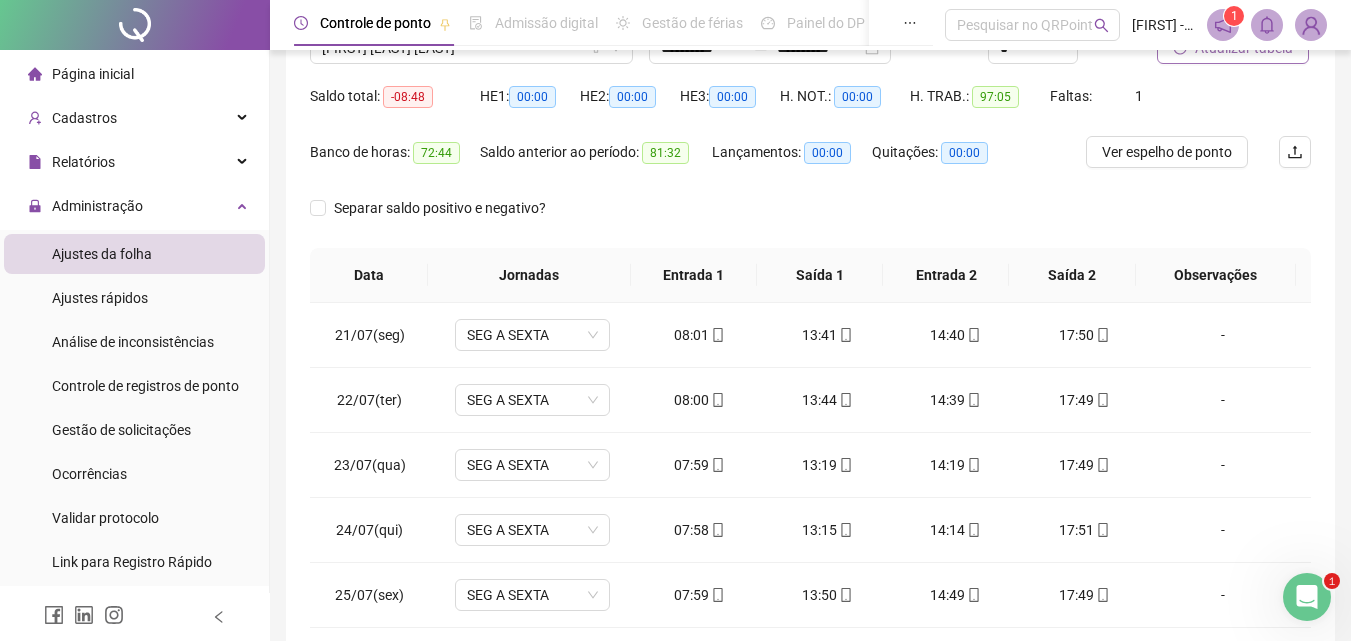 scroll, scrollTop: 381, scrollLeft: 0, axis: vertical 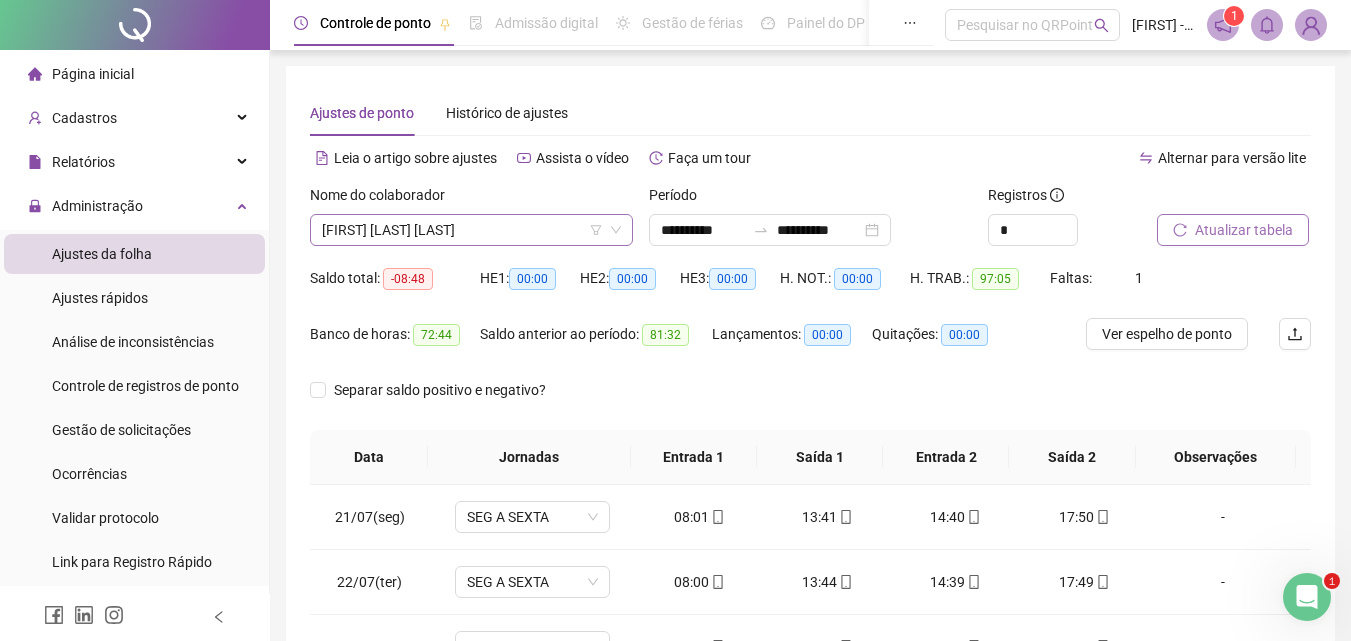 click on "[FIRST] [LAST] [LAST]" at bounding box center [471, 230] 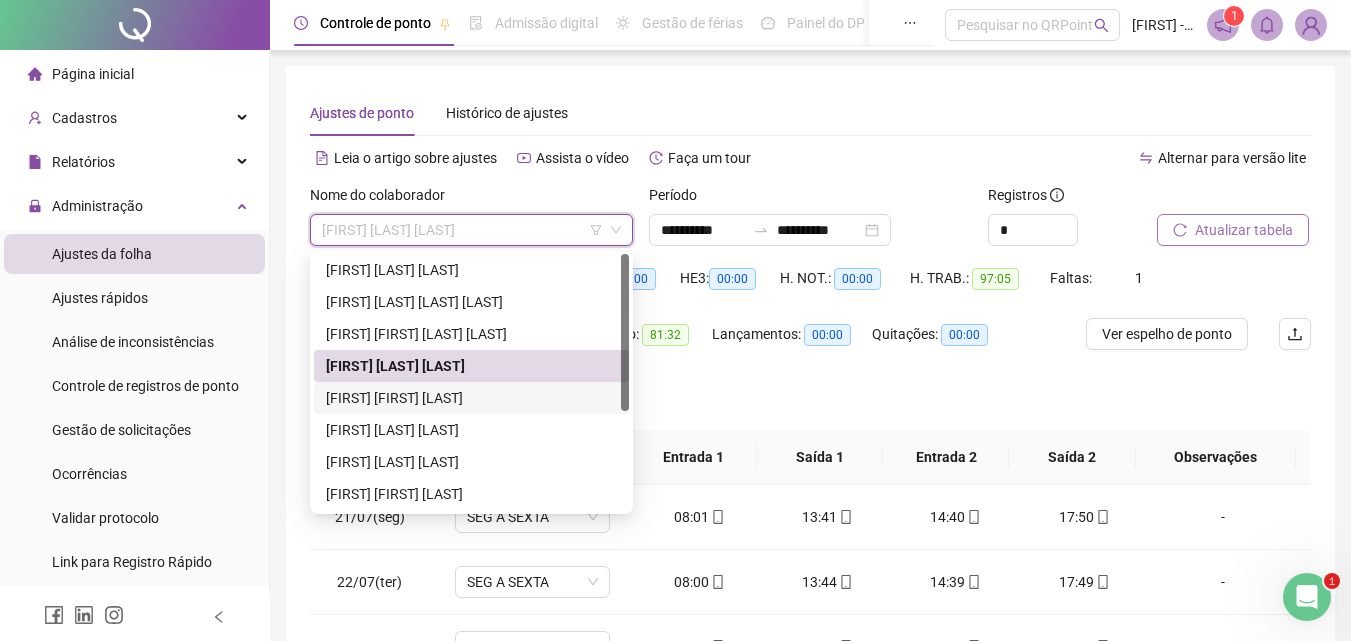 click on "[FIRST] [FIRST] [LAST]" at bounding box center [471, 398] 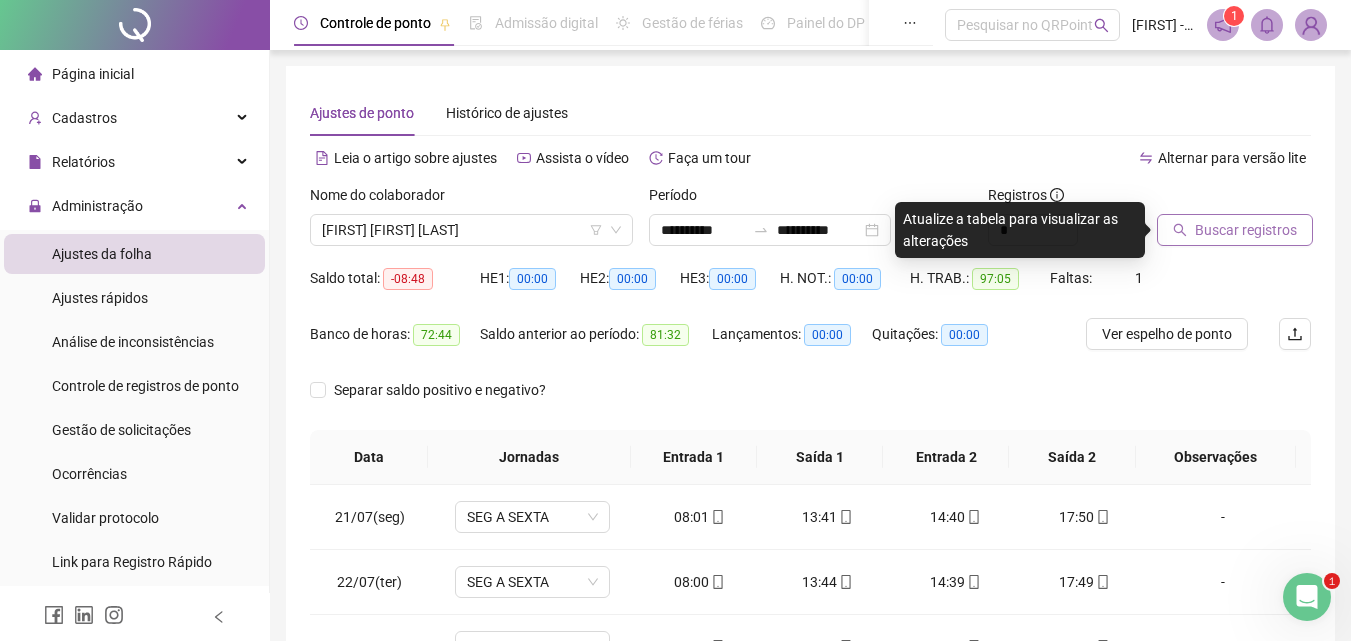click on "Buscar registros" at bounding box center [1246, 230] 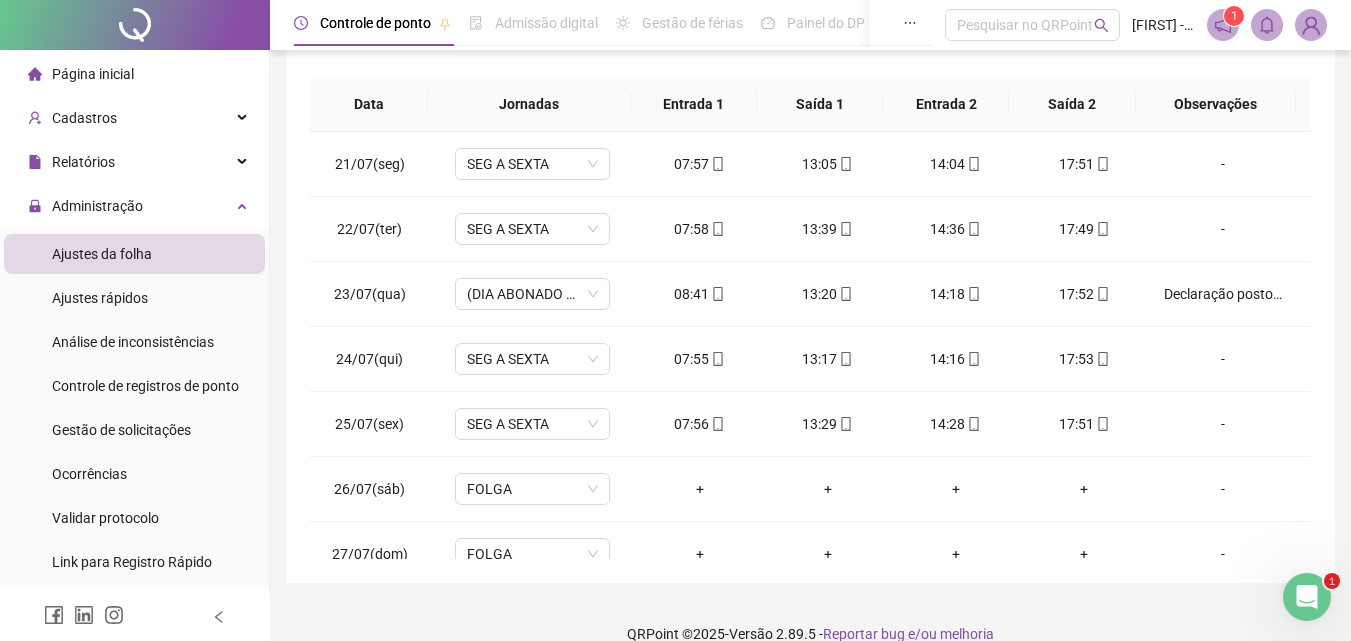scroll, scrollTop: 381, scrollLeft: 0, axis: vertical 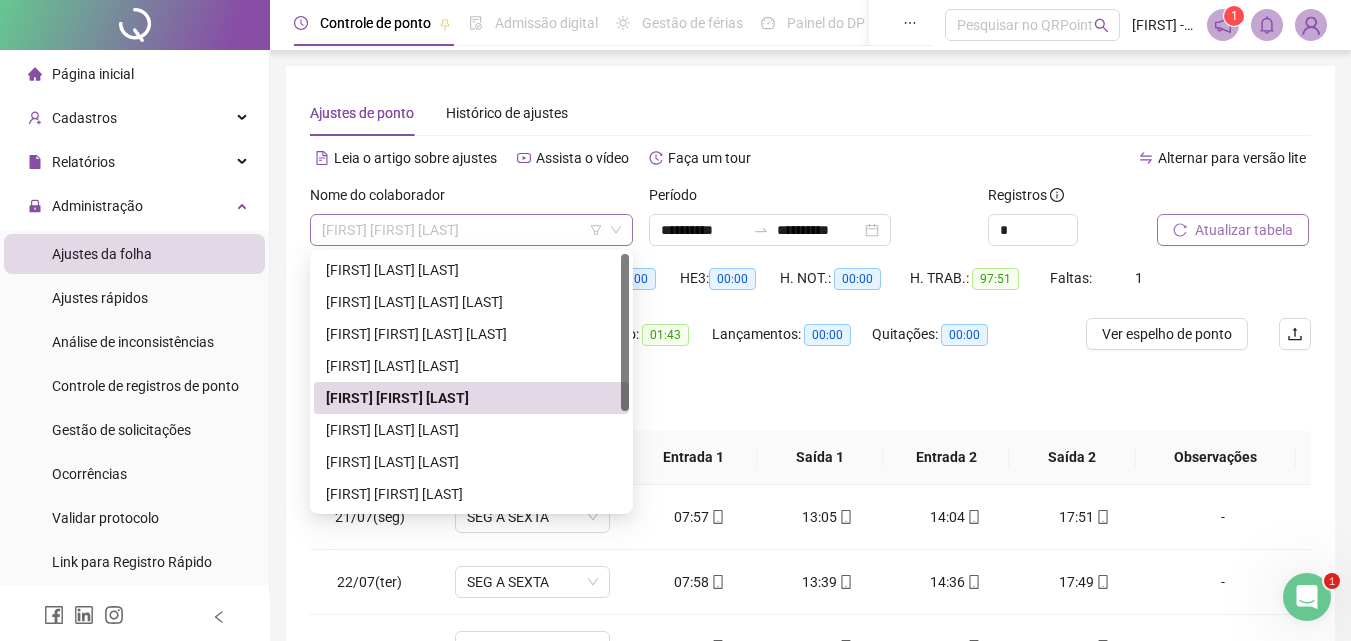 click on "[FIRST] [FIRST] [LAST]" at bounding box center [471, 230] 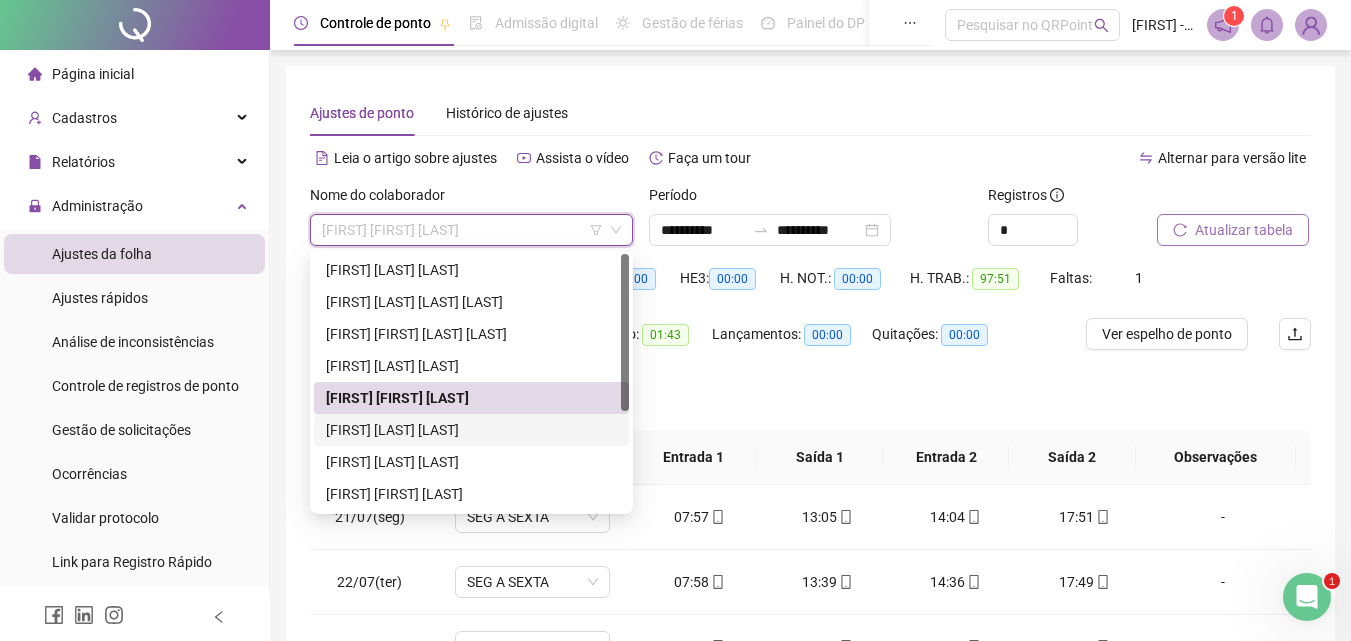 click on "[FIRST] [LAST] [LAST]" at bounding box center [471, 430] 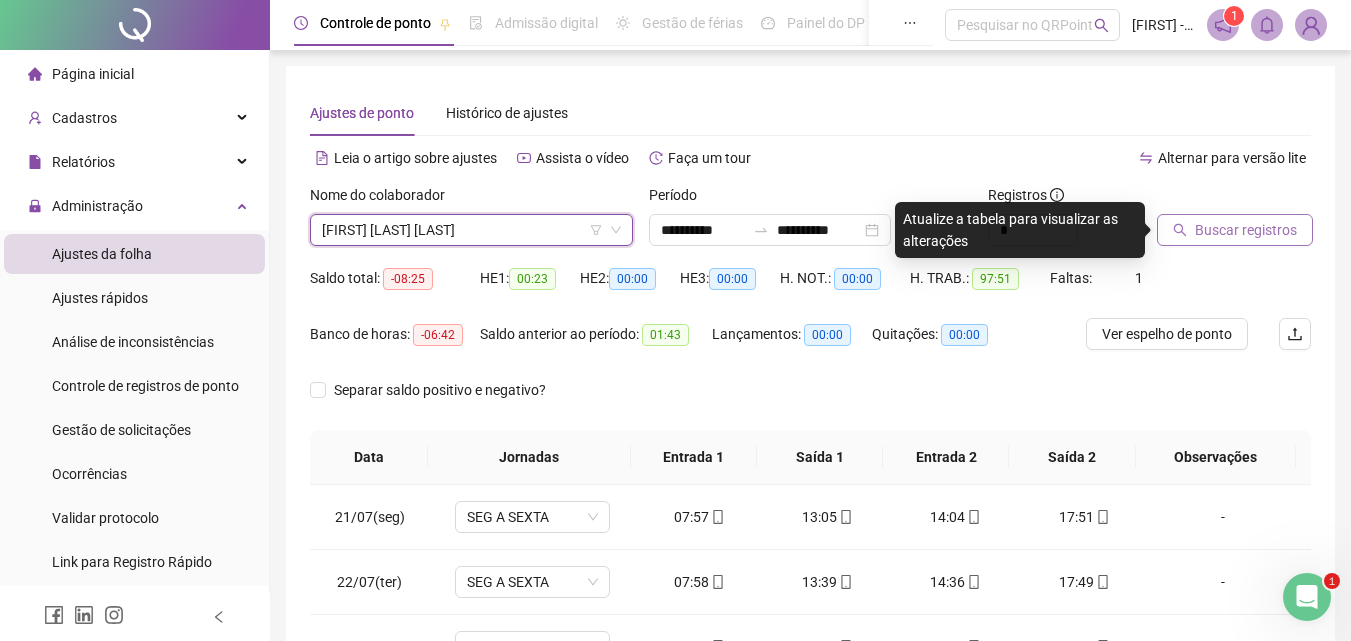 click on "Buscar registros" at bounding box center [1246, 230] 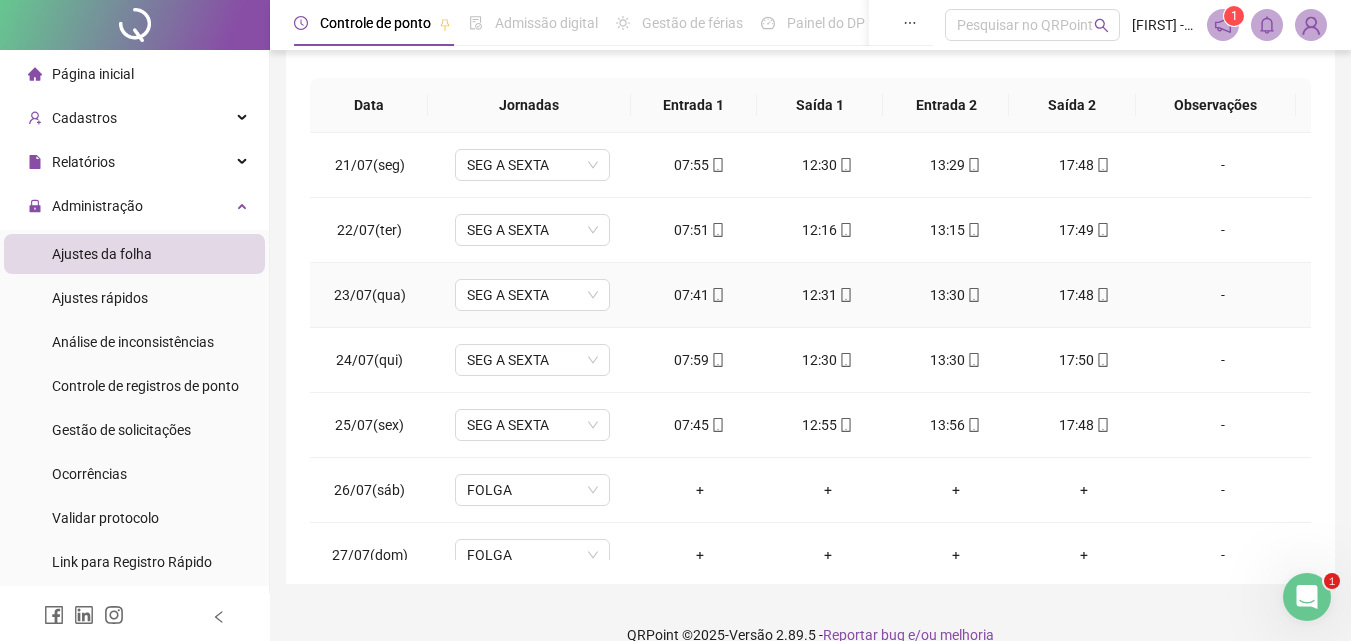 scroll, scrollTop: 381, scrollLeft: 0, axis: vertical 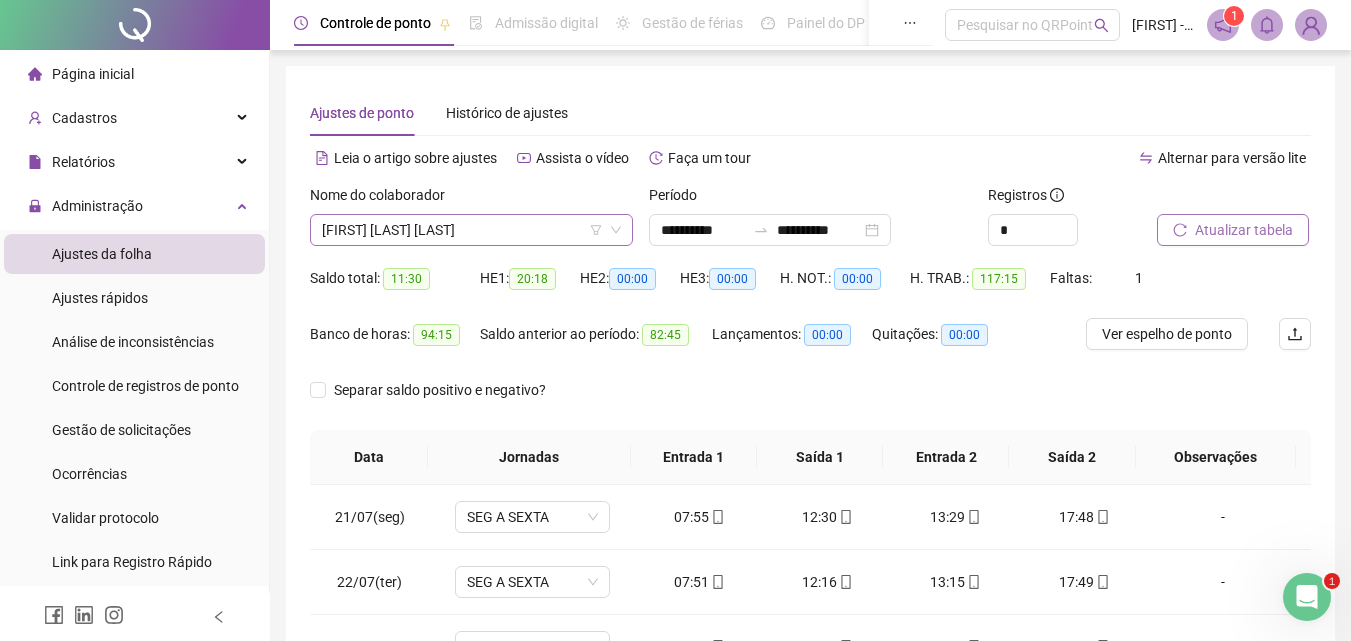 click on "[FIRST] [LAST] [LAST]" at bounding box center (471, 230) 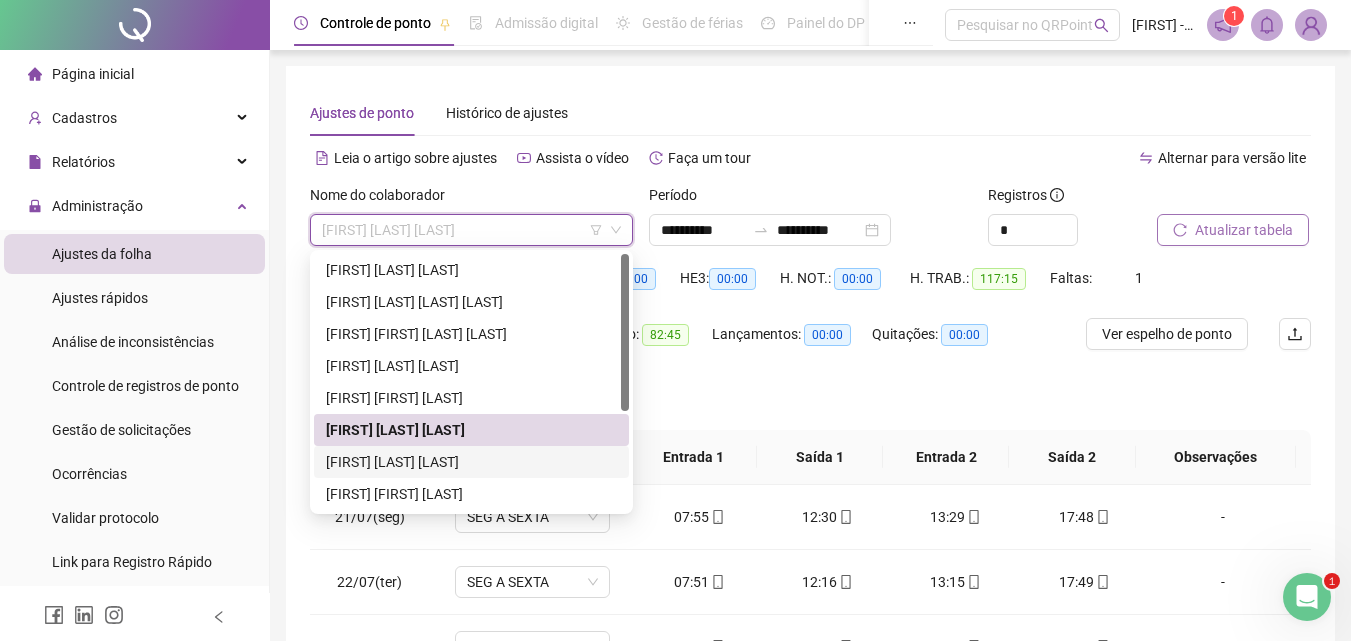 click on "[FIRST] [LAST] [LAST]" at bounding box center (471, 462) 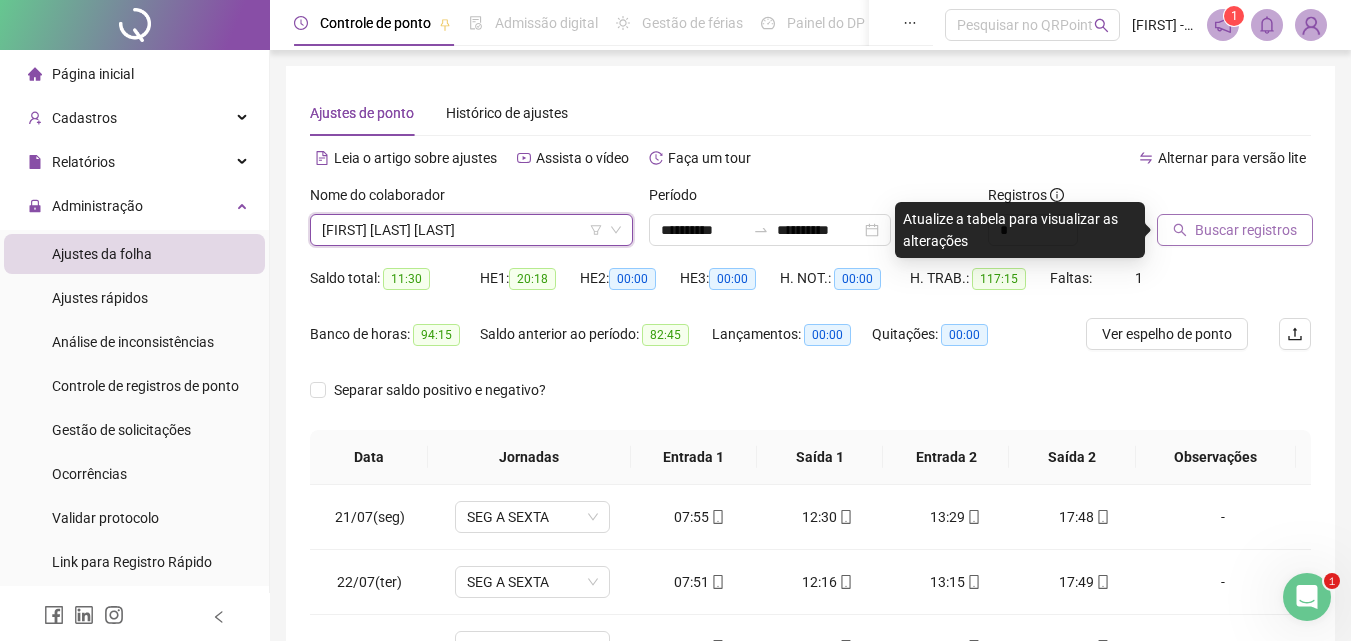 click on "Buscar registros" at bounding box center [1246, 230] 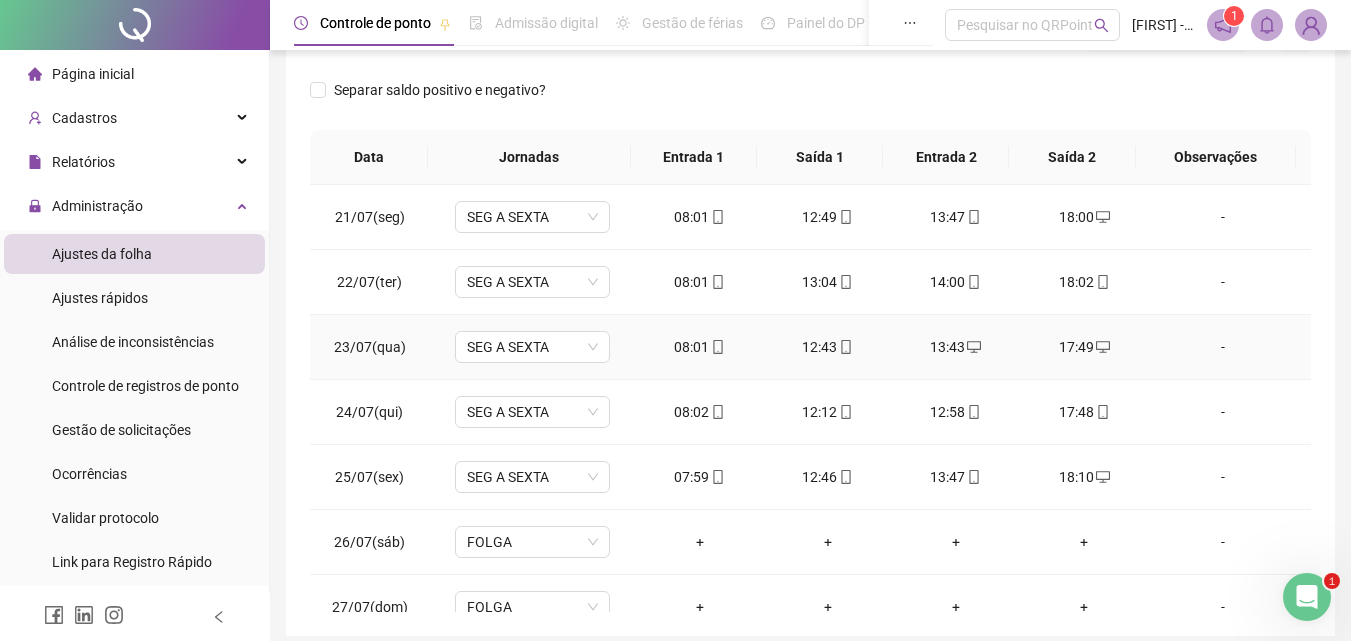 scroll, scrollTop: 381, scrollLeft: 0, axis: vertical 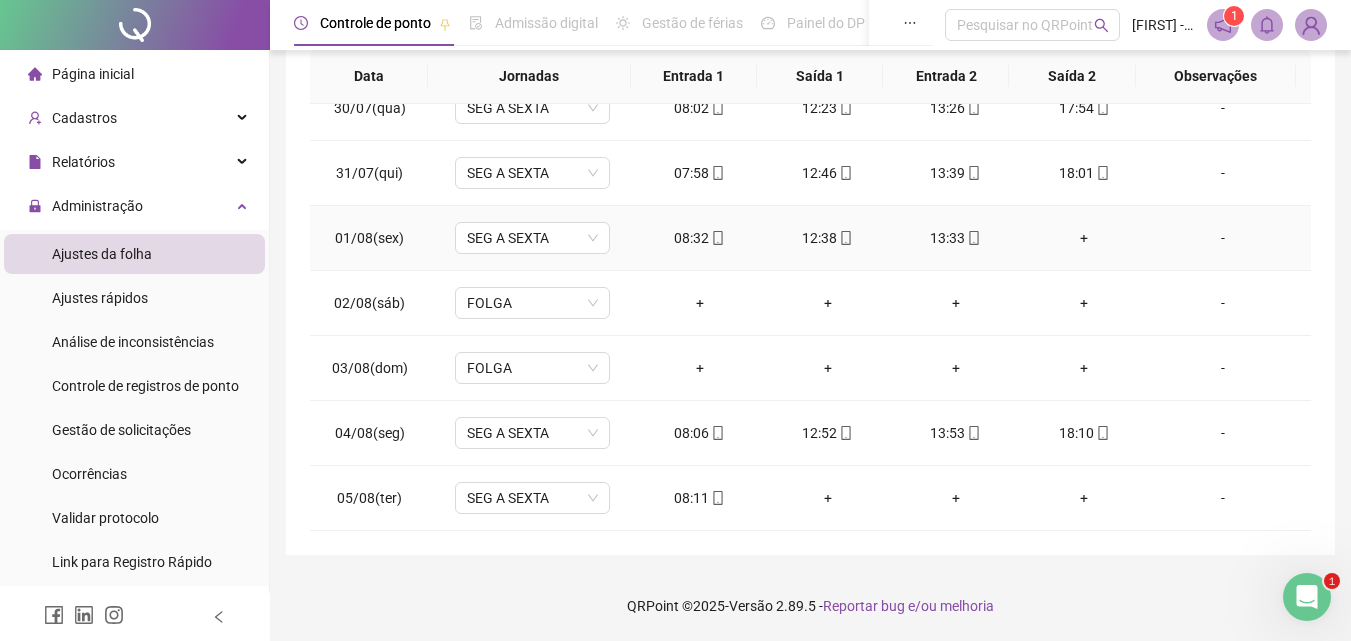 type 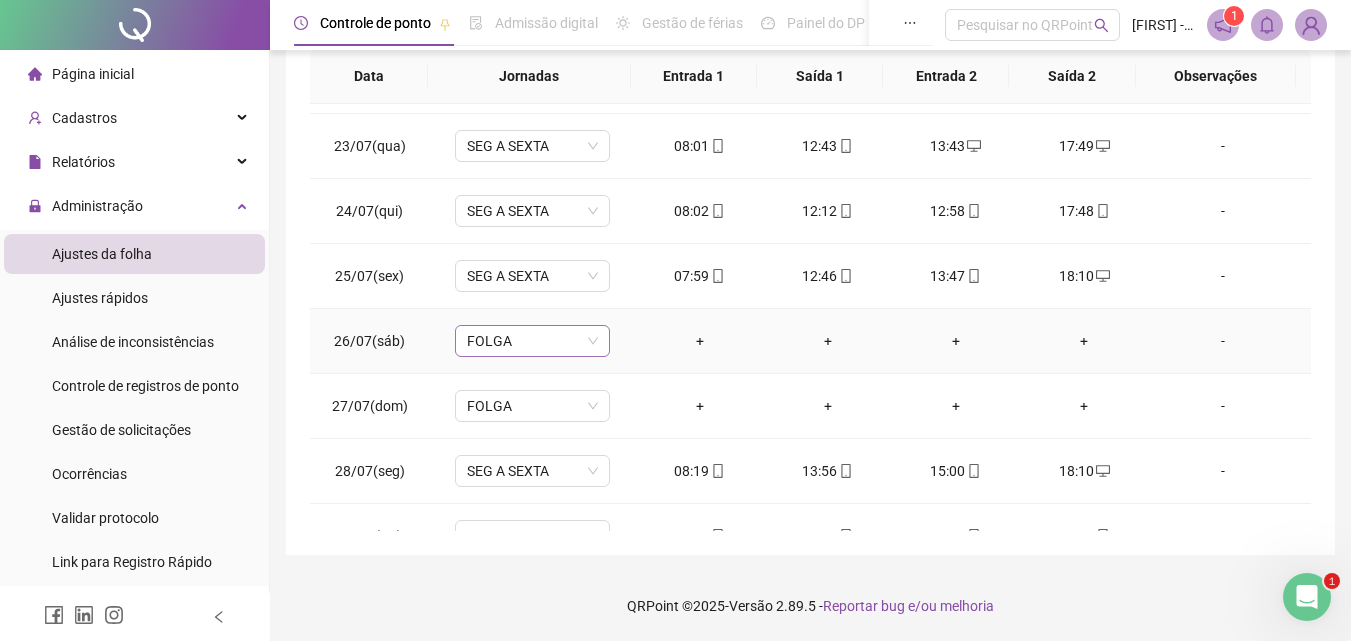 scroll, scrollTop: 0, scrollLeft: 0, axis: both 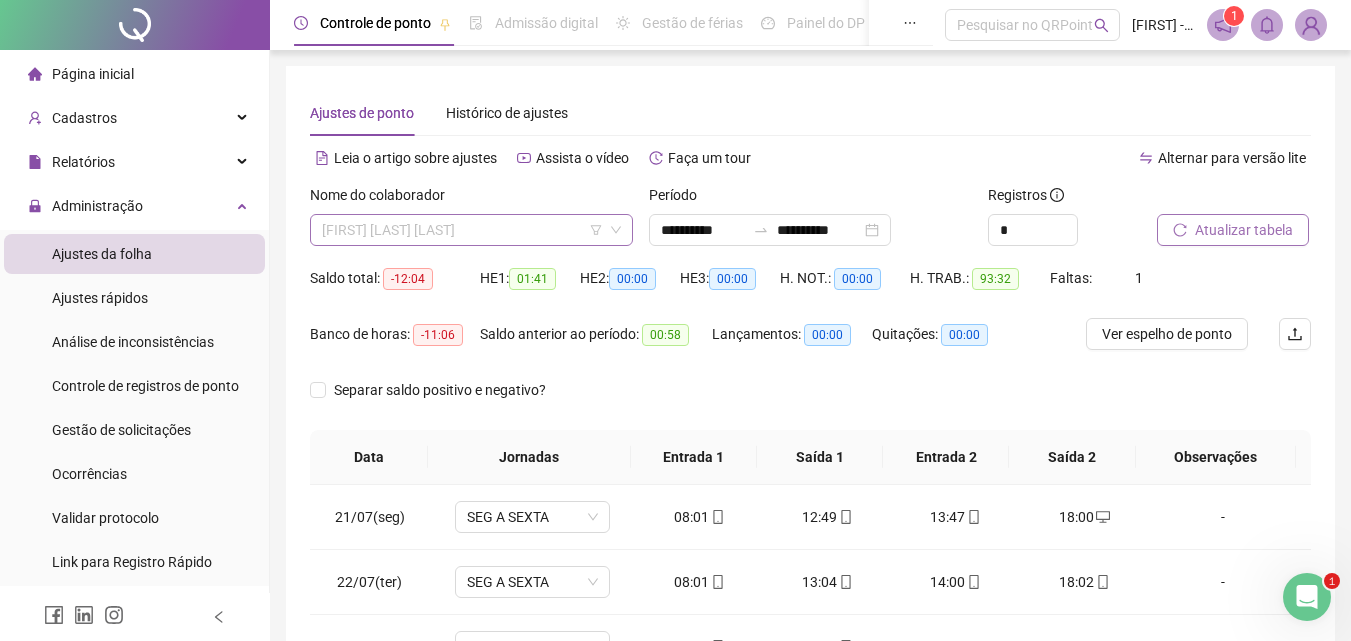 click on "[FIRST] [LAST] [LAST]" at bounding box center (471, 230) 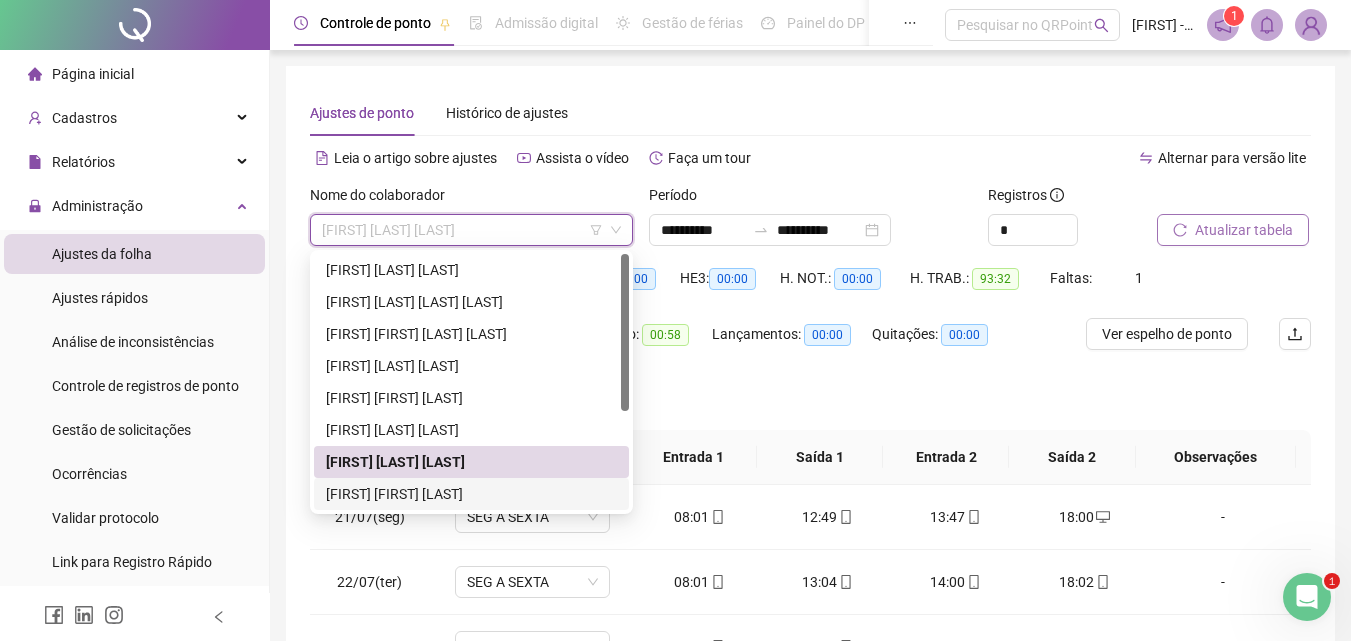 click on "[FIRST] [FIRST] [LAST]" at bounding box center [471, 494] 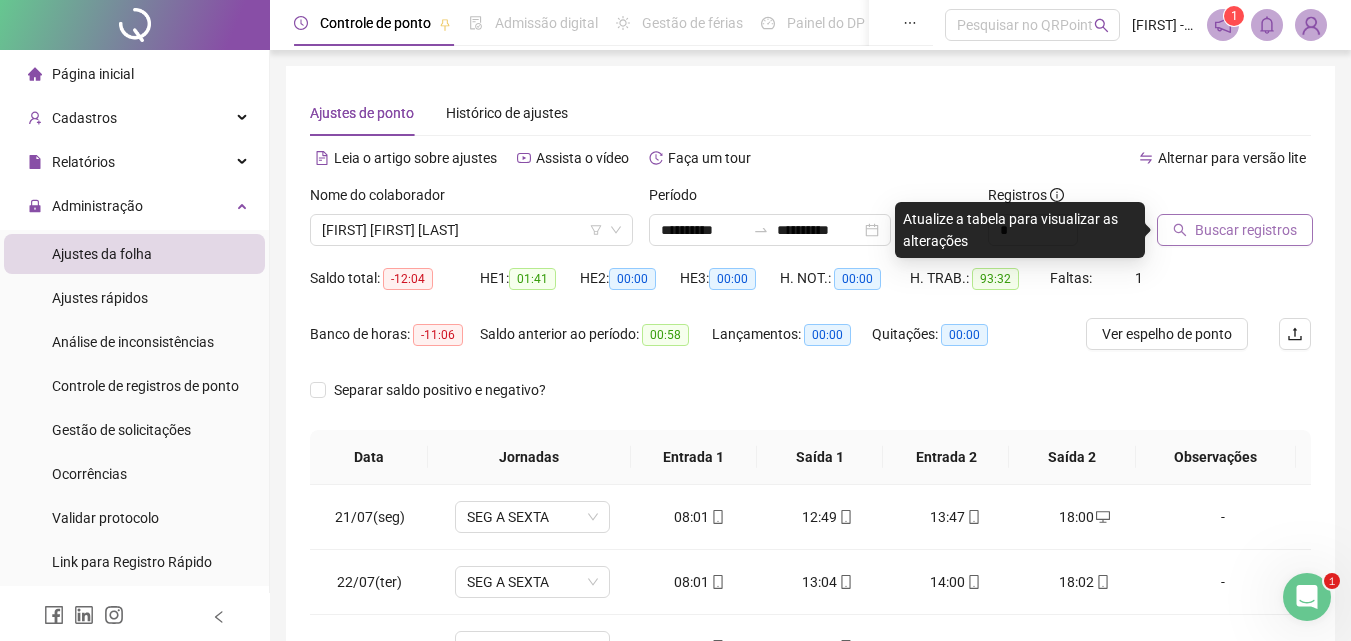 click on "Buscar registros" at bounding box center [1246, 230] 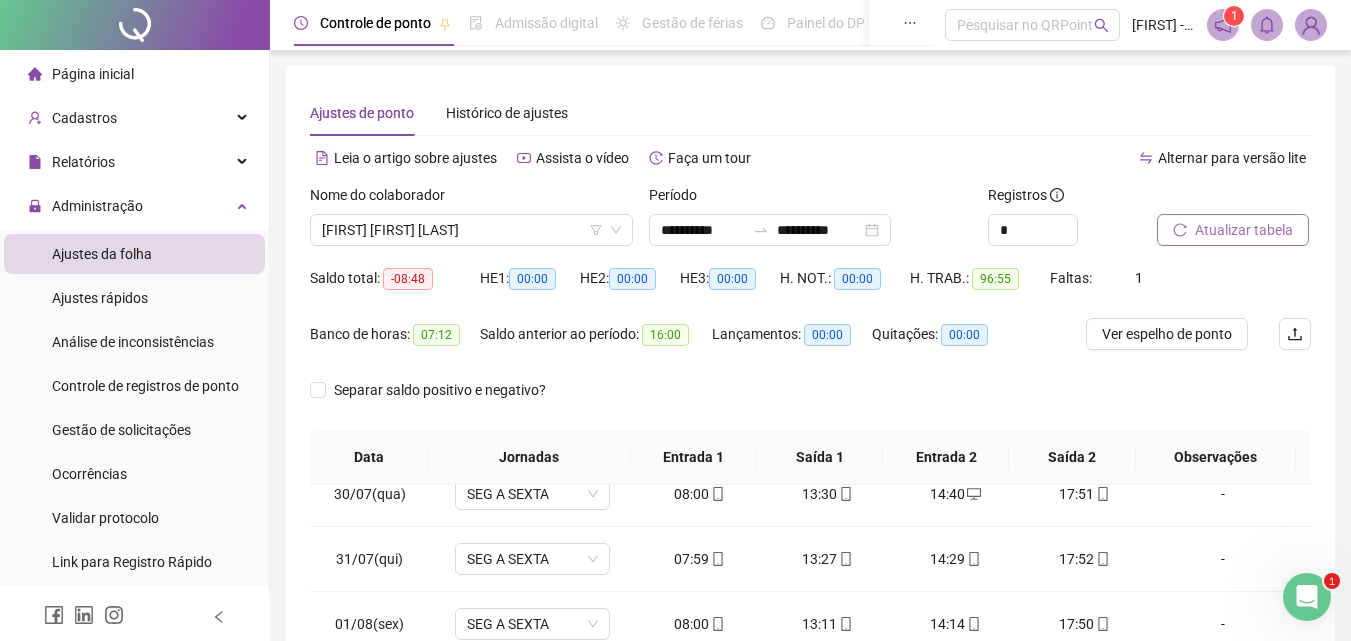 scroll, scrollTop: 613, scrollLeft: 0, axis: vertical 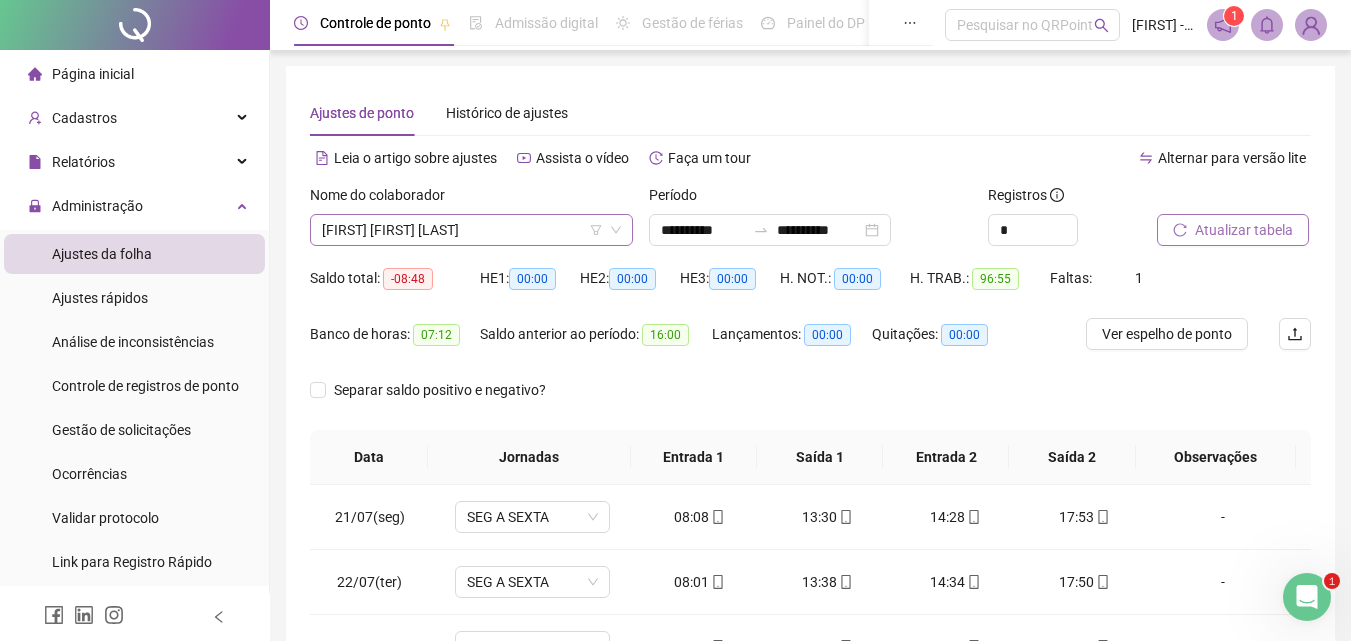 click on "[FIRST] [FIRST] [LAST]" at bounding box center (471, 230) 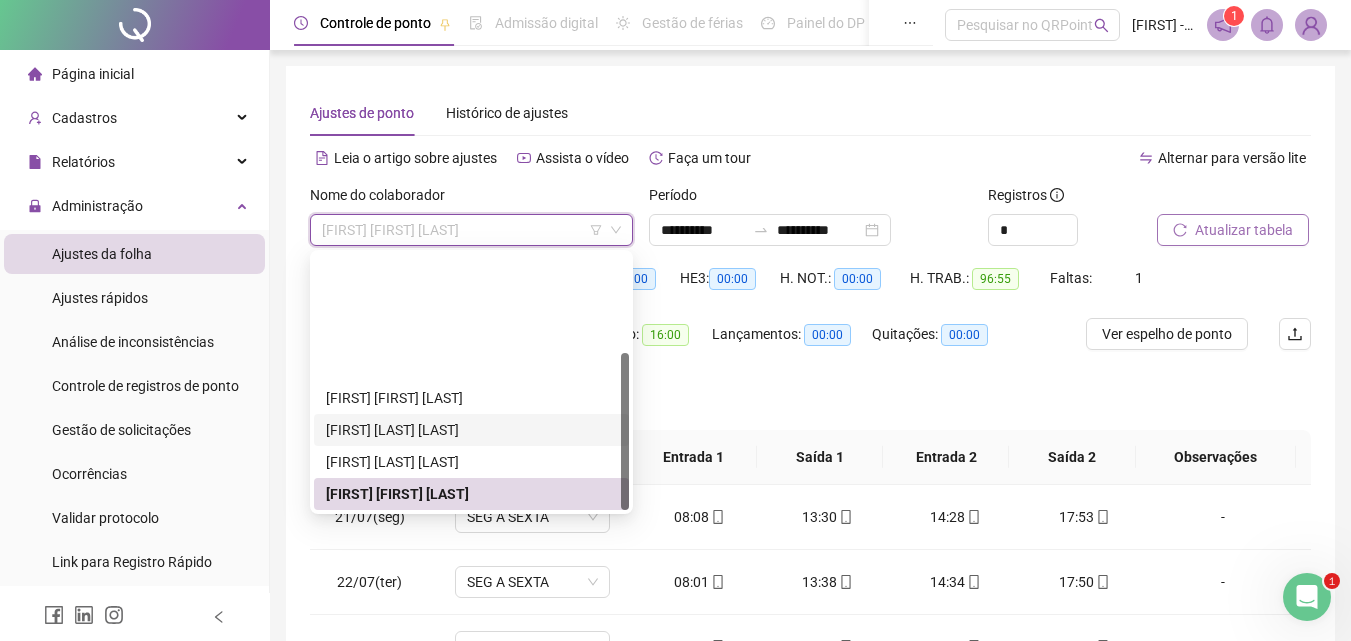 scroll, scrollTop: 160, scrollLeft: 0, axis: vertical 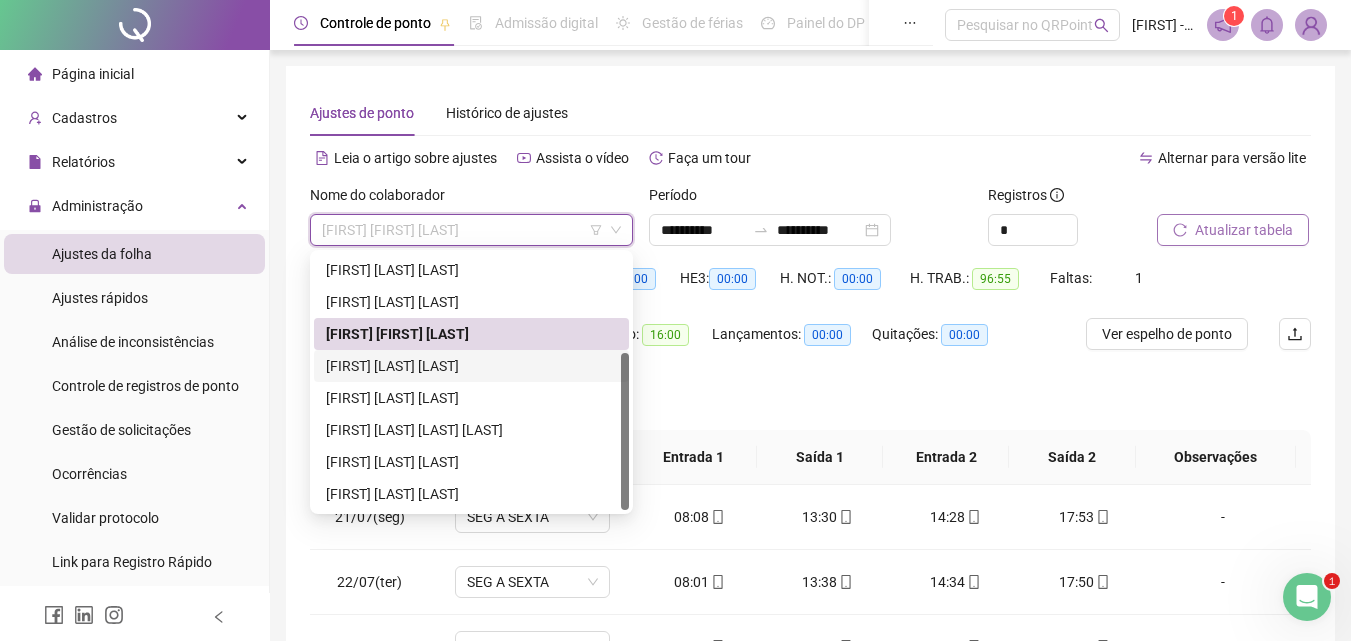 click on "[FIRST] [LAST] [LAST]" at bounding box center [471, 366] 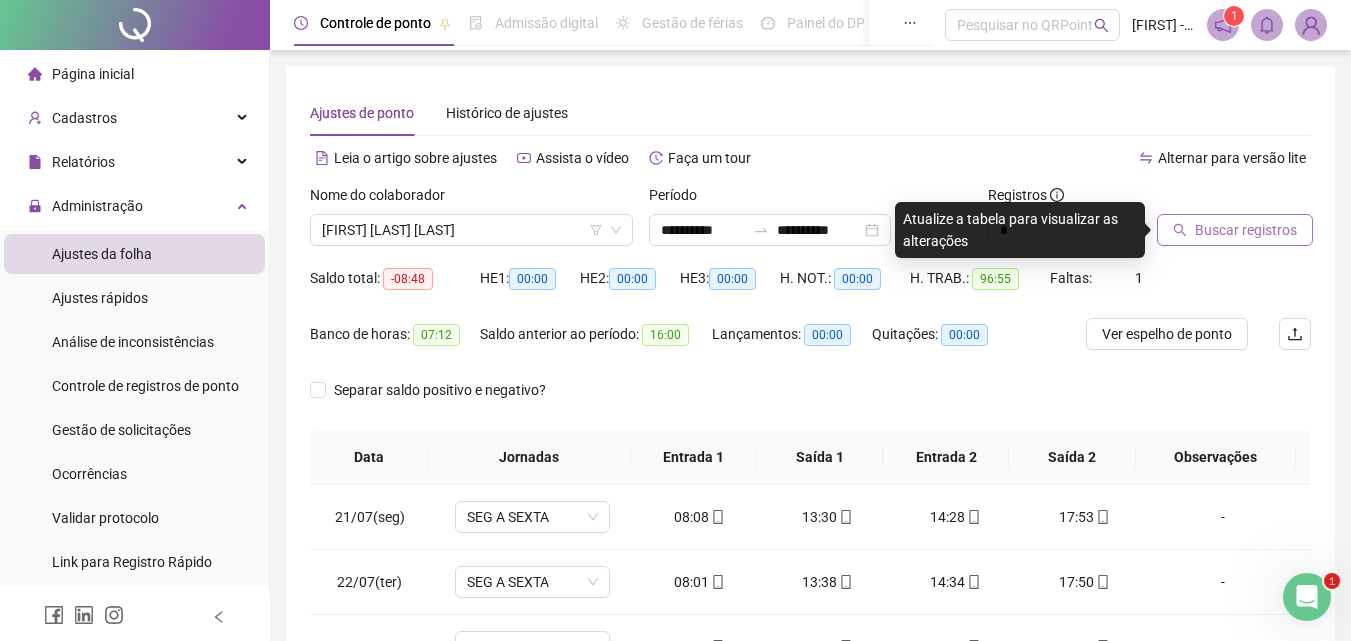 click on "Buscar registros" at bounding box center (1246, 230) 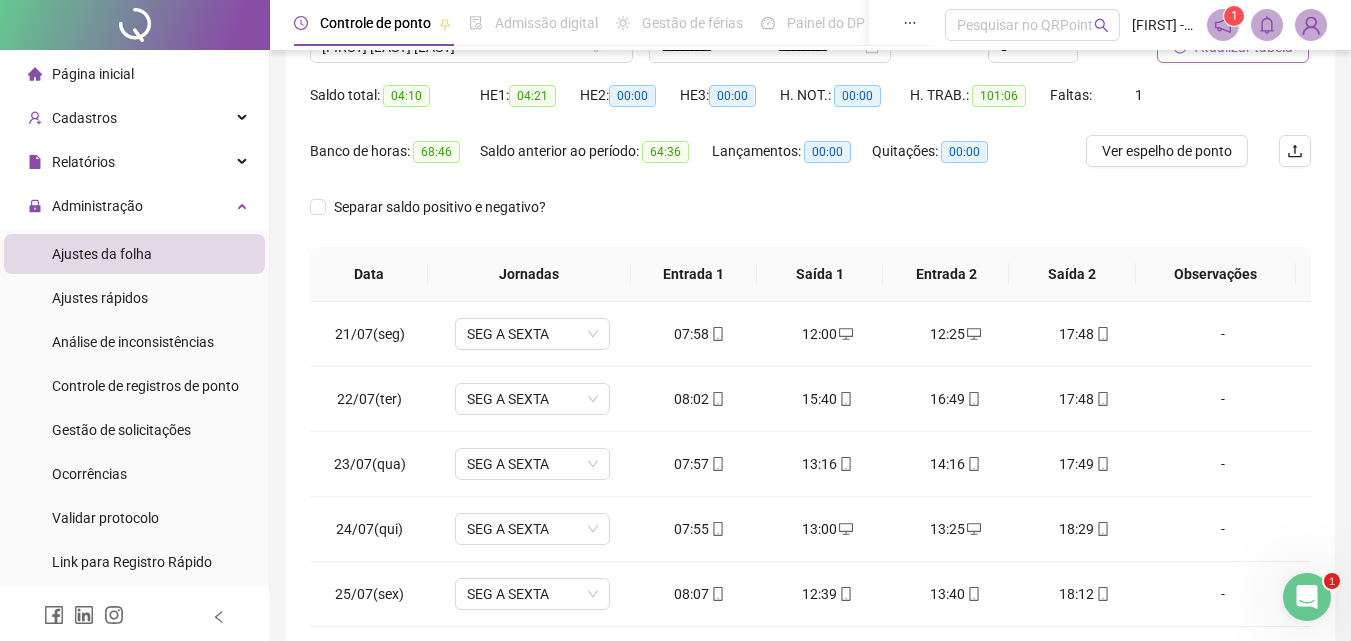 scroll, scrollTop: 381, scrollLeft: 0, axis: vertical 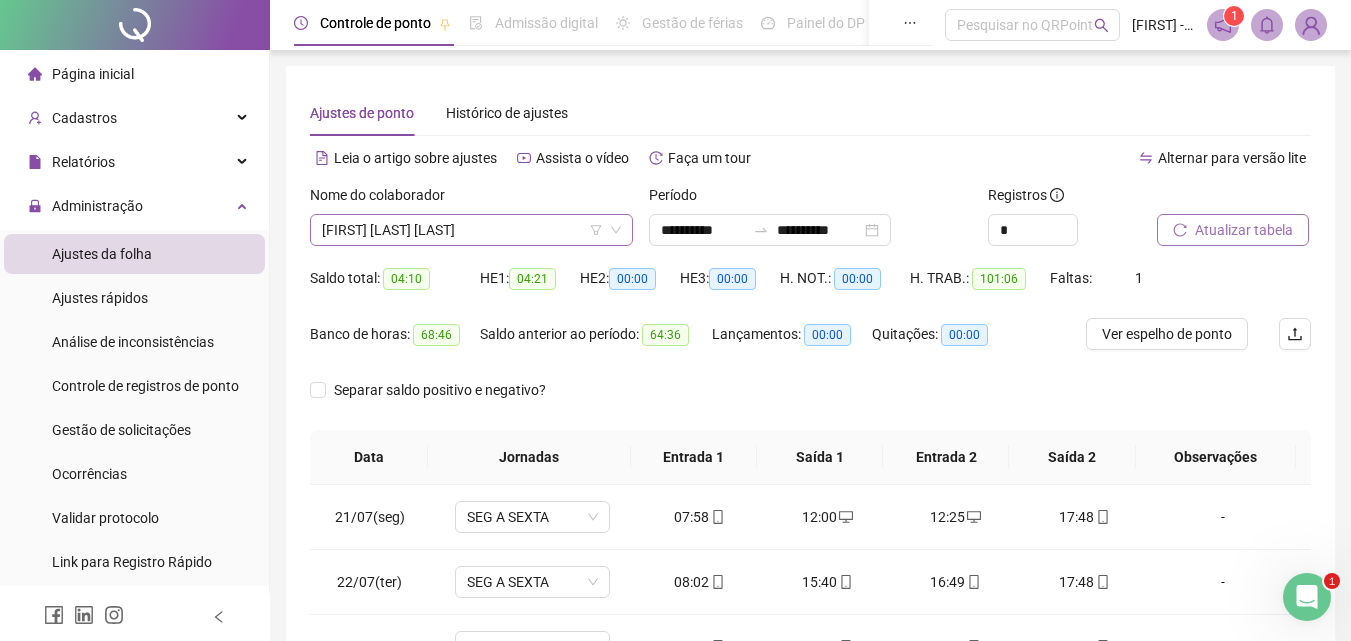 click on "[FIRST] [LAST] [LAST]" at bounding box center (471, 230) 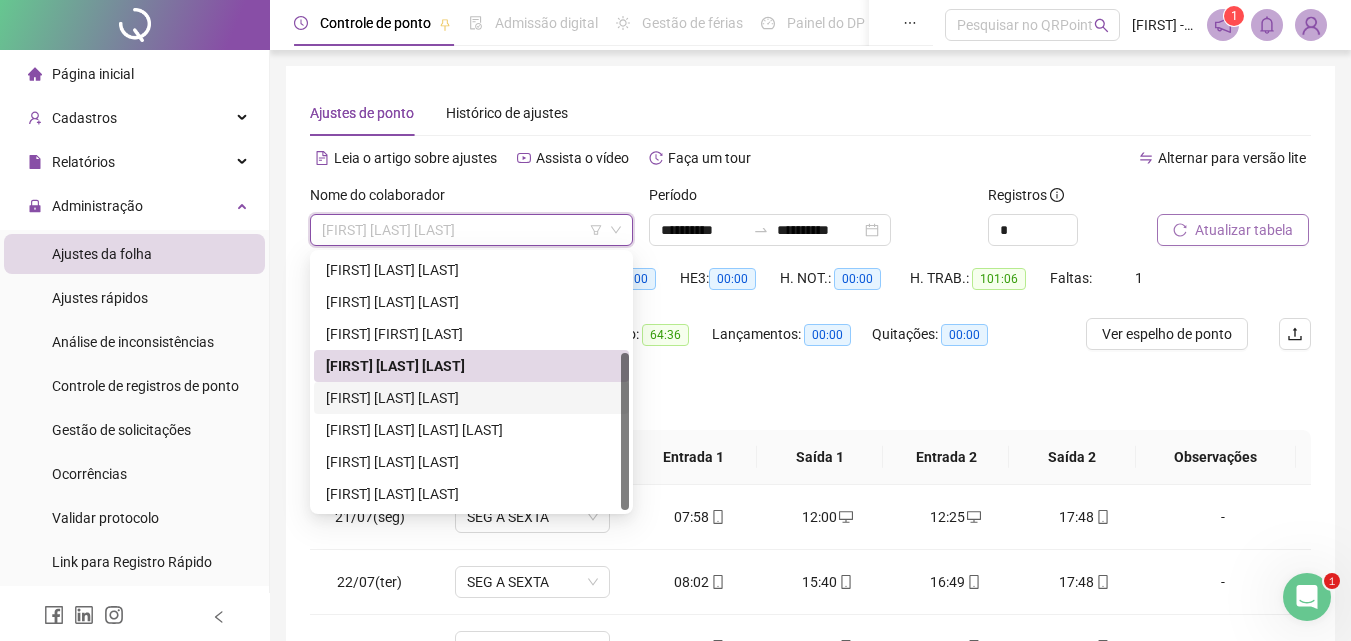 click on "[FIRST] [LAST] [LAST]" at bounding box center (471, 398) 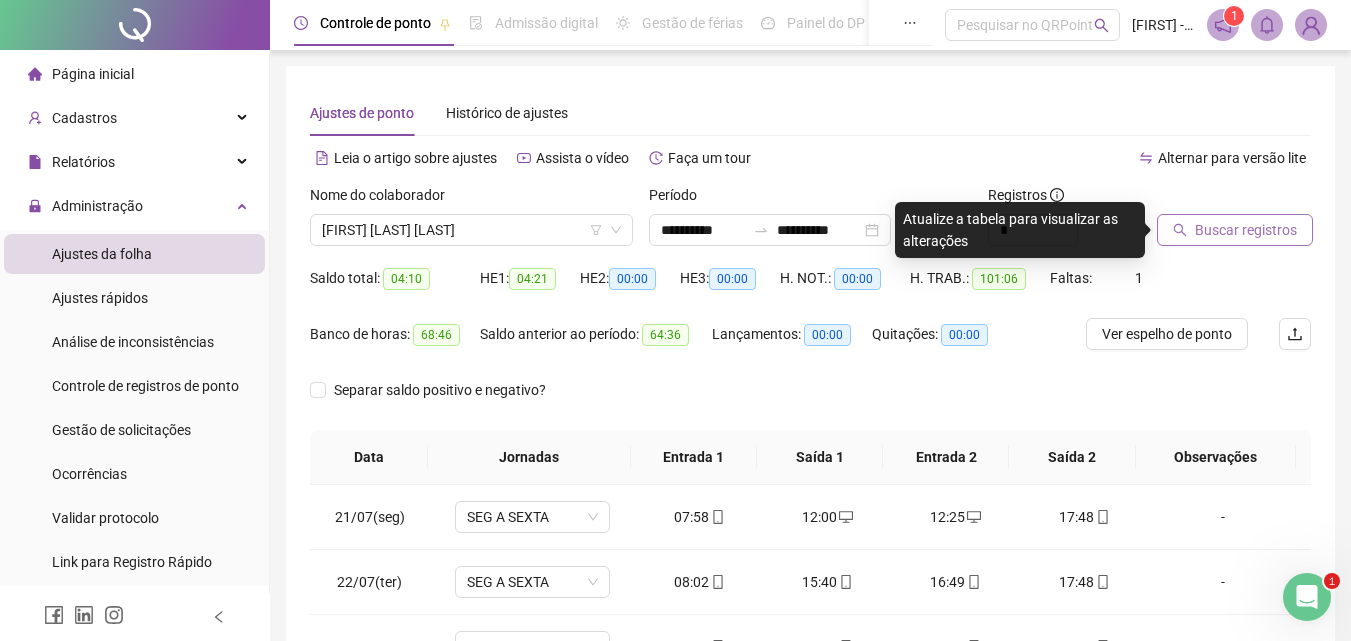 click on "Buscar registros" at bounding box center (1246, 230) 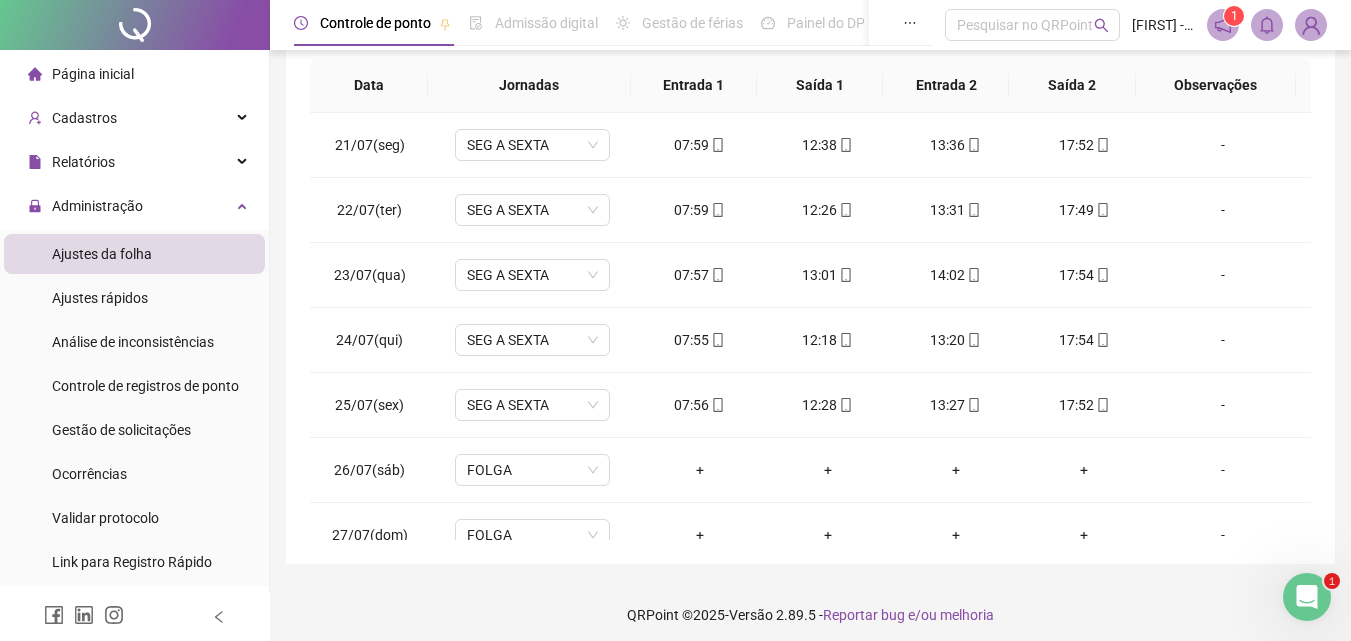 scroll, scrollTop: 381, scrollLeft: 0, axis: vertical 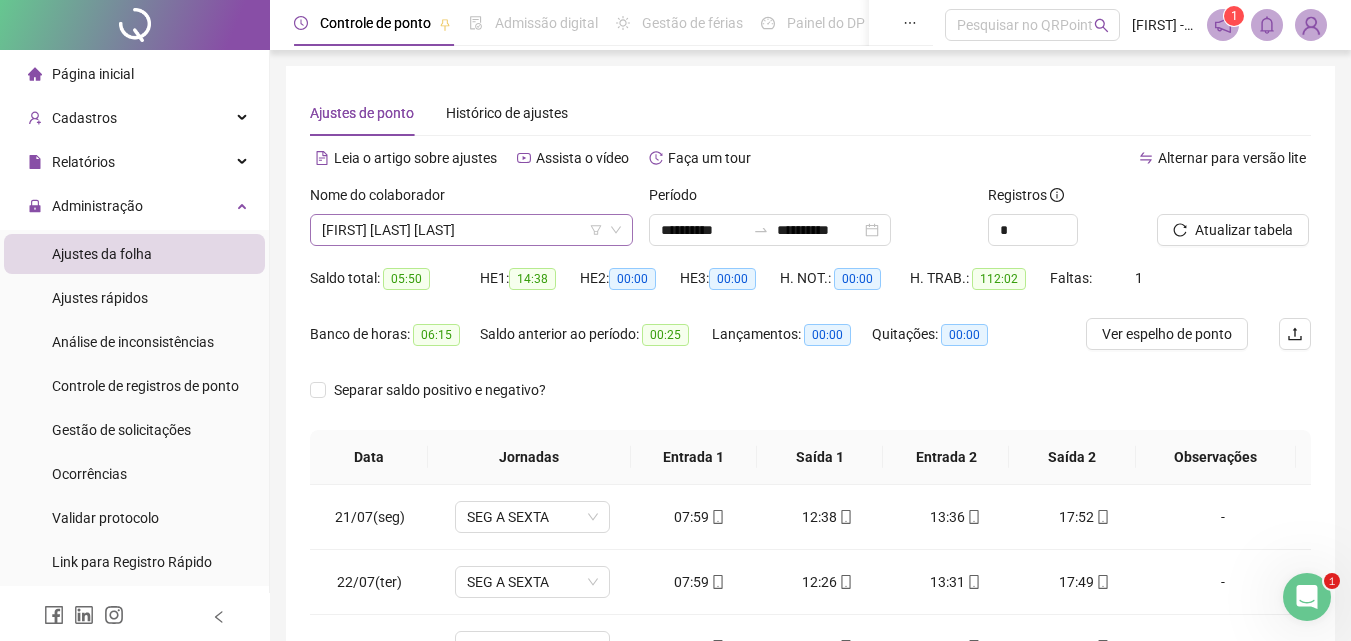 click on "[FIRST] [LAST] [LAST]" at bounding box center [471, 230] 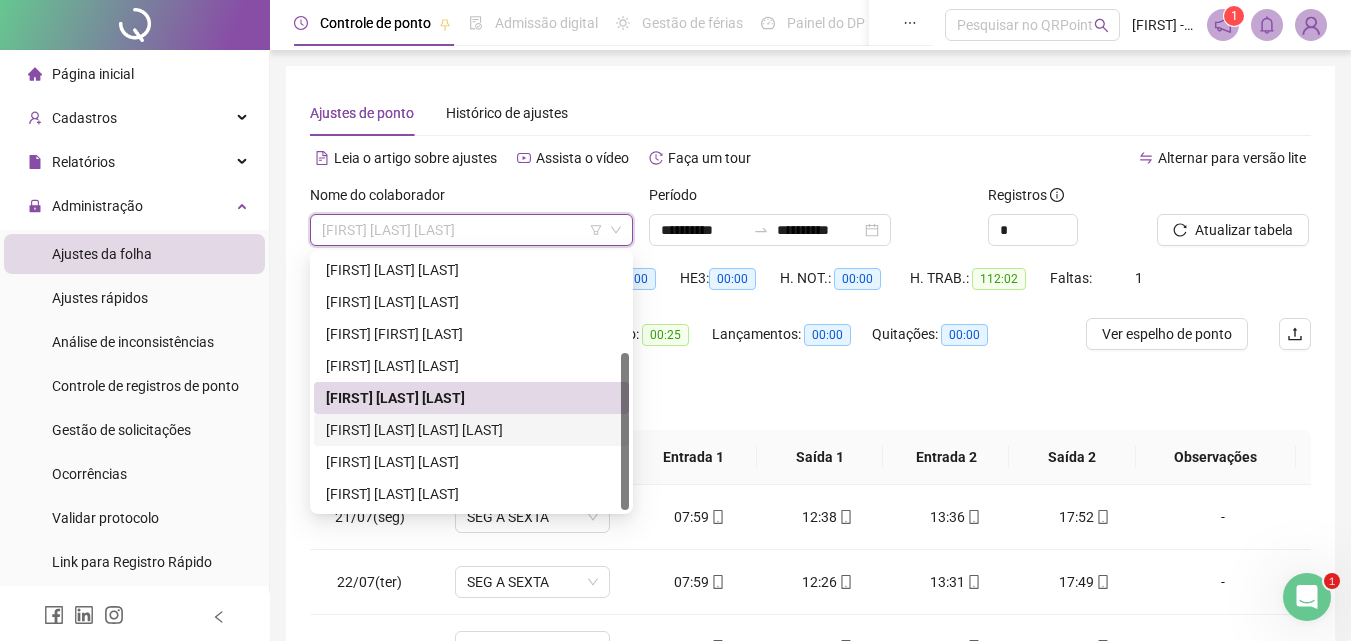 click on "[FIRST] [LAST] [LAST] [LAST]" at bounding box center (471, 430) 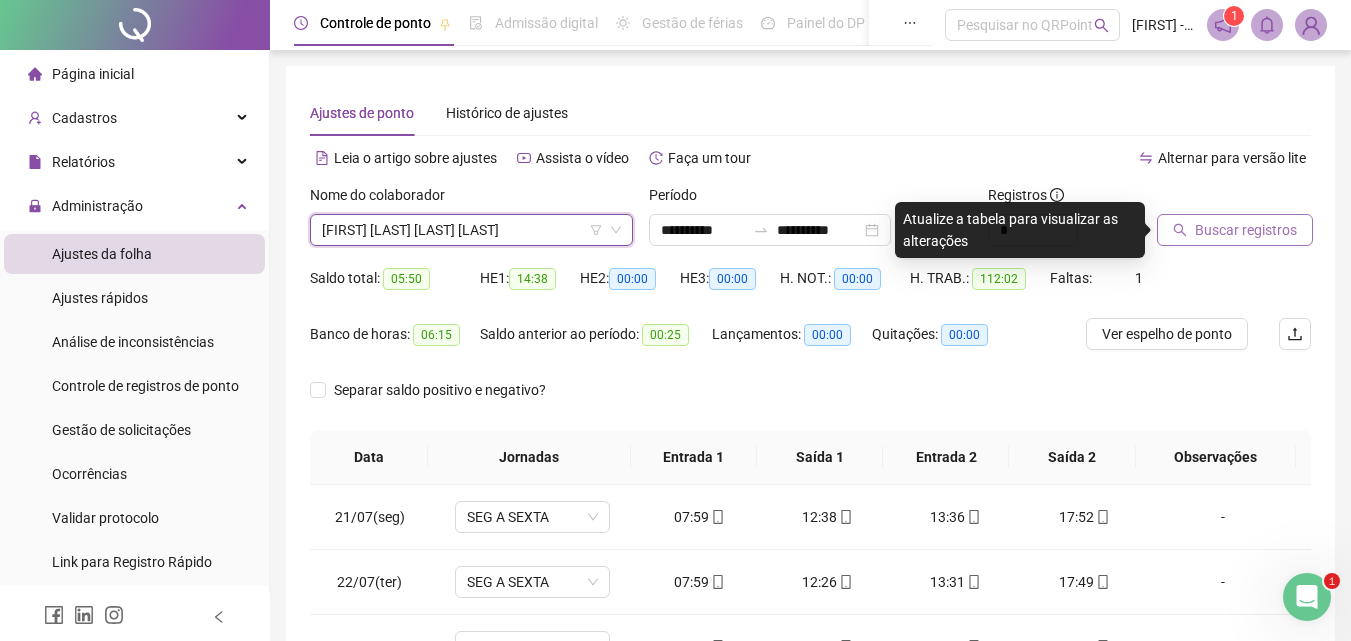 click on "Buscar registros" at bounding box center [1246, 230] 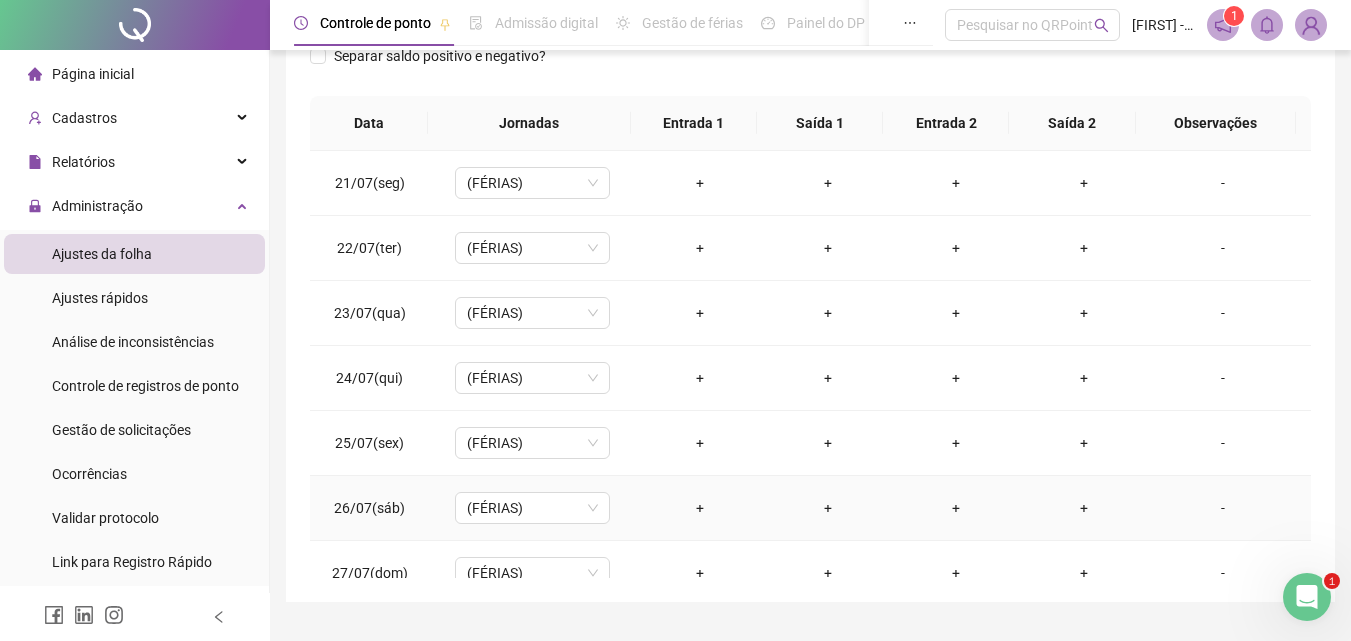 scroll, scrollTop: 393, scrollLeft: 0, axis: vertical 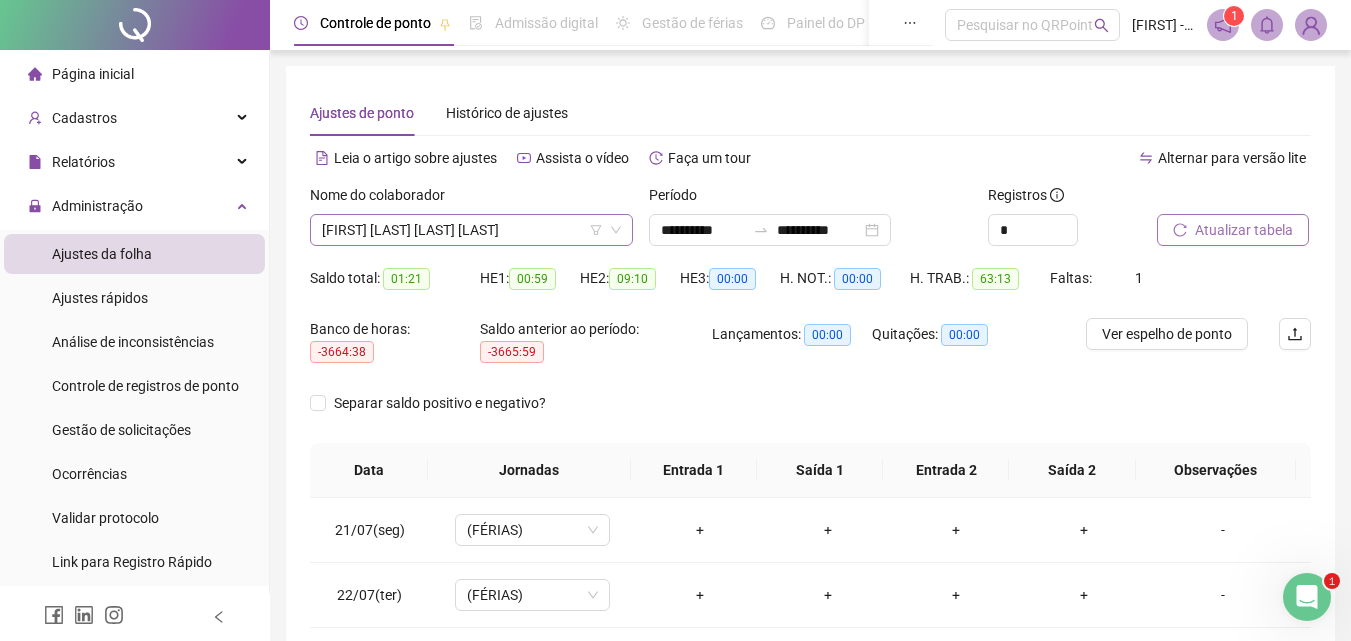 click on "[FIRST] [LAST] [LAST] [LAST]" at bounding box center (471, 230) 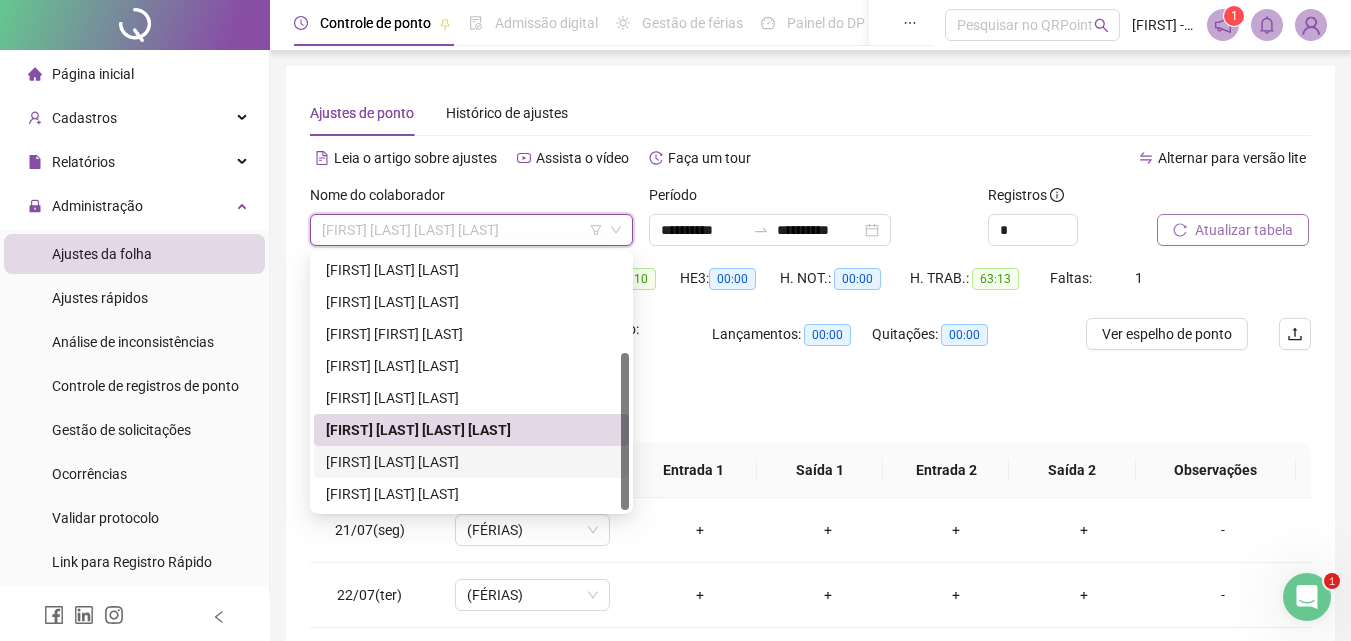 click on "[FIRST] [LAST] [LAST]" at bounding box center (471, 462) 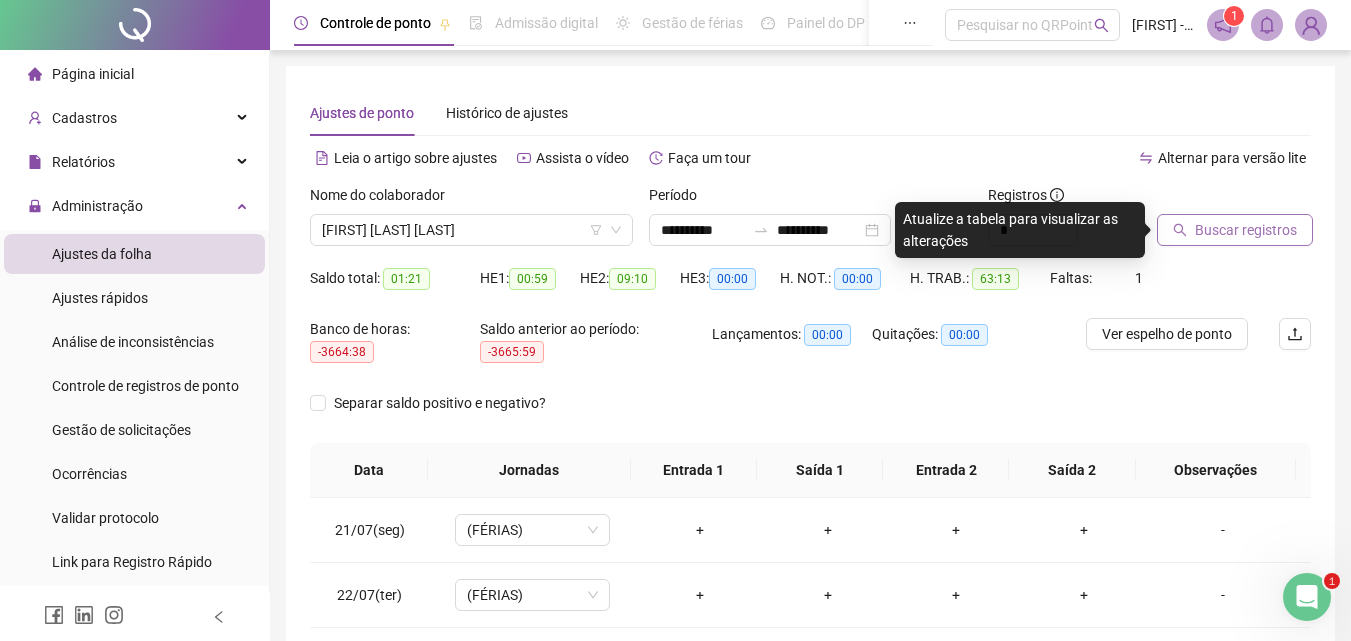 click on "Buscar registros" at bounding box center (1246, 230) 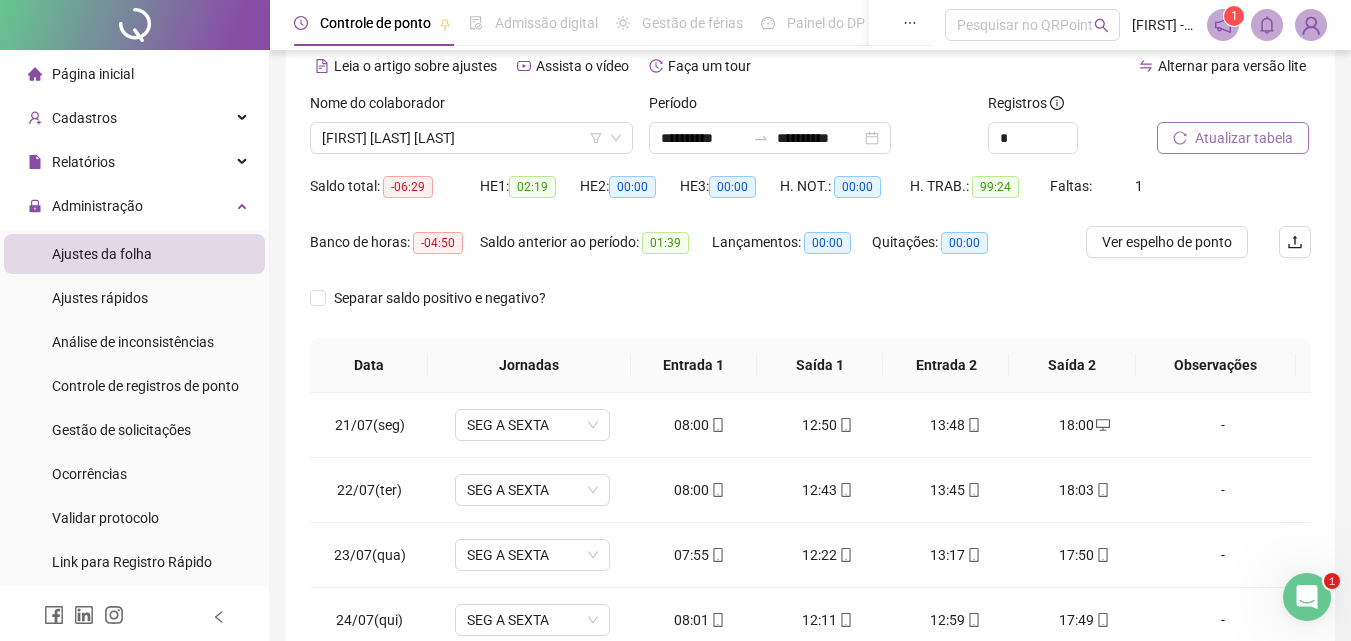 scroll, scrollTop: 381, scrollLeft: 0, axis: vertical 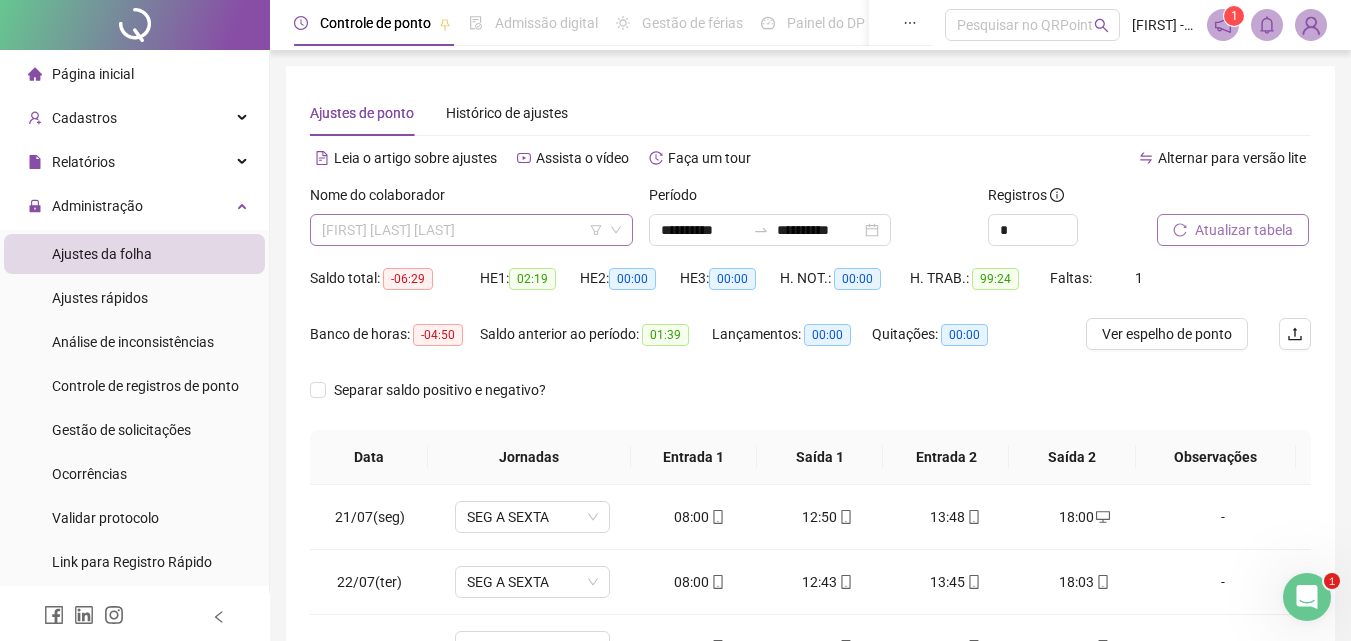 click on "[FIRST] [LAST] [LAST]" at bounding box center (471, 230) 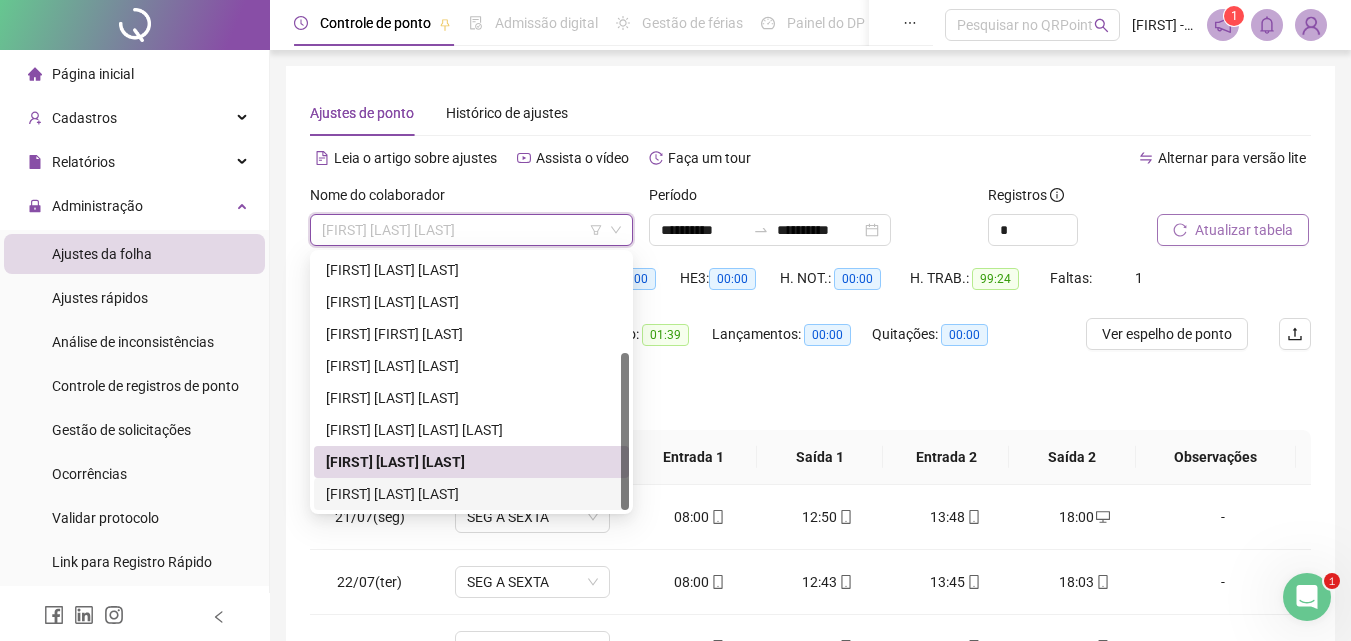 click on "[FIRST] [LAST] [LAST]" at bounding box center [471, 494] 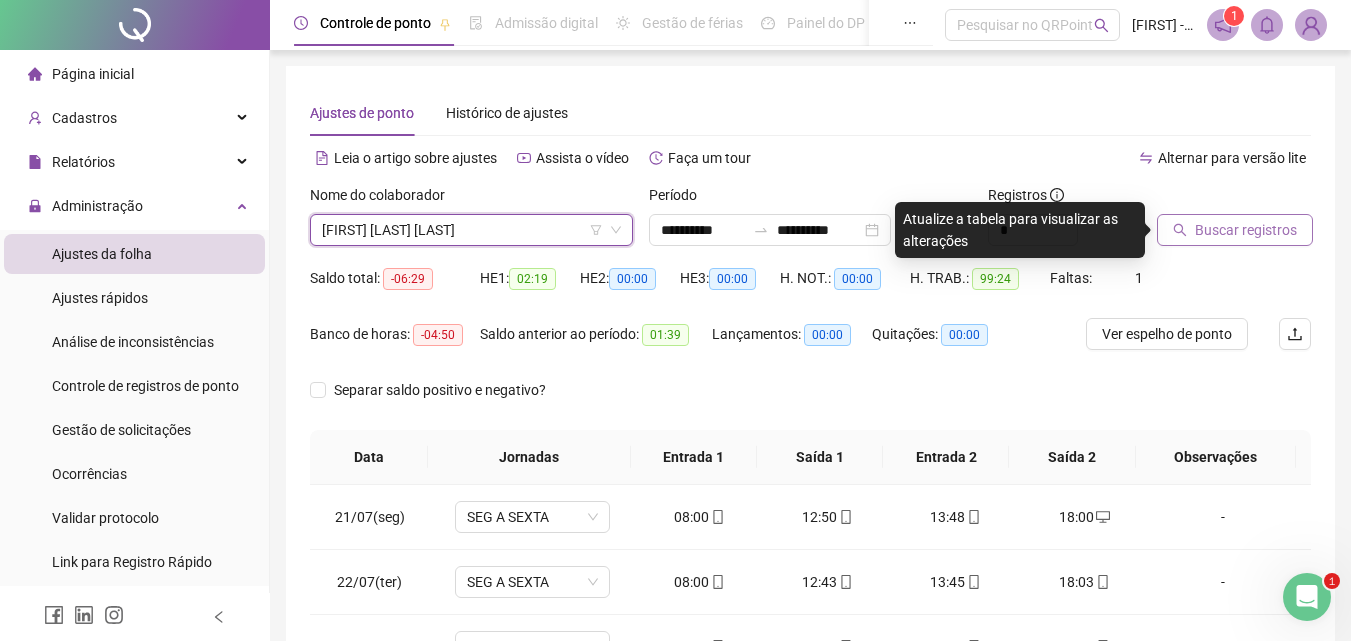 click 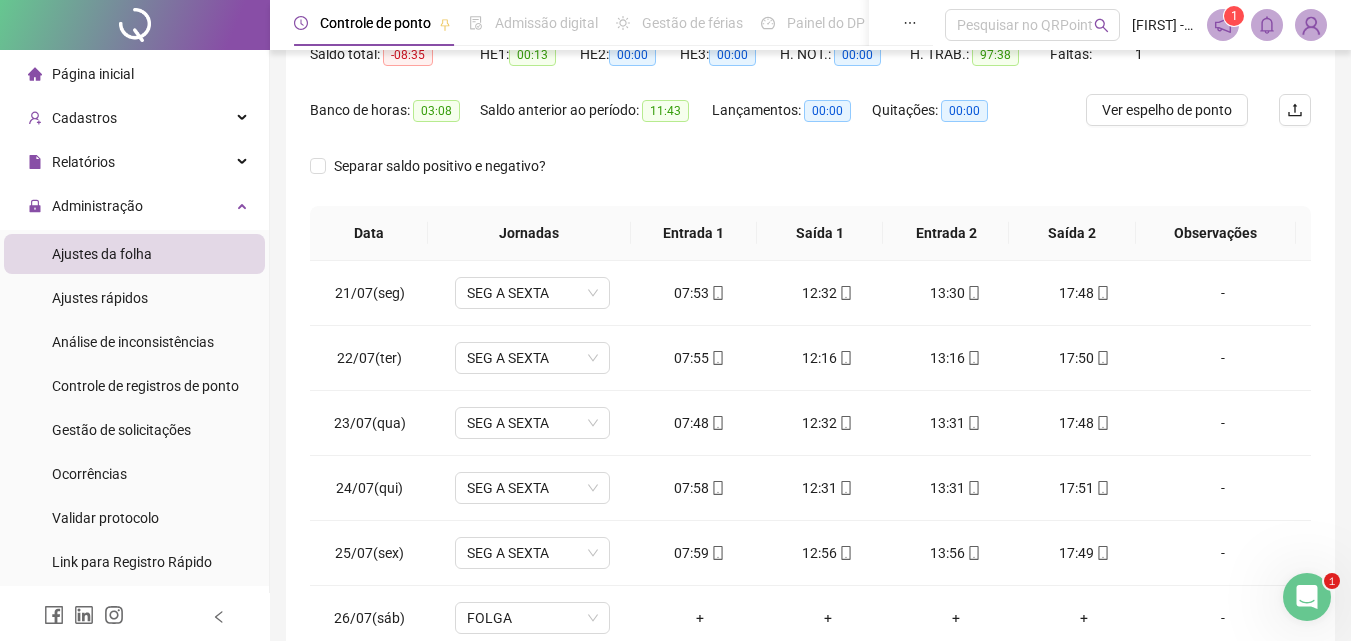 scroll, scrollTop: 381, scrollLeft: 0, axis: vertical 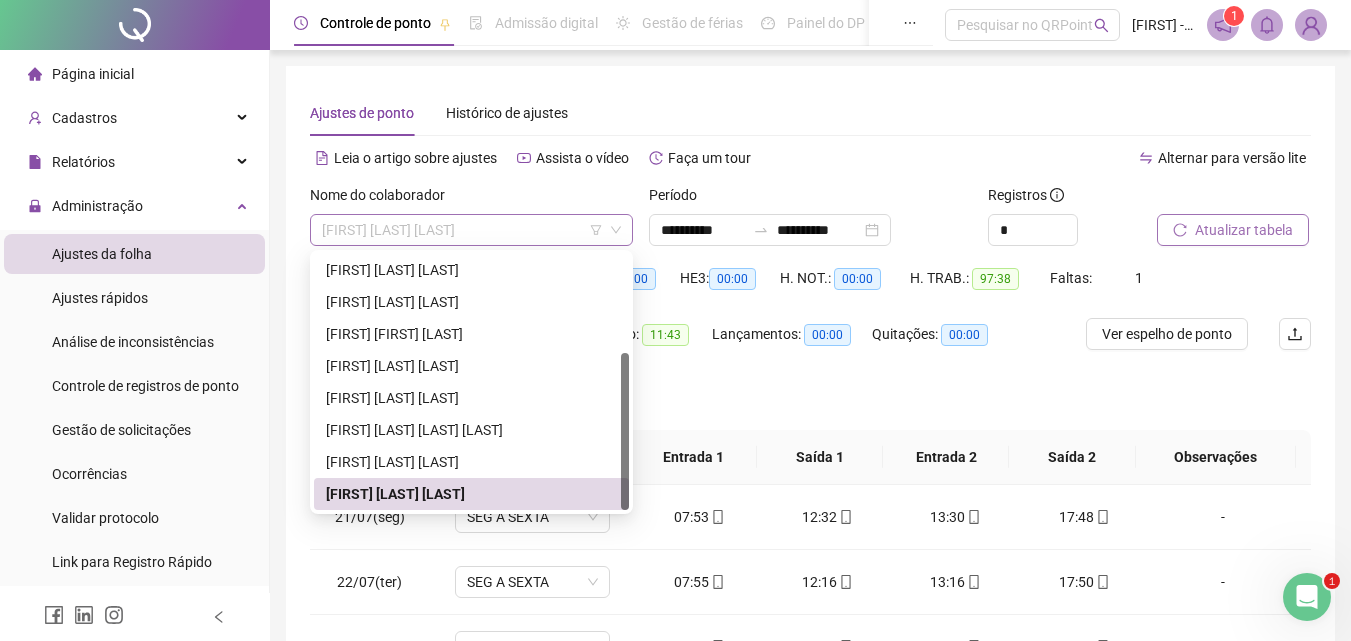 click on "[FIRST] [LAST] [LAST]" at bounding box center (471, 230) 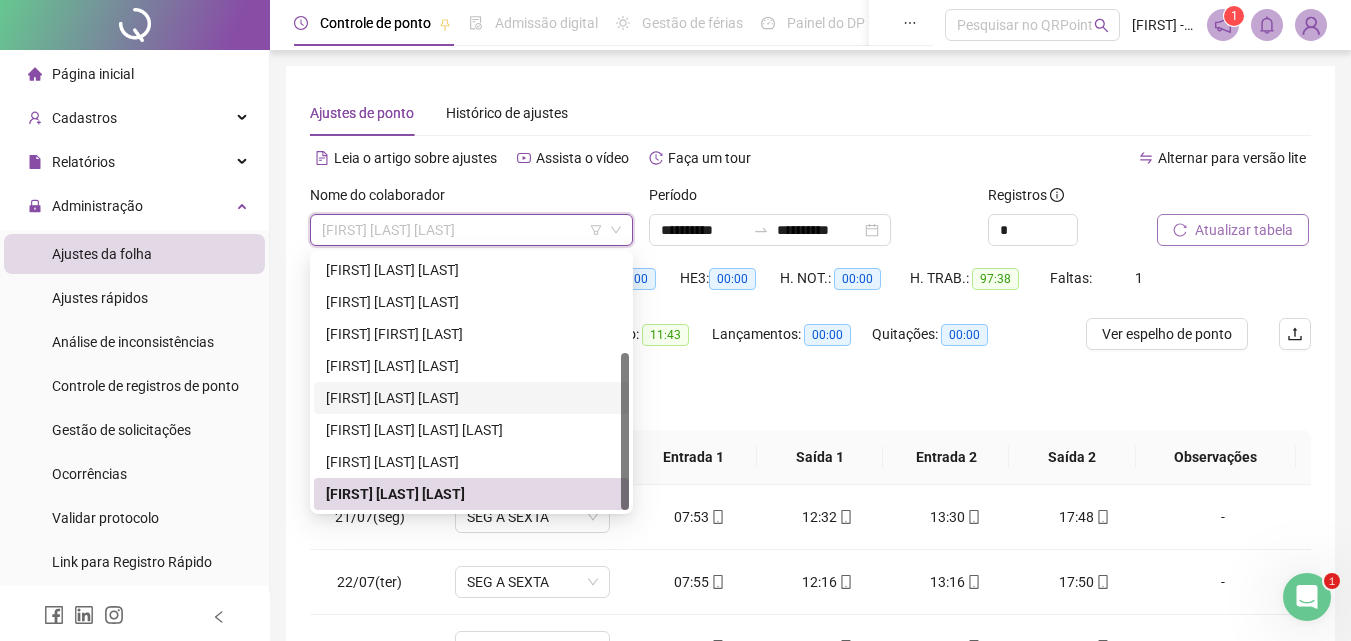 click on "[FIRST] [LAST] [LAST]" at bounding box center (471, 398) 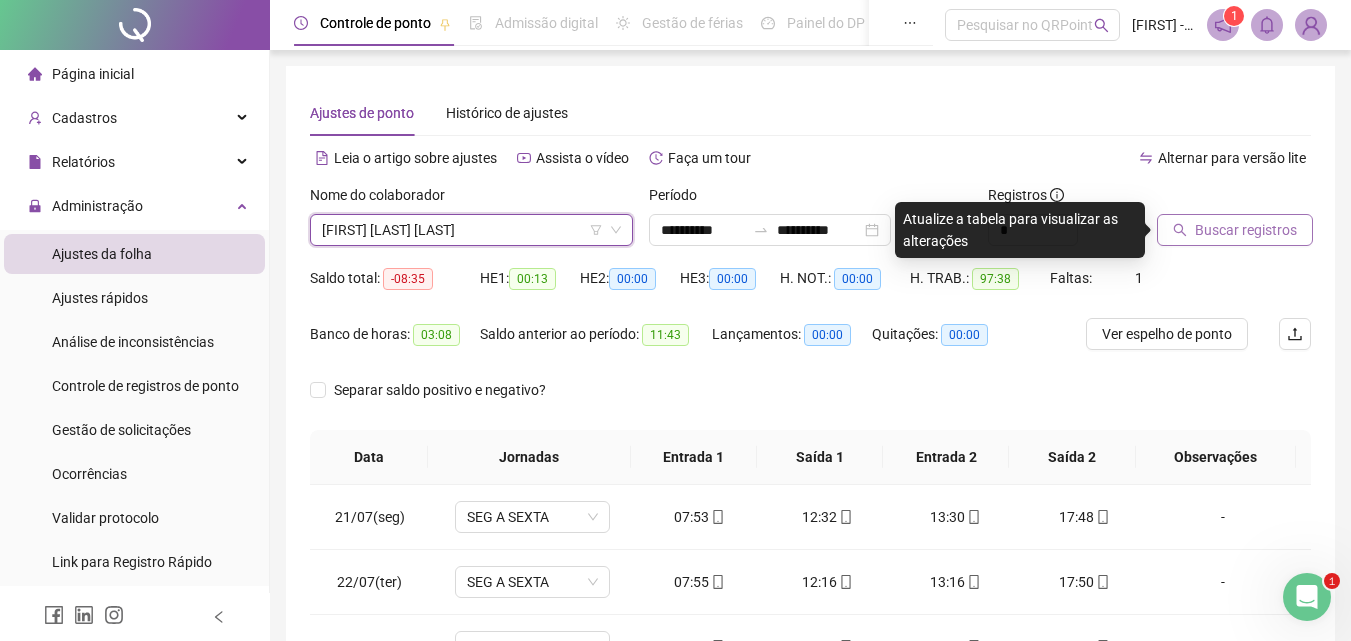 click on "Buscar registros" at bounding box center (1246, 230) 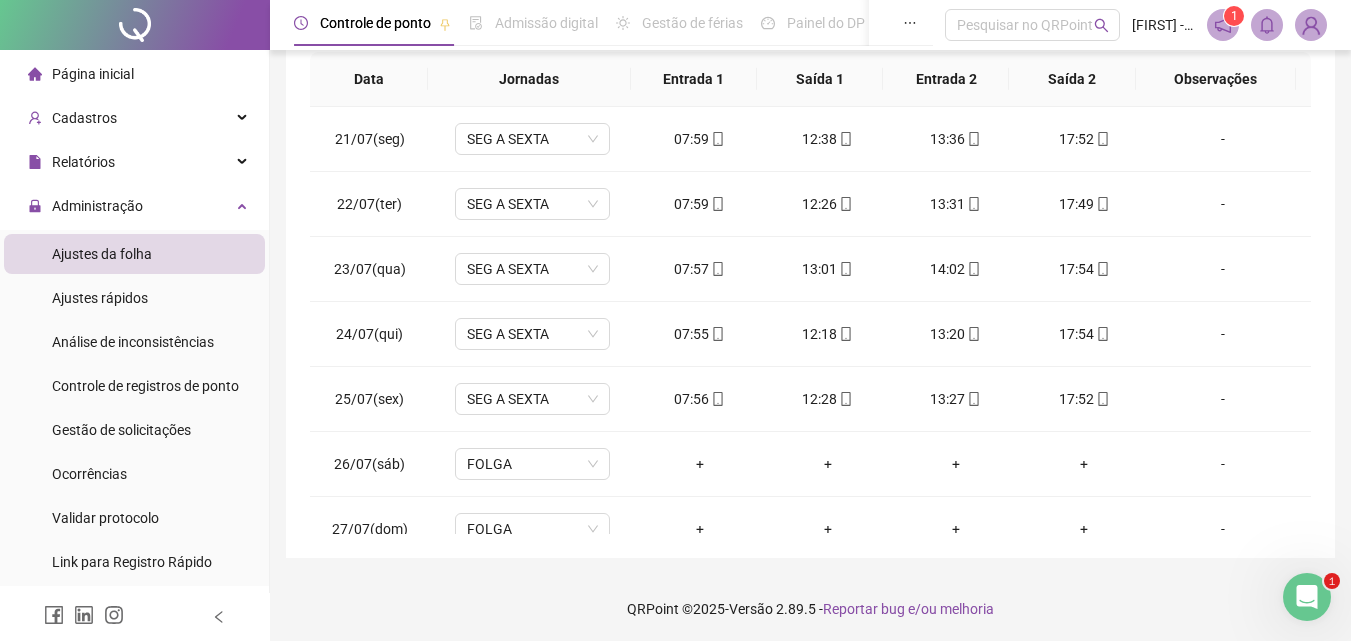 scroll, scrollTop: 381, scrollLeft: 0, axis: vertical 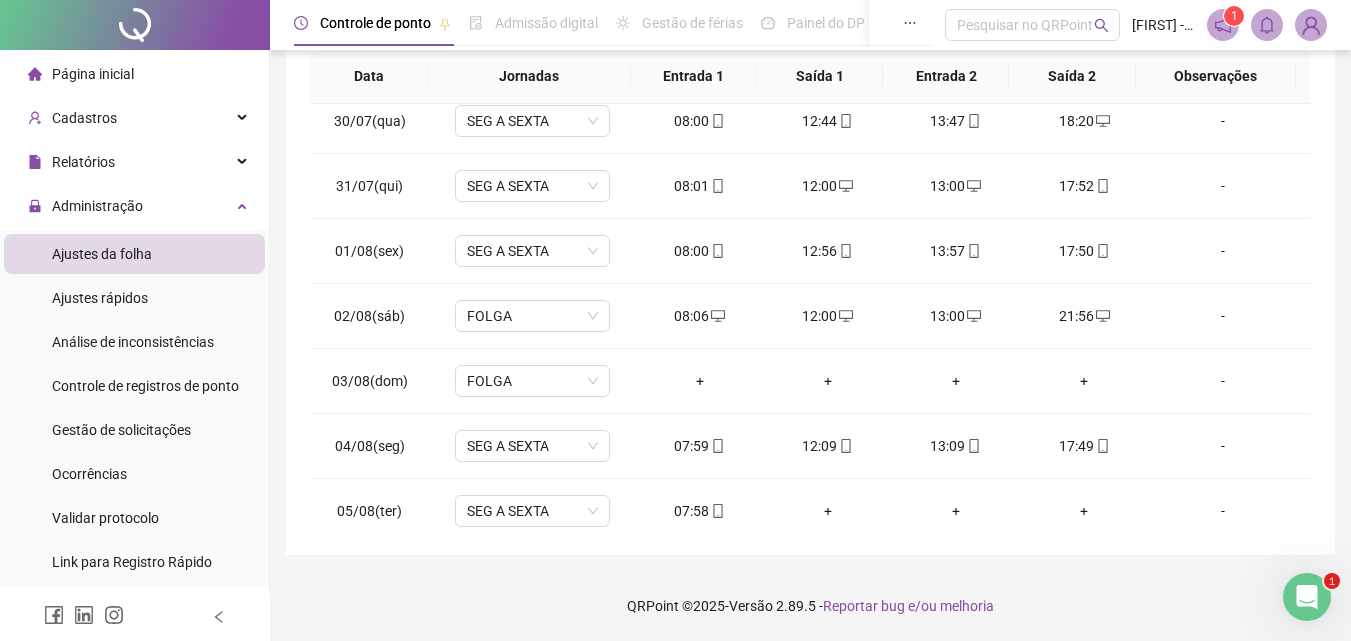 click on "**********" at bounding box center [810, 120] 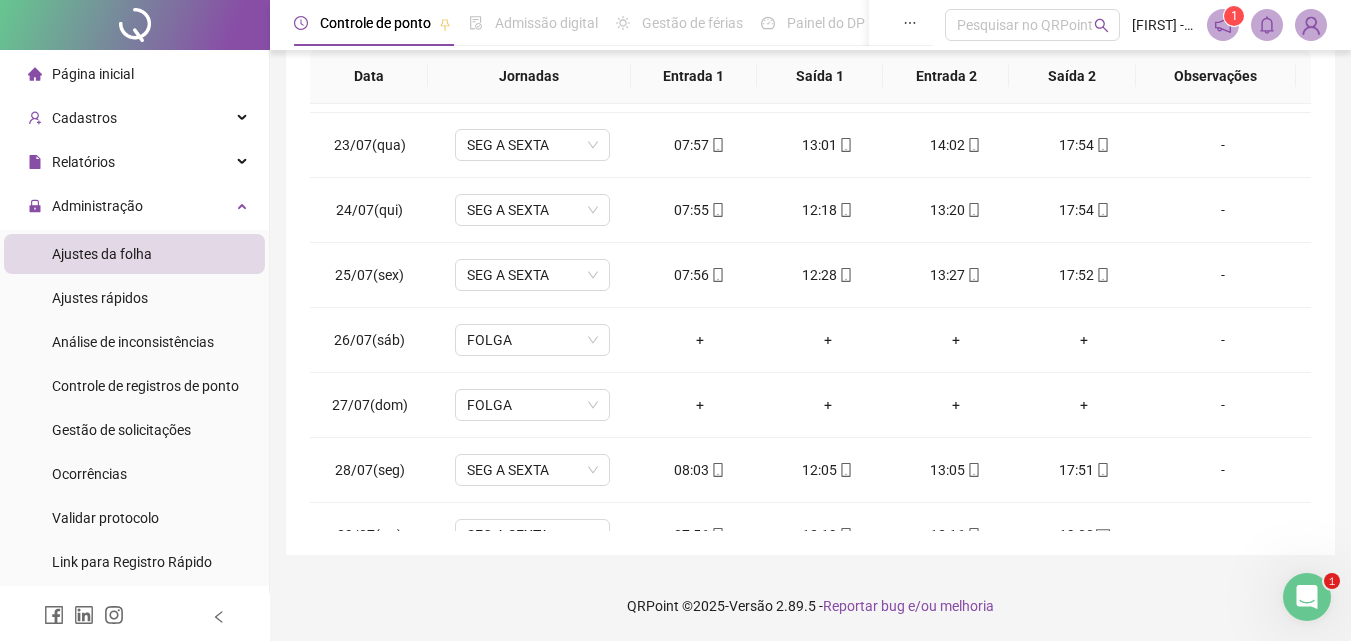 scroll, scrollTop: 0, scrollLeft: 0, axis: both 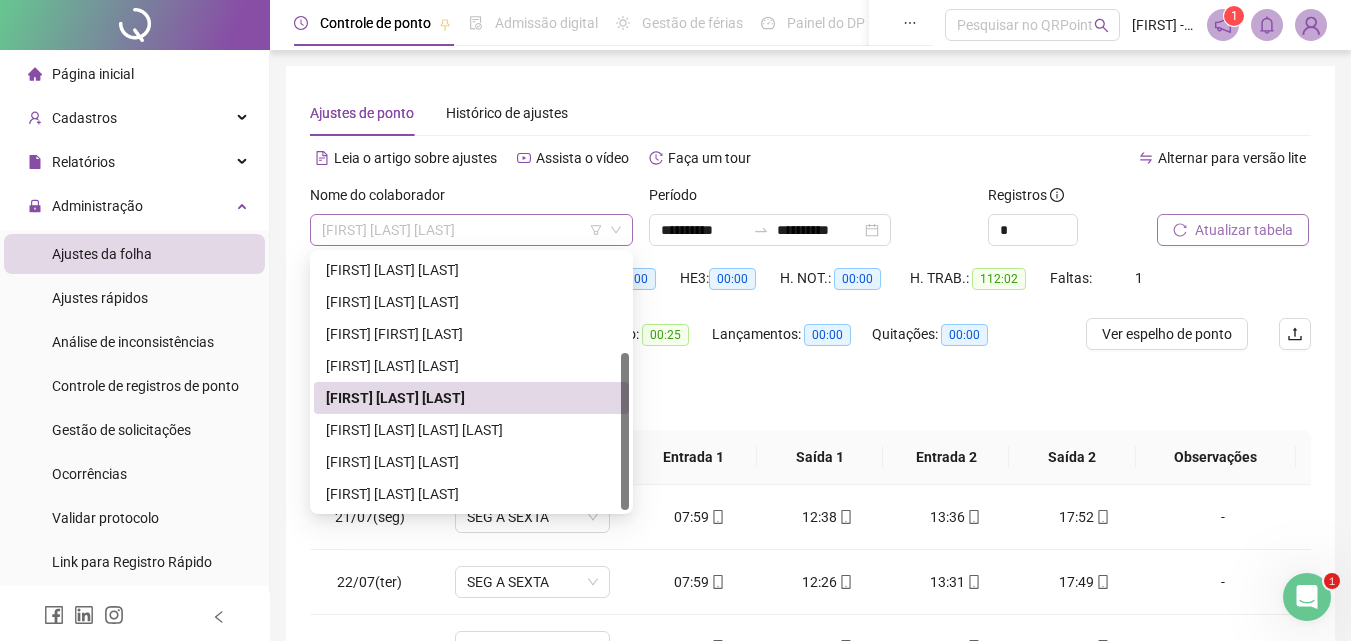 click on "[FIRST] [LAST] [LAST]" at bounding box center [471, 230] 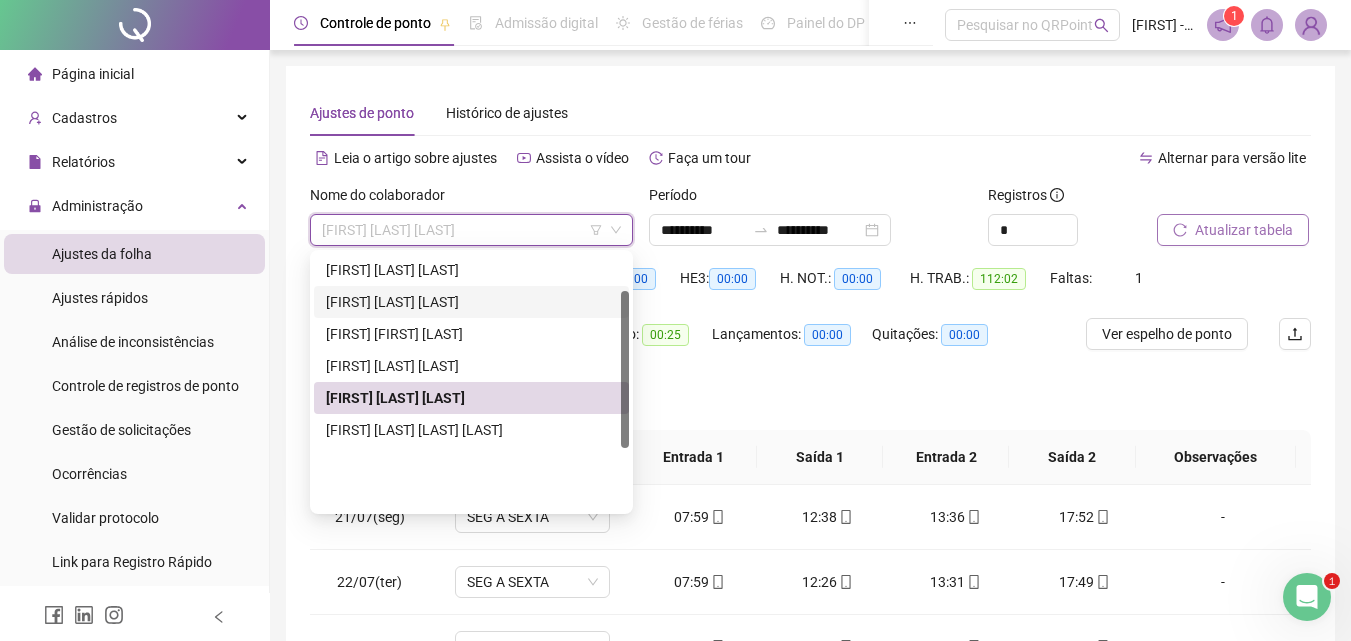 scroll, scrollTop: 0, scrollLeft: 0, axis: both 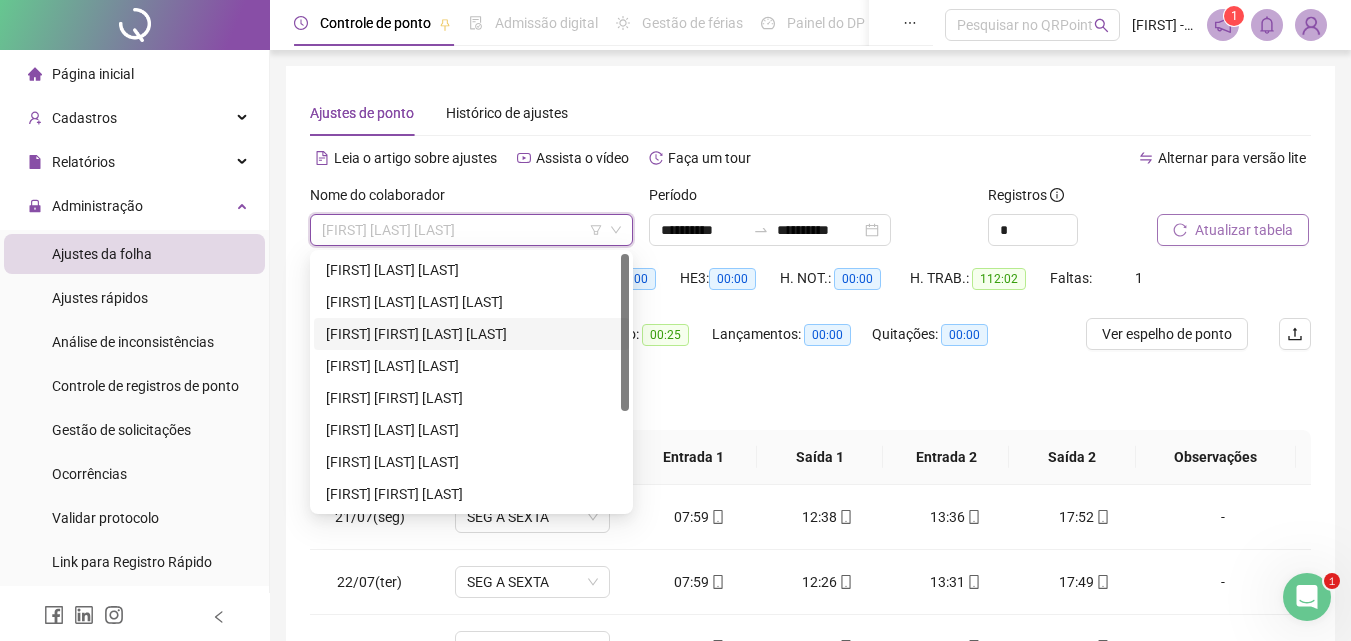 click on "[FIRST] [FIRST] [LAST] [LAST]" at bounding box center [471, 334] 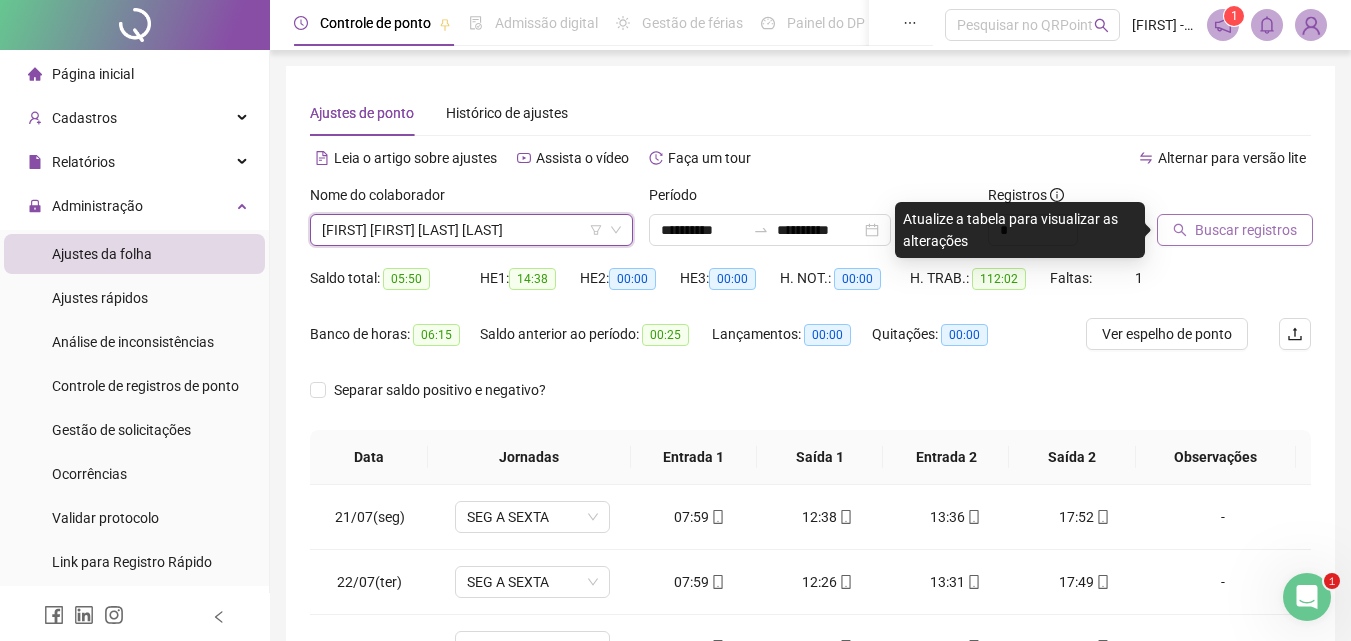 click on "Buscar registros" at bounding box center (1246, 230) 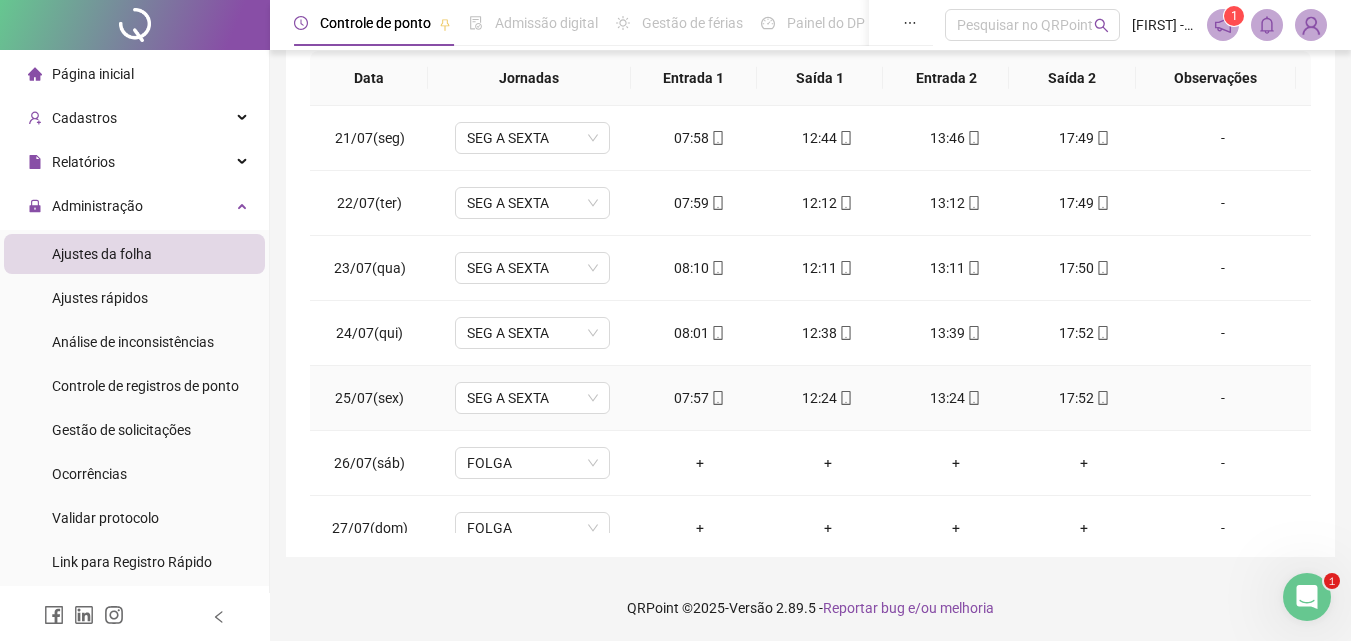 scroll, scrollTop: 381, scrollLeft: 0, axis: vertical 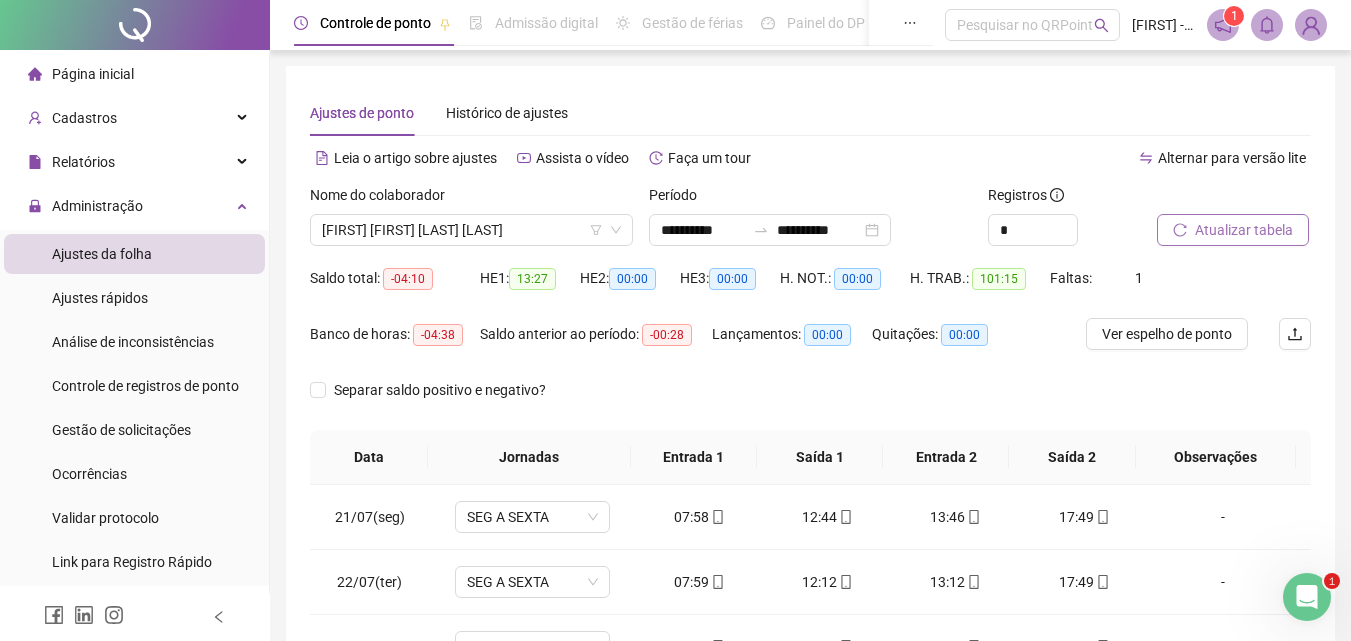 click on "Nome do colaborador [FIRST] [FIRST] [LAST] [LAST]" at bounding box center [471, 223] 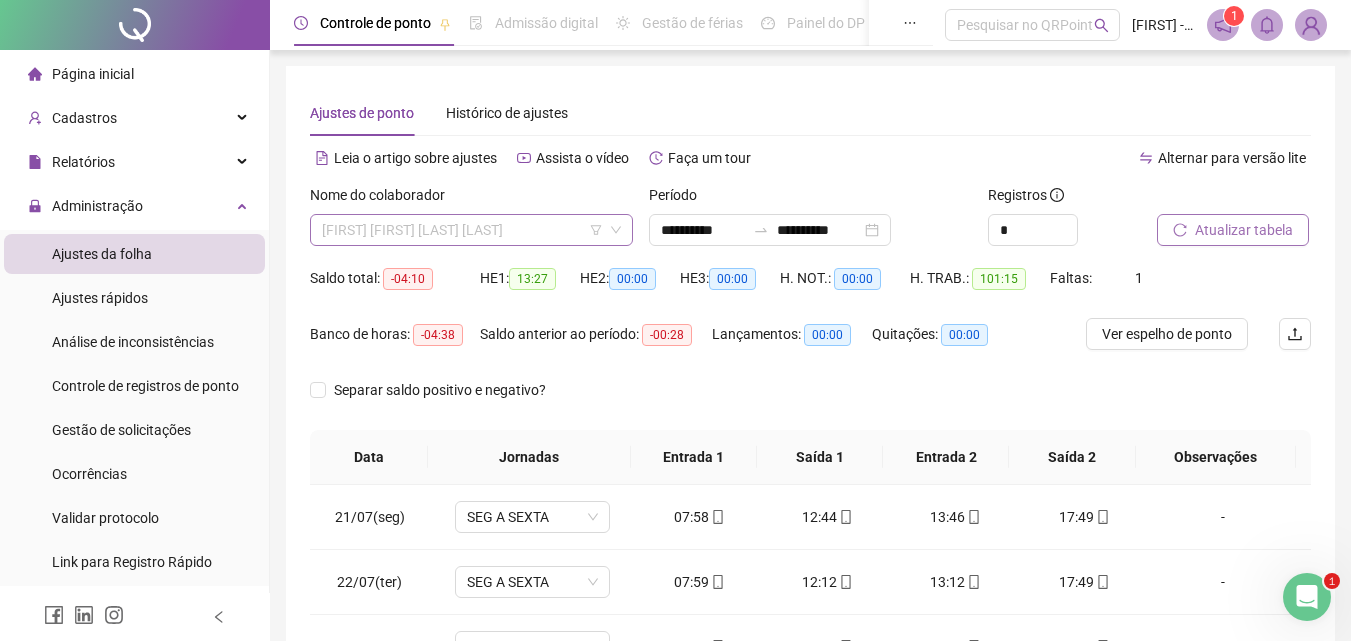 click on "[FIRST] [FIRST] [LAST] [LAST]" at bounding box center [471, 230] 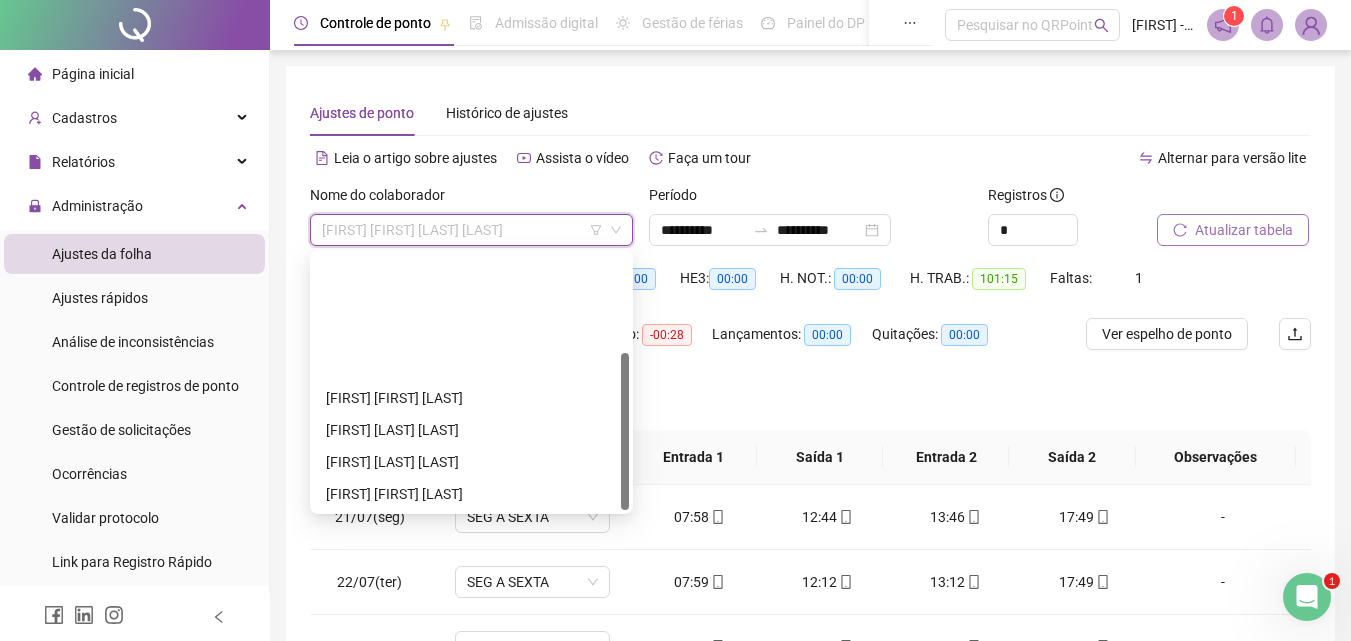 scroll, scrollTop: 160, scrollLeft: 0, axis: vertical 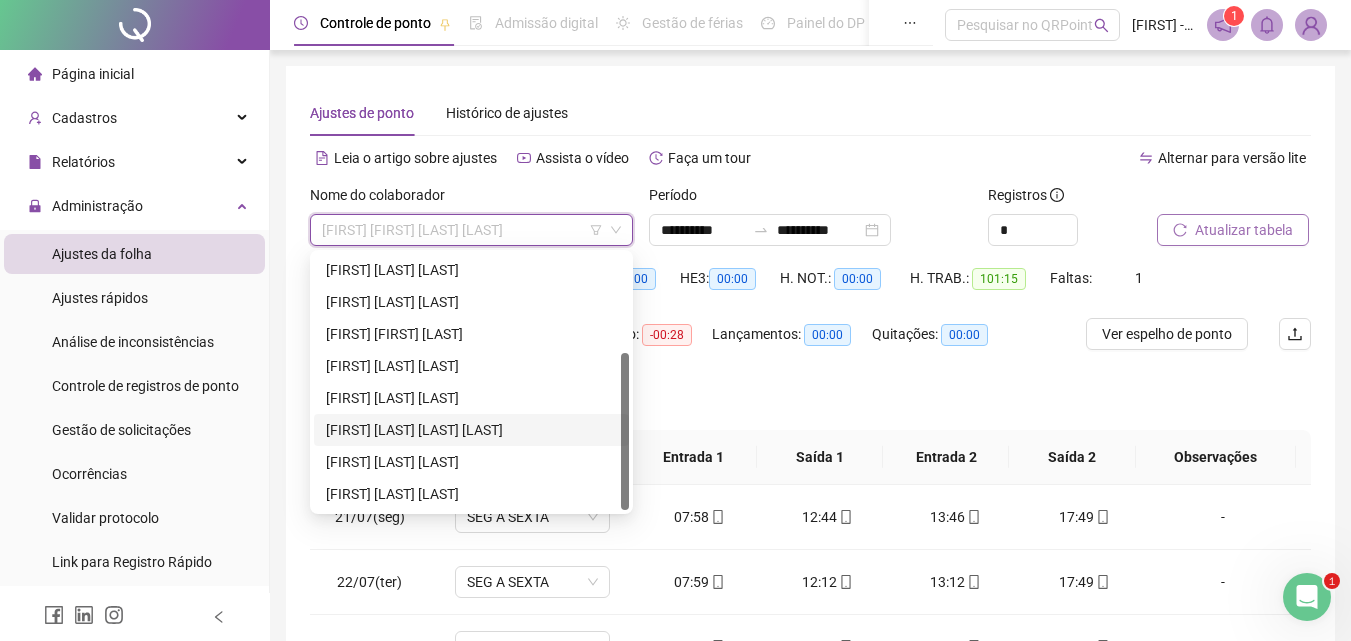 drag, startPoint x: 423, startPoint y: 428, endPoint x: 438, endPoint y: 419, distance: 17.492855 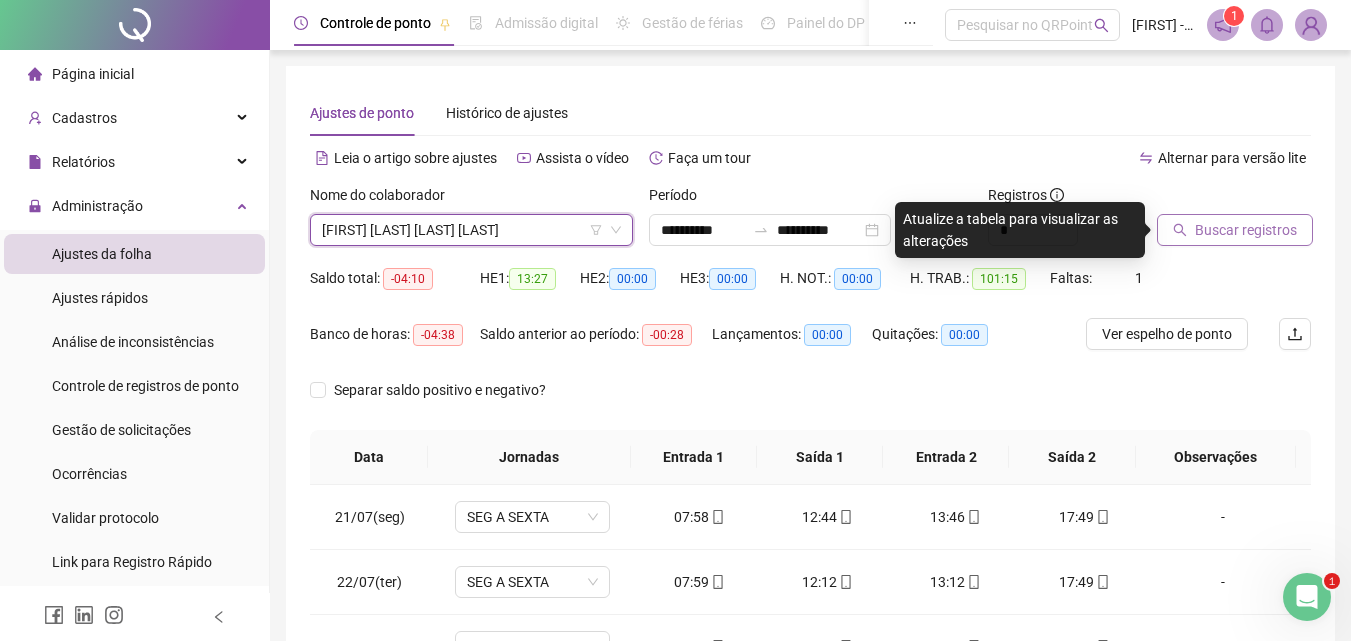 click on "Buscar registros" at bounding box center [1246, 230] 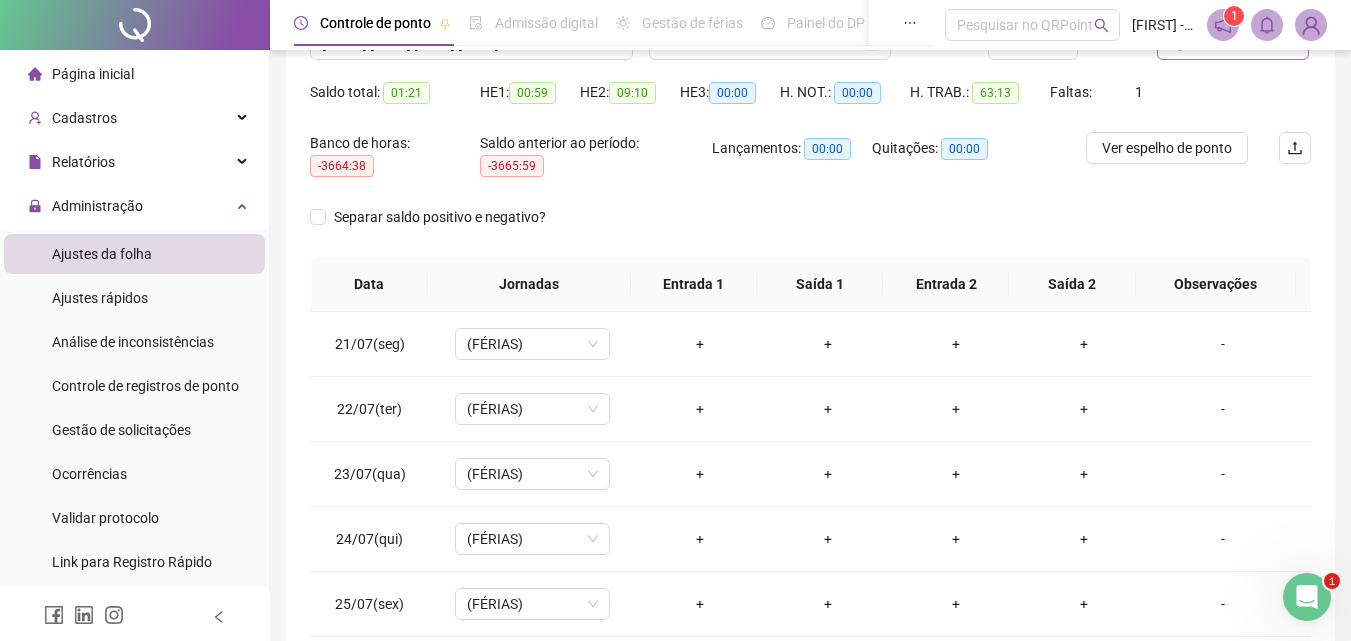 scroll, scrollTop: 393, scrollLeft: 0, axis: vertical 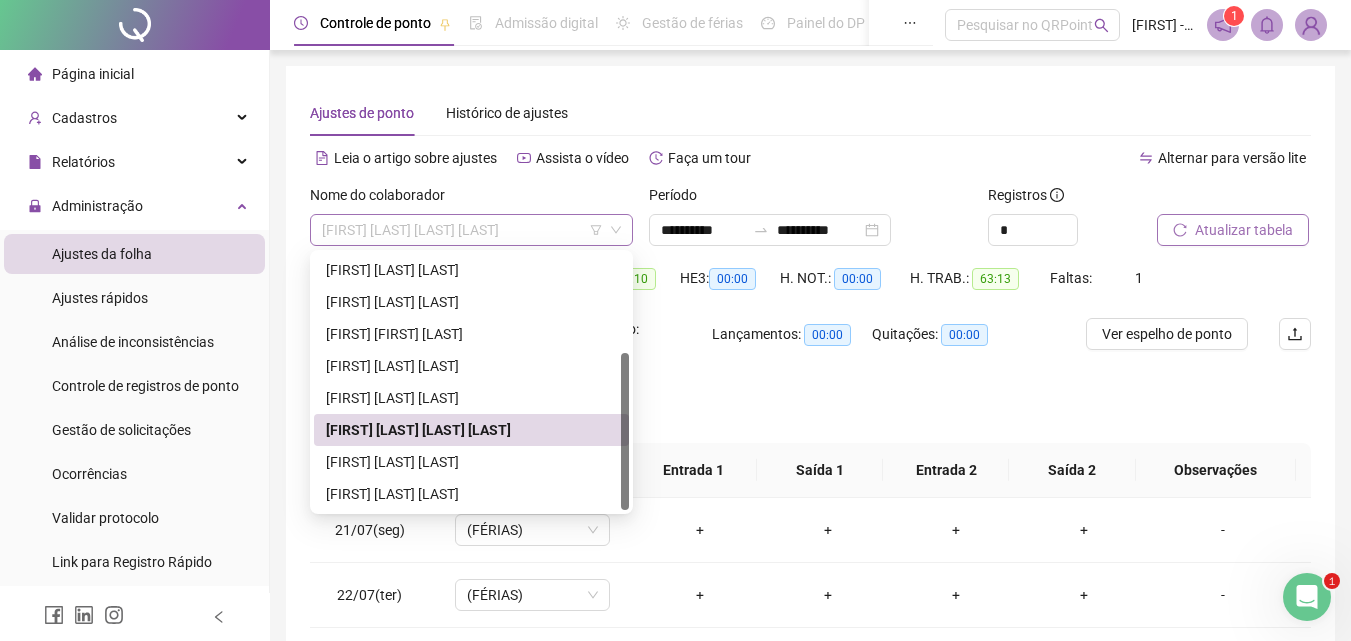 click on "[FIRST] [LAST] [LAST] [LAST]" at bounding box center [471, 230] 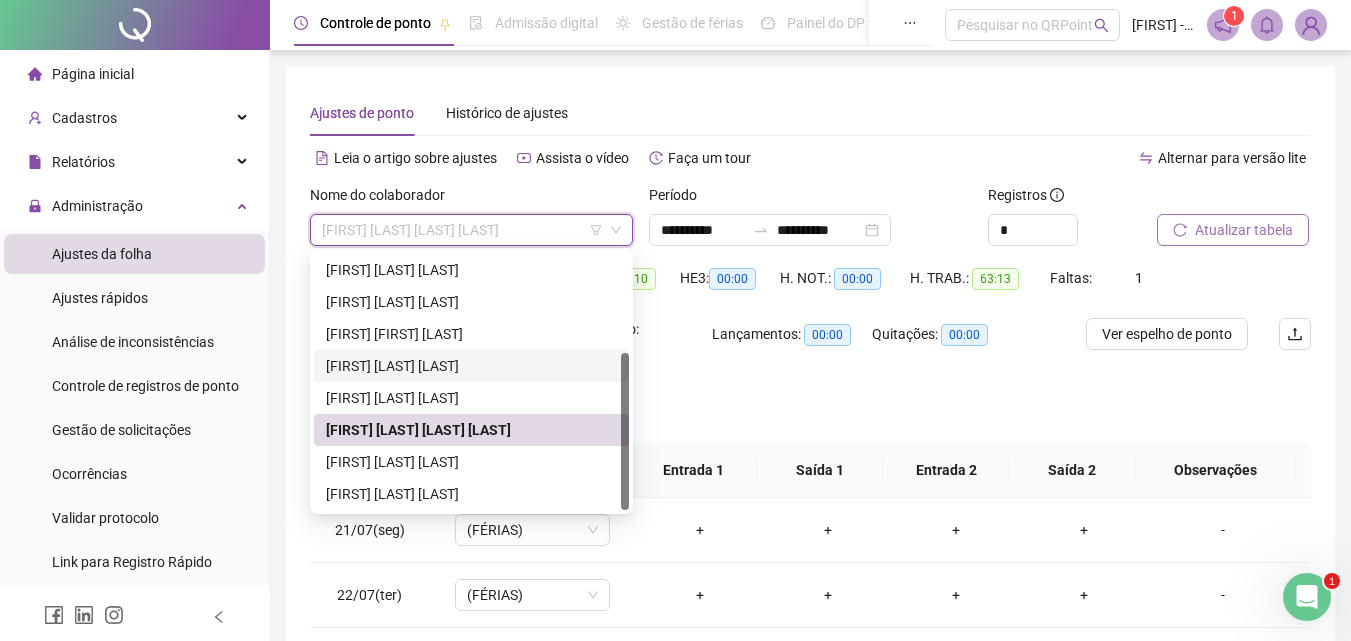 scroll, scrollTop: 0, scrollLeft: 0, axis: both 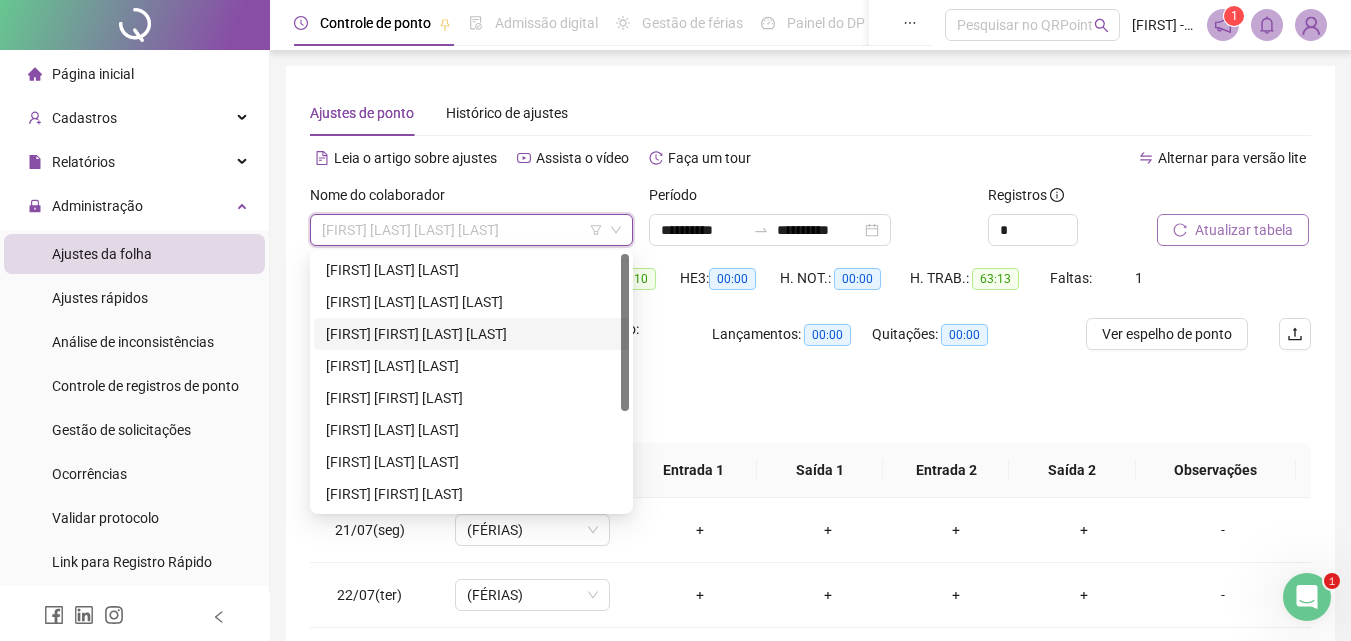 click on "[FIRST] [FIRST] [LAST] [LAST]" at bounding box center [471, 334] 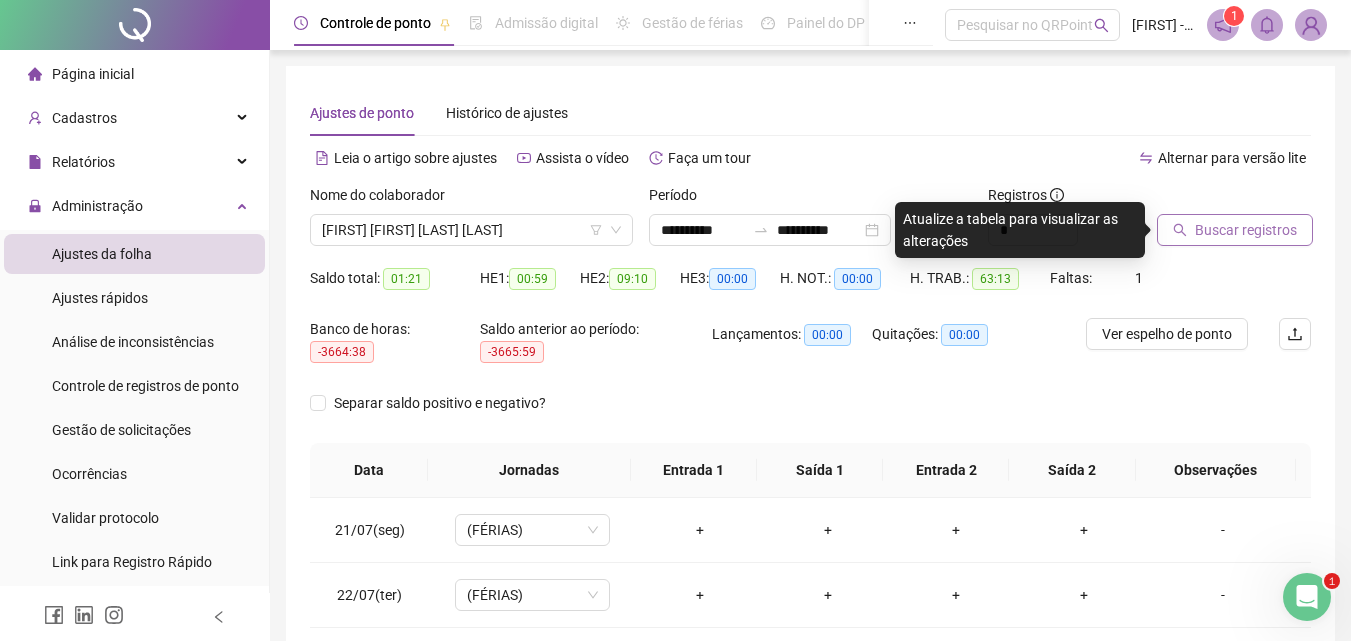 click on "Buscar registros" at bounding box center (1246, 230) 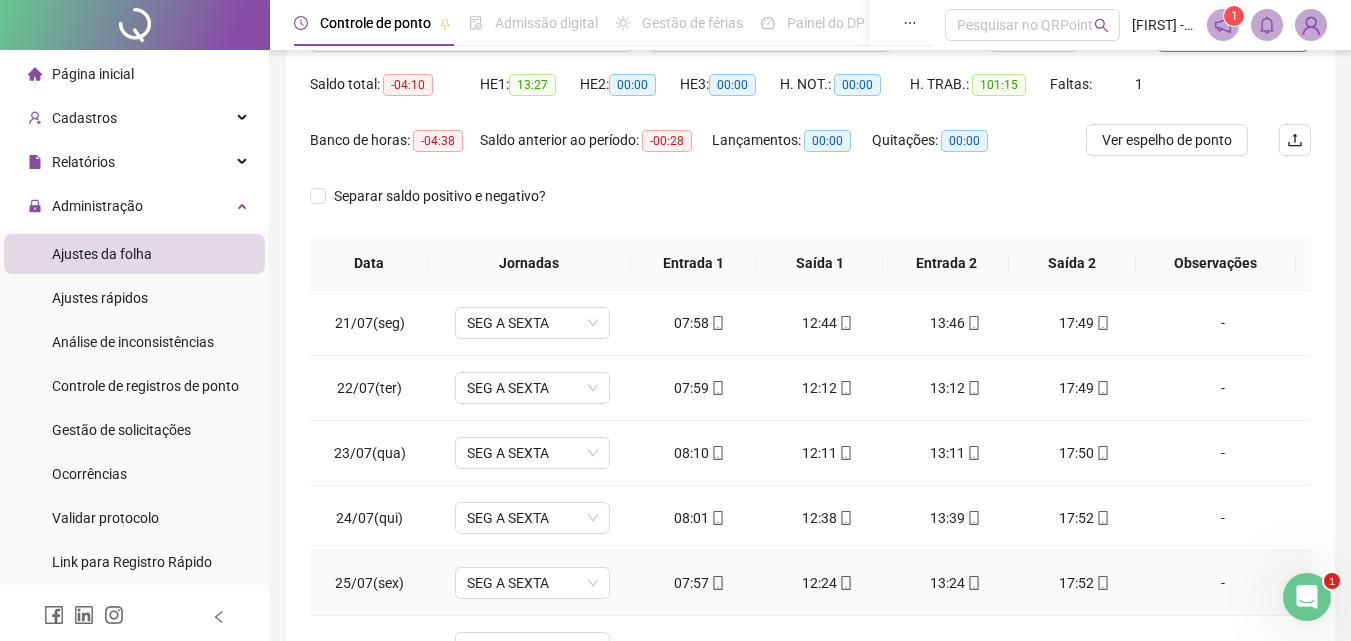 scroll, scrollTop: 300, scrollLeft: 0, axis: vertical 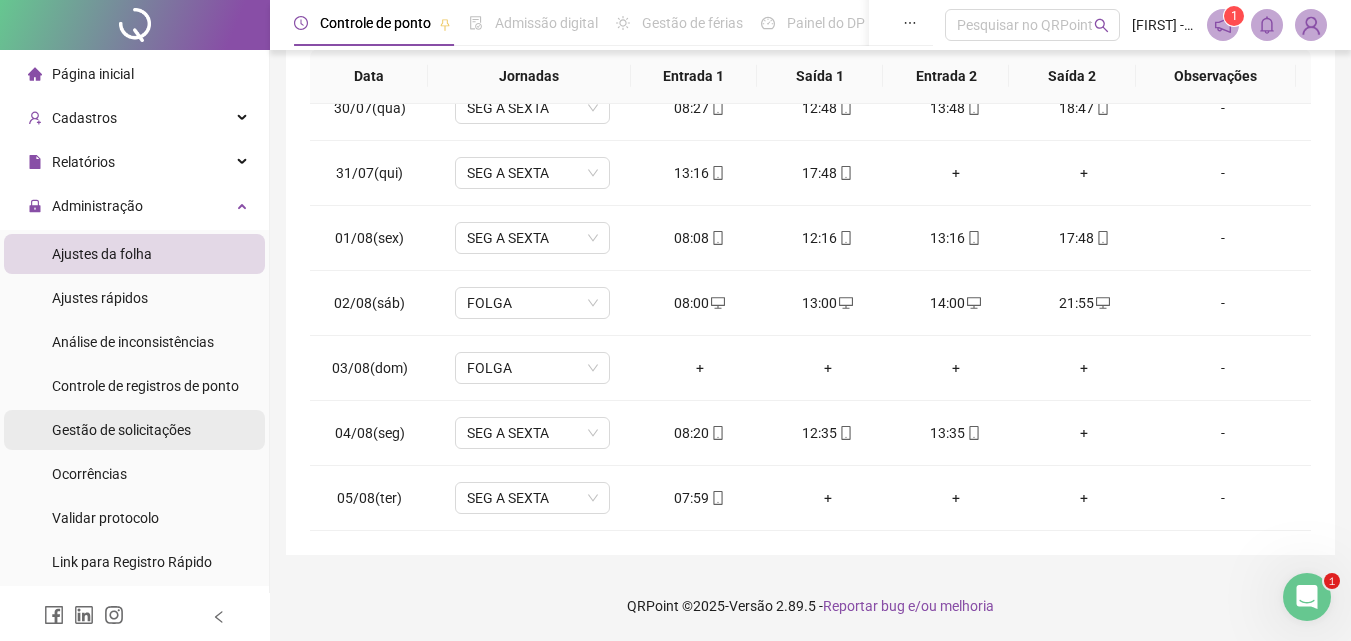 click on "Gestão de solicitações" at bounding box center (121, 430) 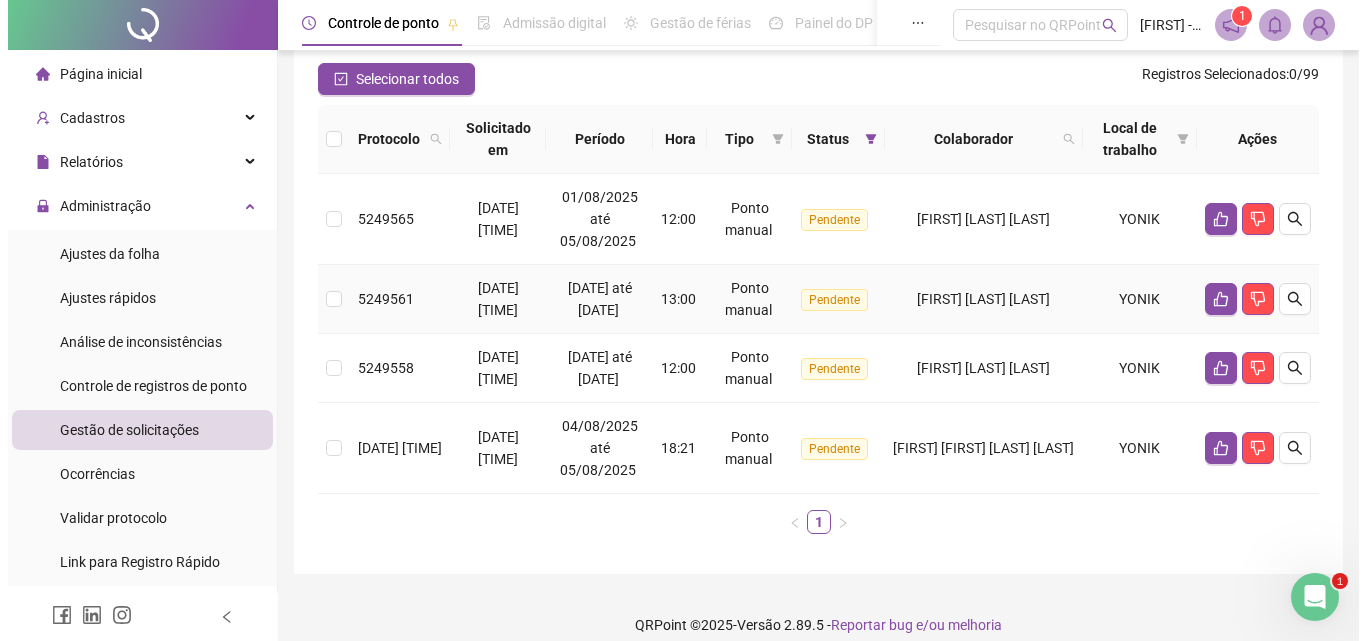 scroll, scrollTop: 232, scrollLeft: 0, axis: vertical 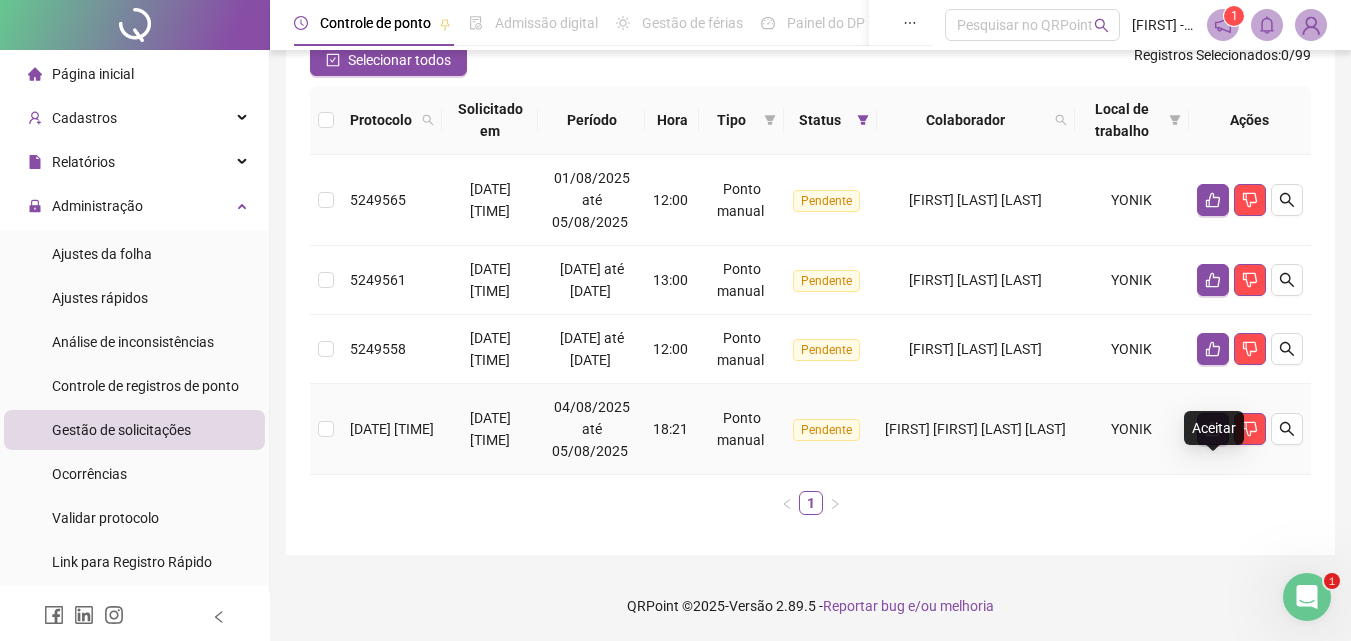 click 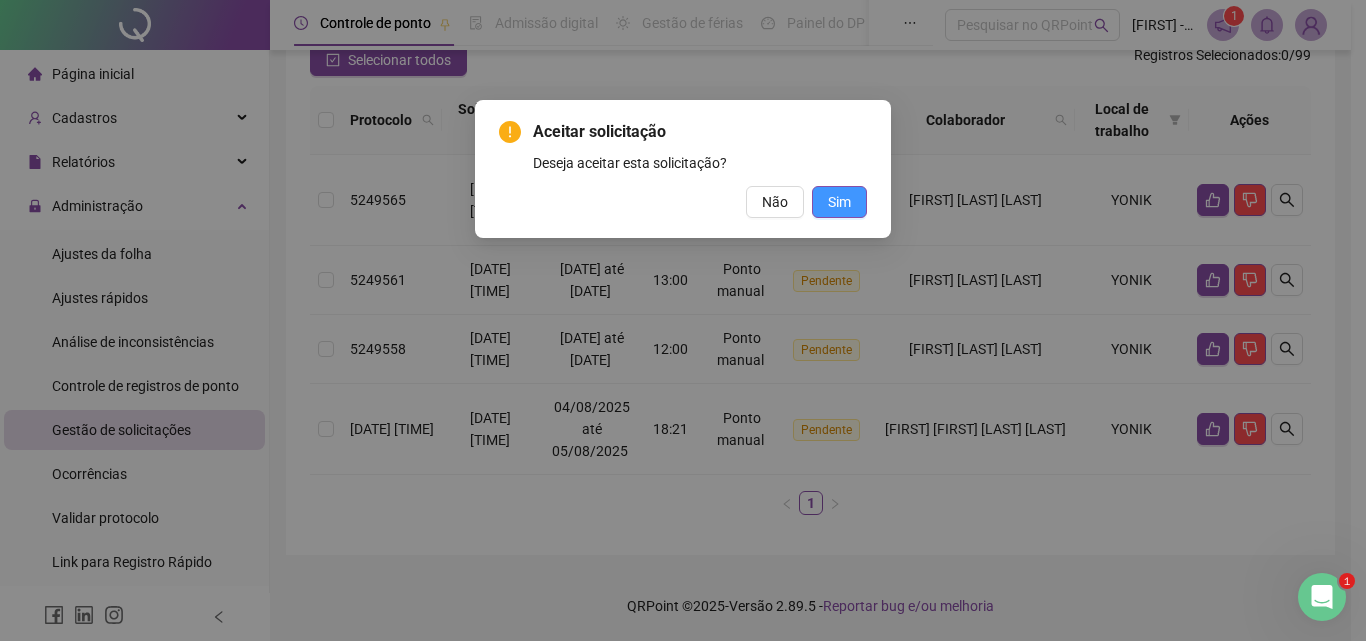 click on "Sim" at bounding box center [839, 202] 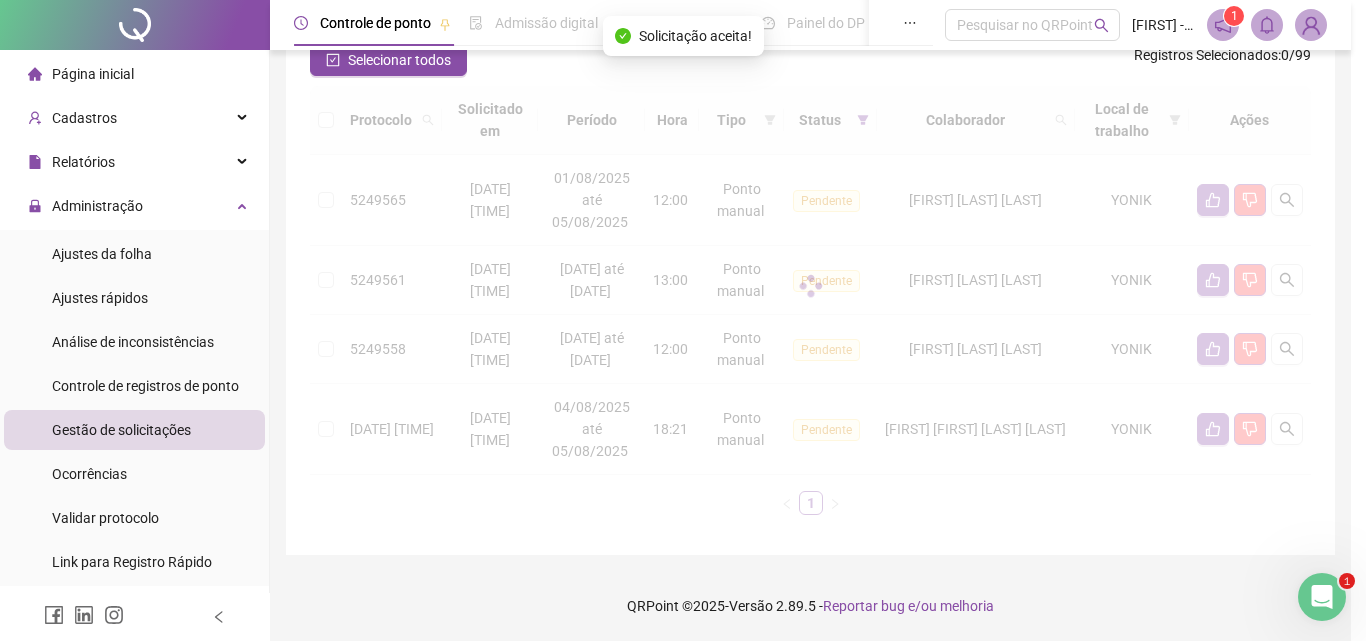 scroll, scrollTop: 75, scrollLeft: 0, axis: vertical 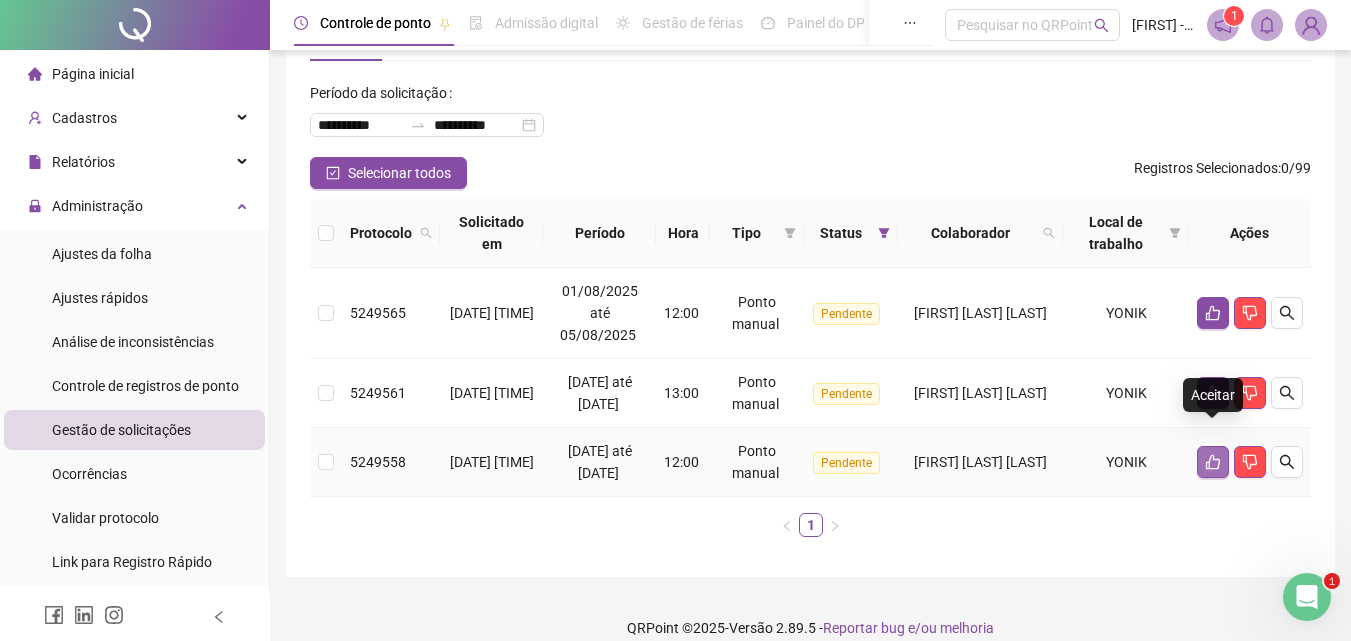 click 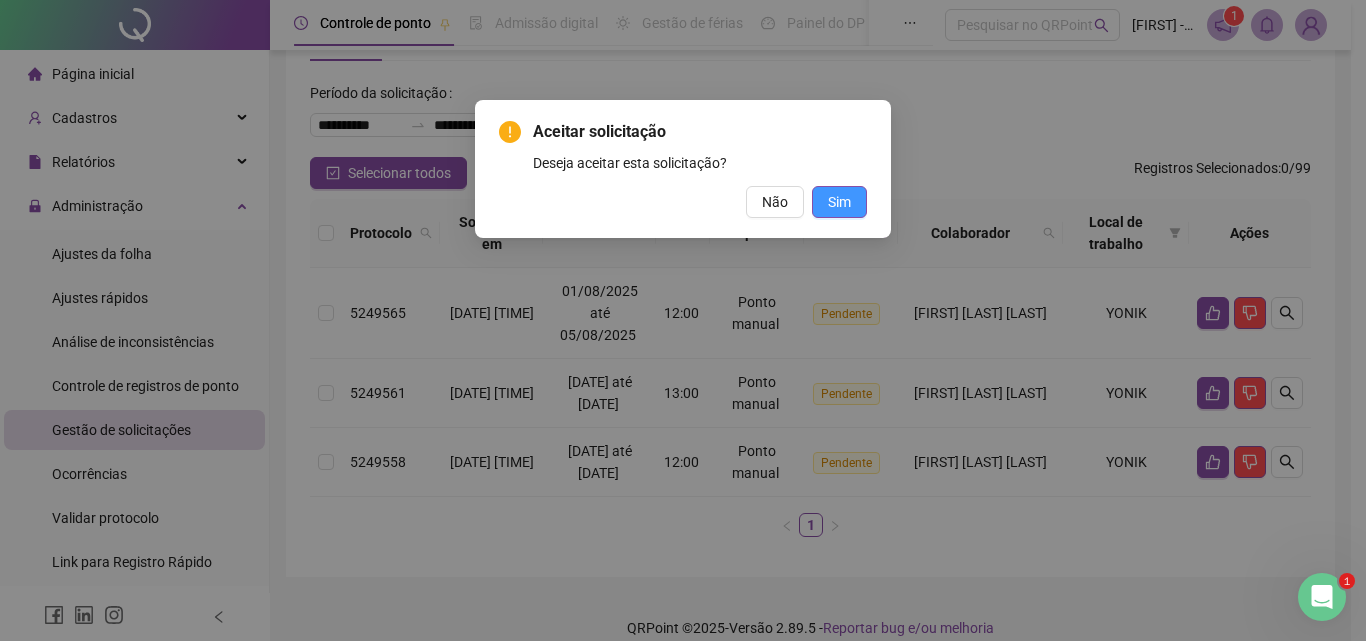 click on "Sim" at bounding box center [839, 202] 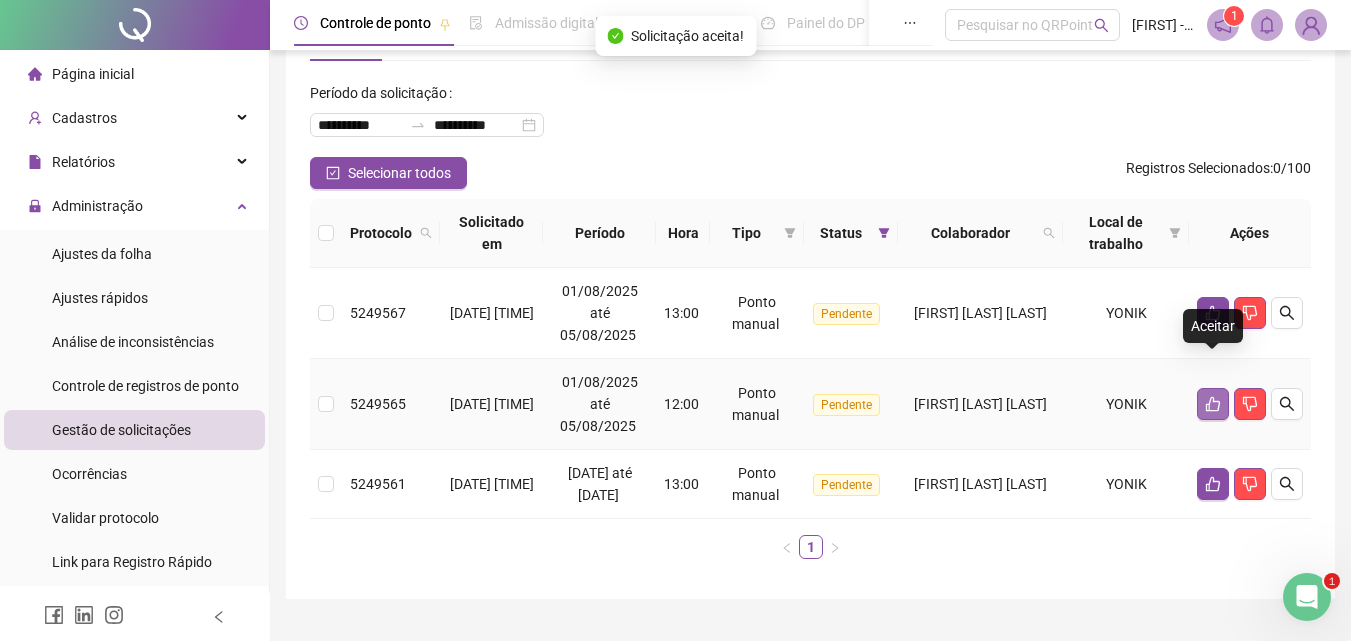 click 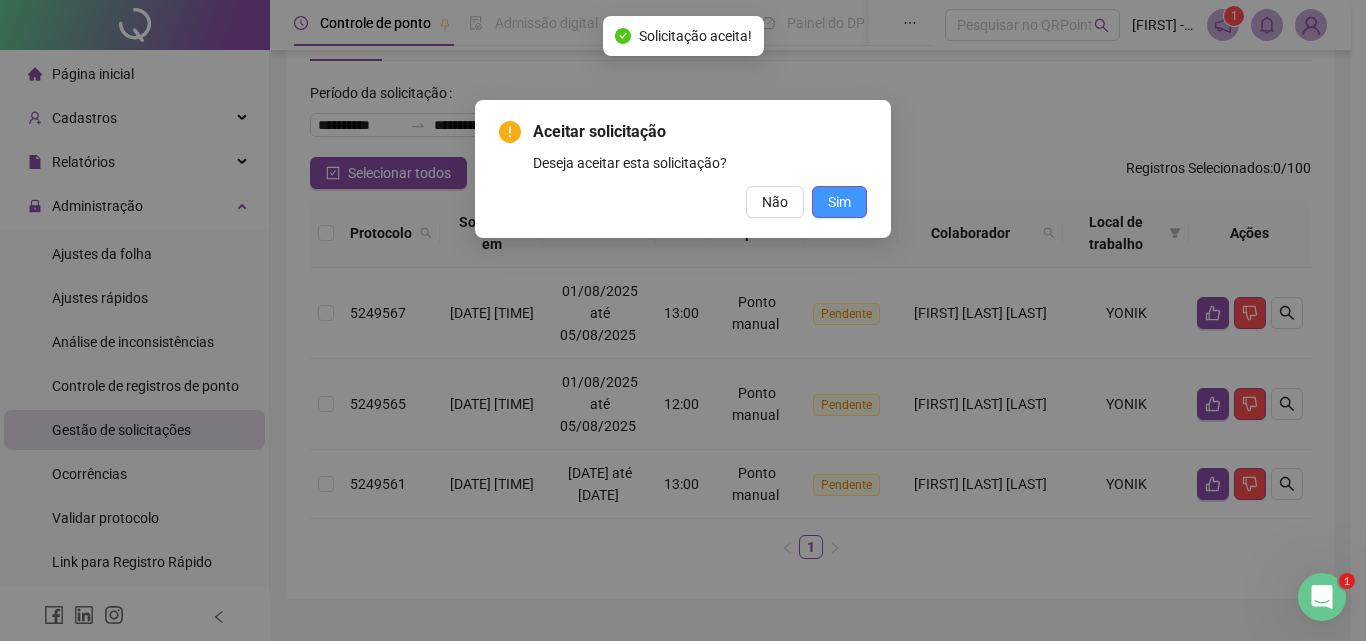 click on "Sim" at bounding box center (839, 202) 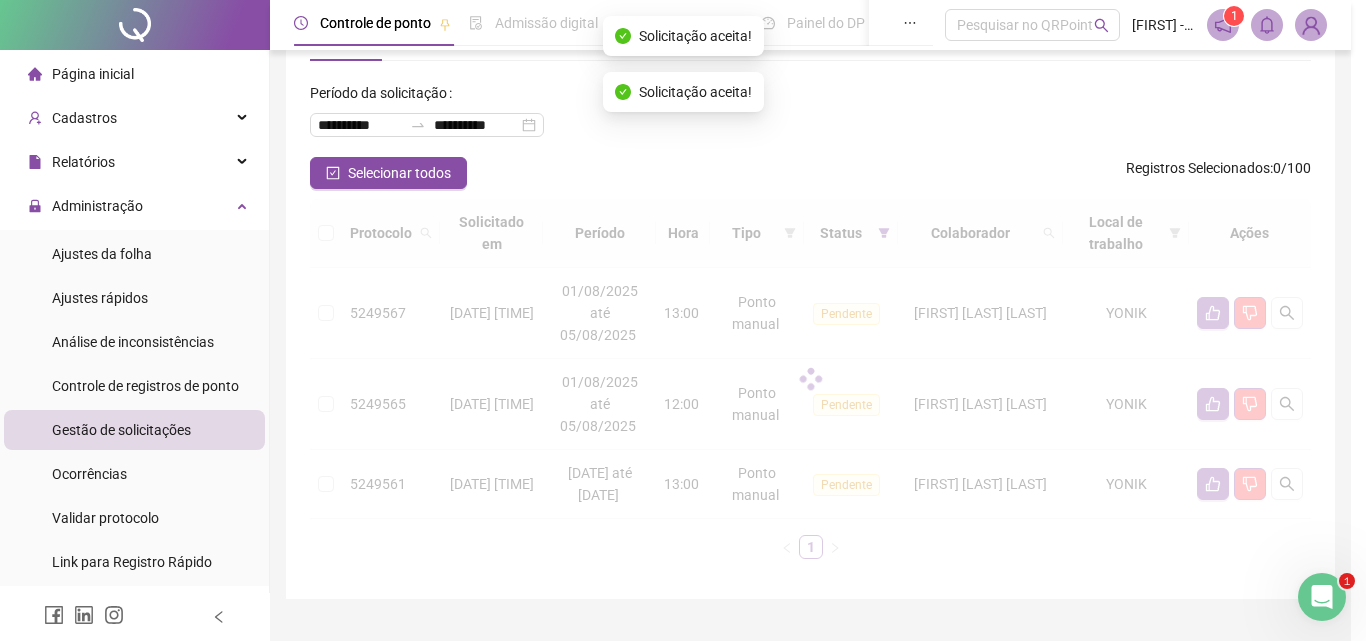 scroll, scrollTop: 6, scrollLeft: 0, axis: vertical 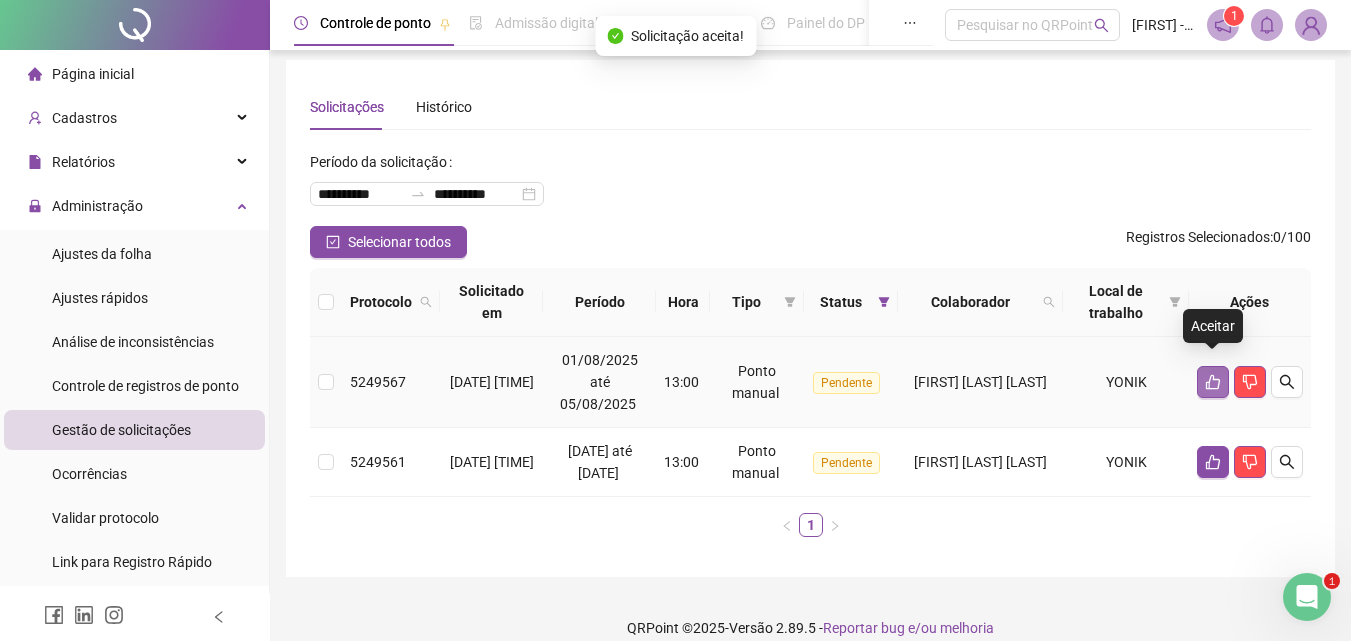 click 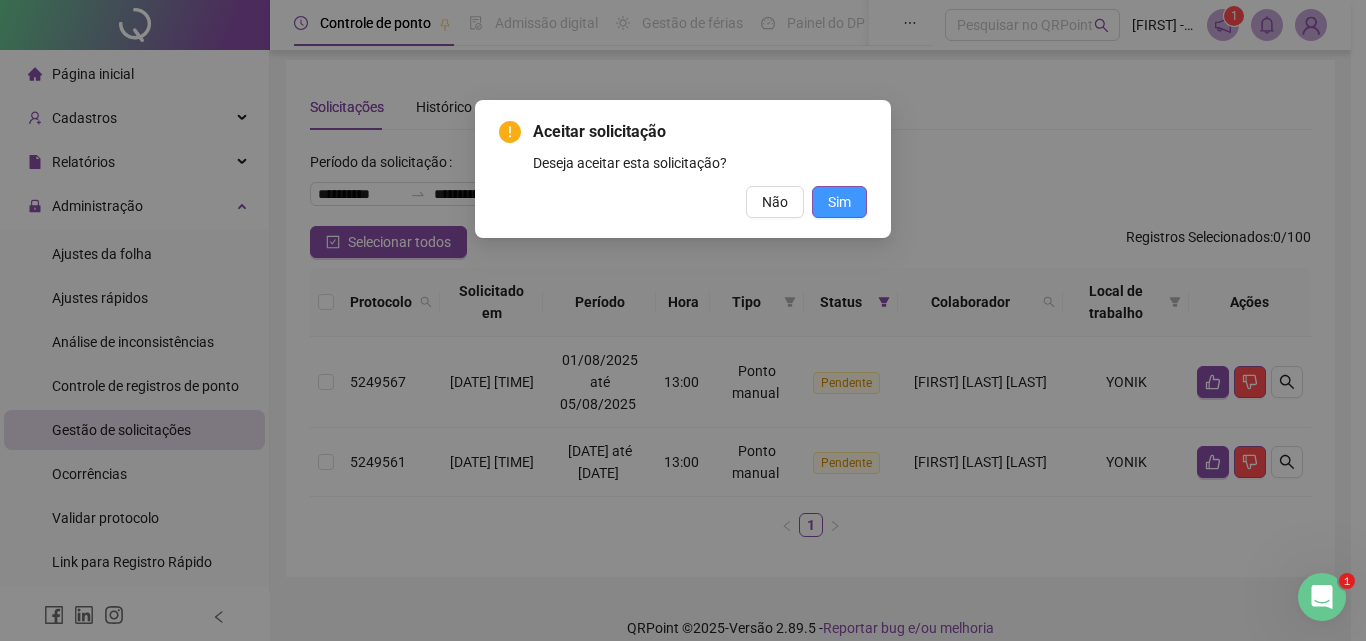 click on "Sim" at bounding box center [839, 202] 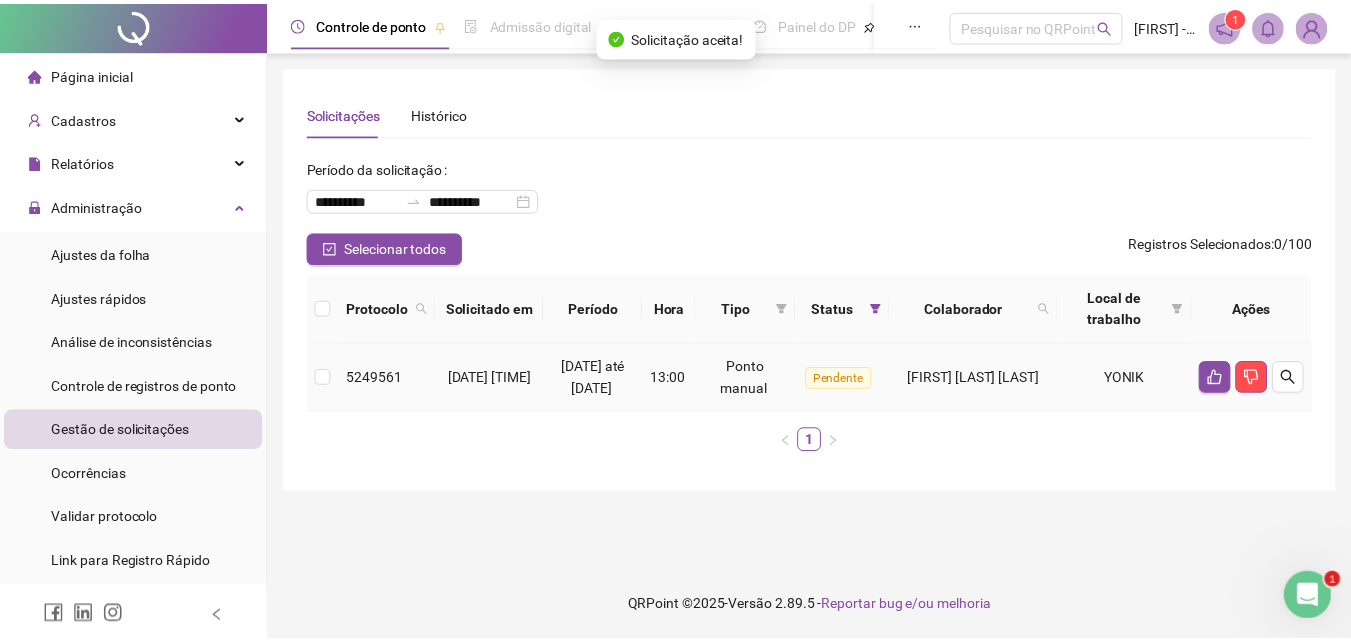 scroll, scrollTop: 0, scrollLeft: 0, axis: both 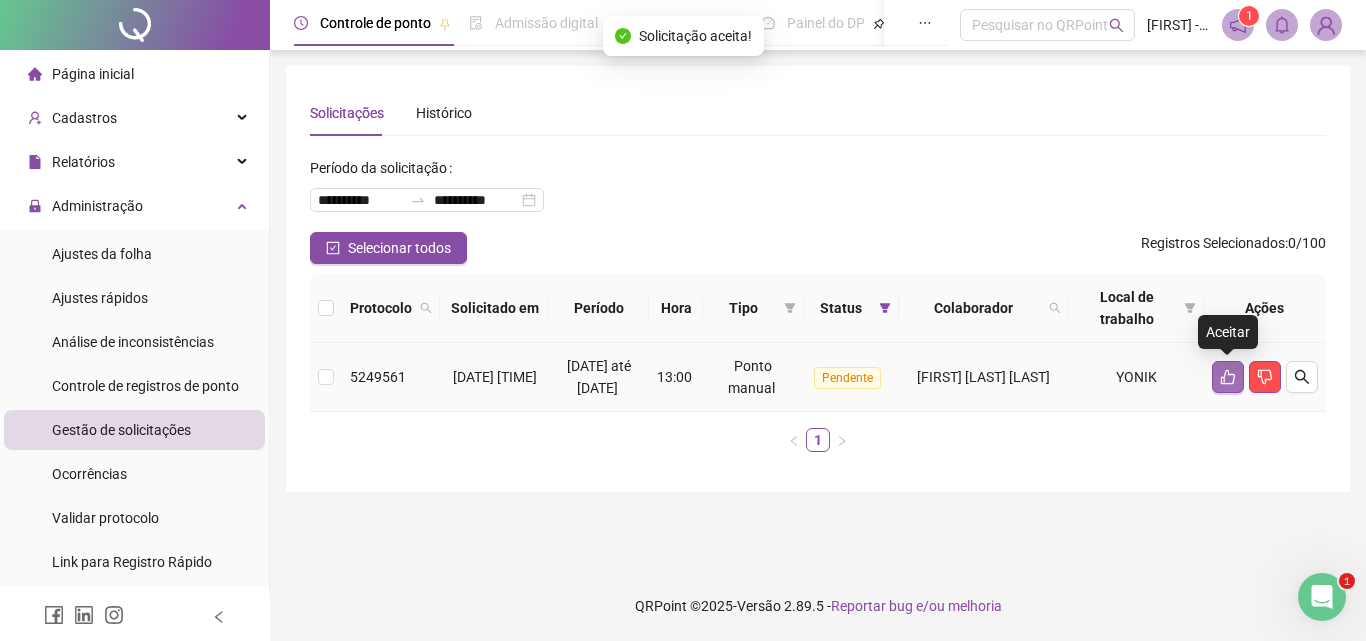 click at bounding box center (1228, 377) 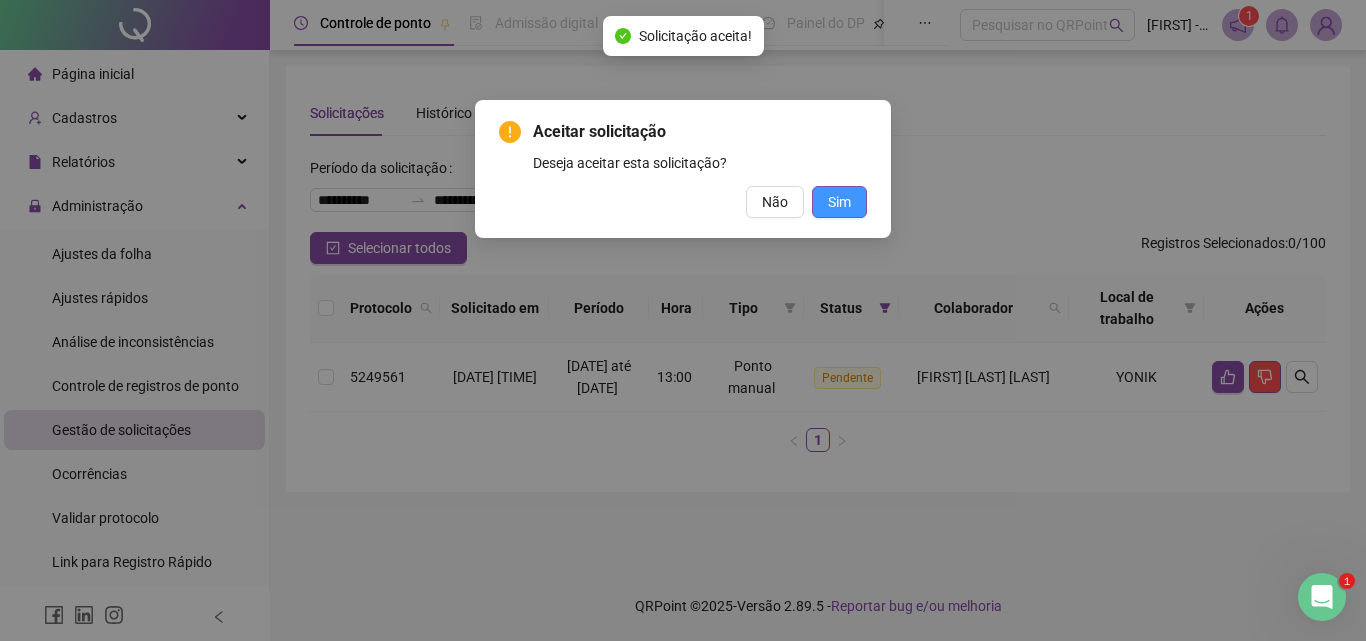 click on "Sim" at bounding box center (839, 202) 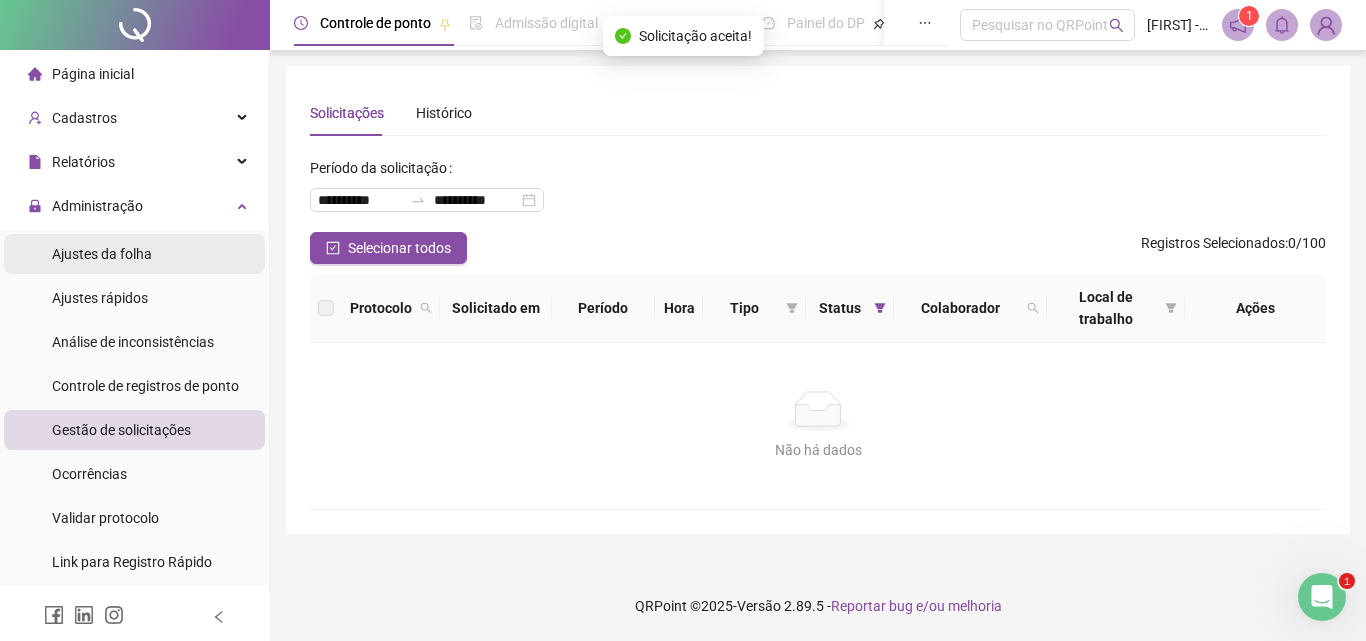 click on "Ajustes da folha" at bounding box center [102, 254] 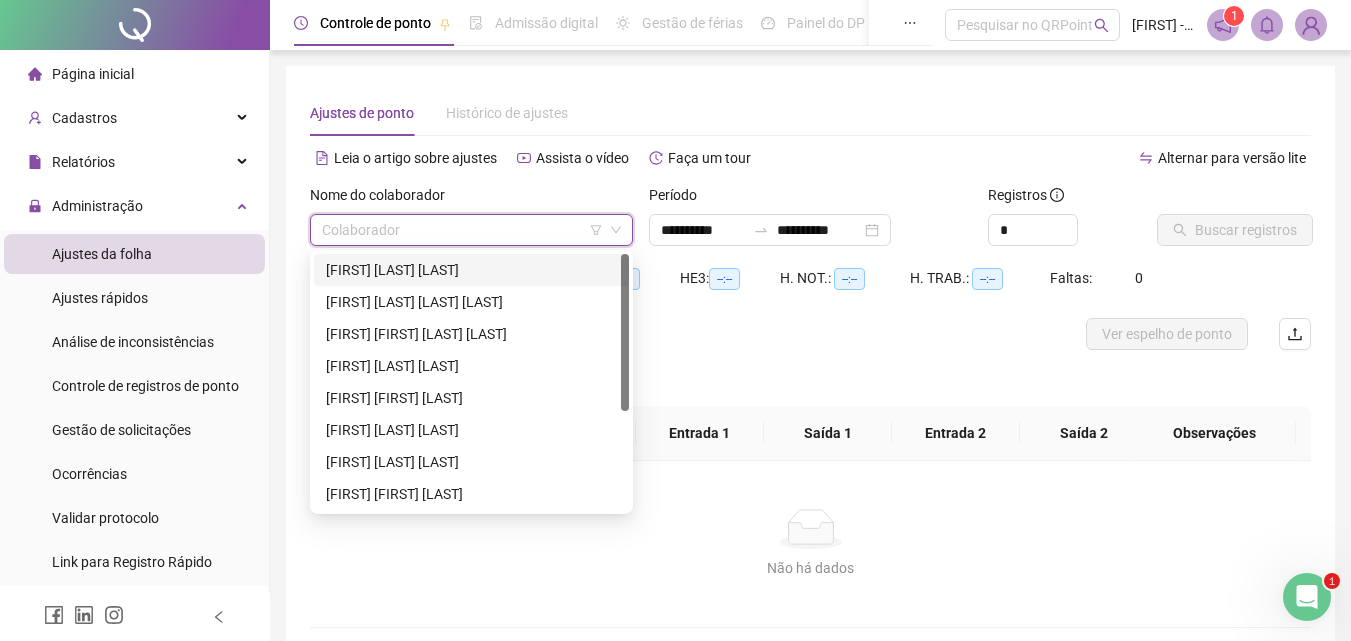 click at bounding box center [462, 230] 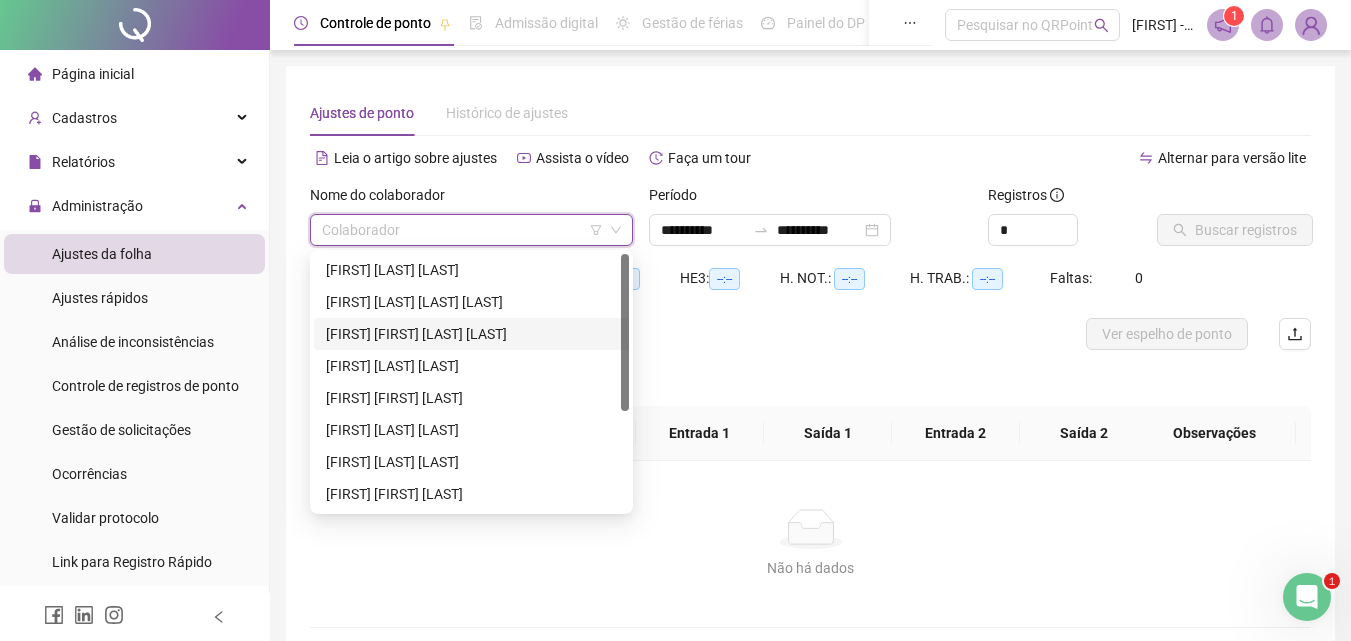 click on "[FIRST] [FIRST] [LAST] [LAST]" at bounding box center (471, 334) 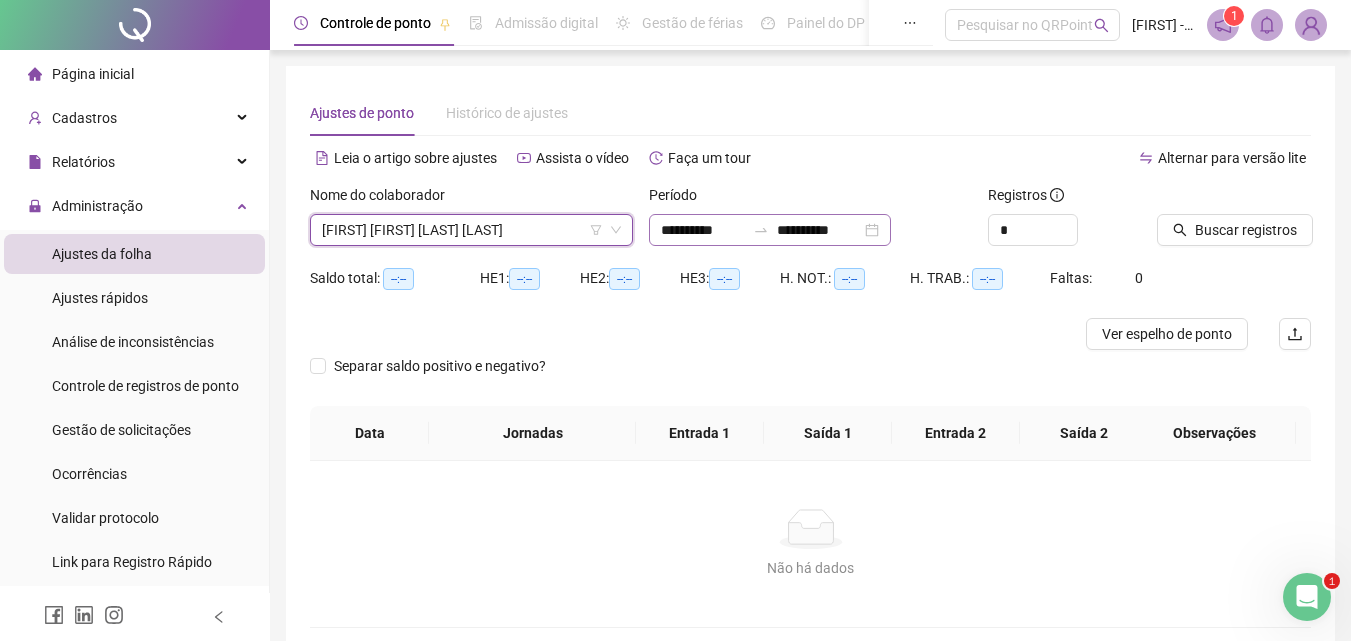 click on "**********" at bounding box center (770, 230) 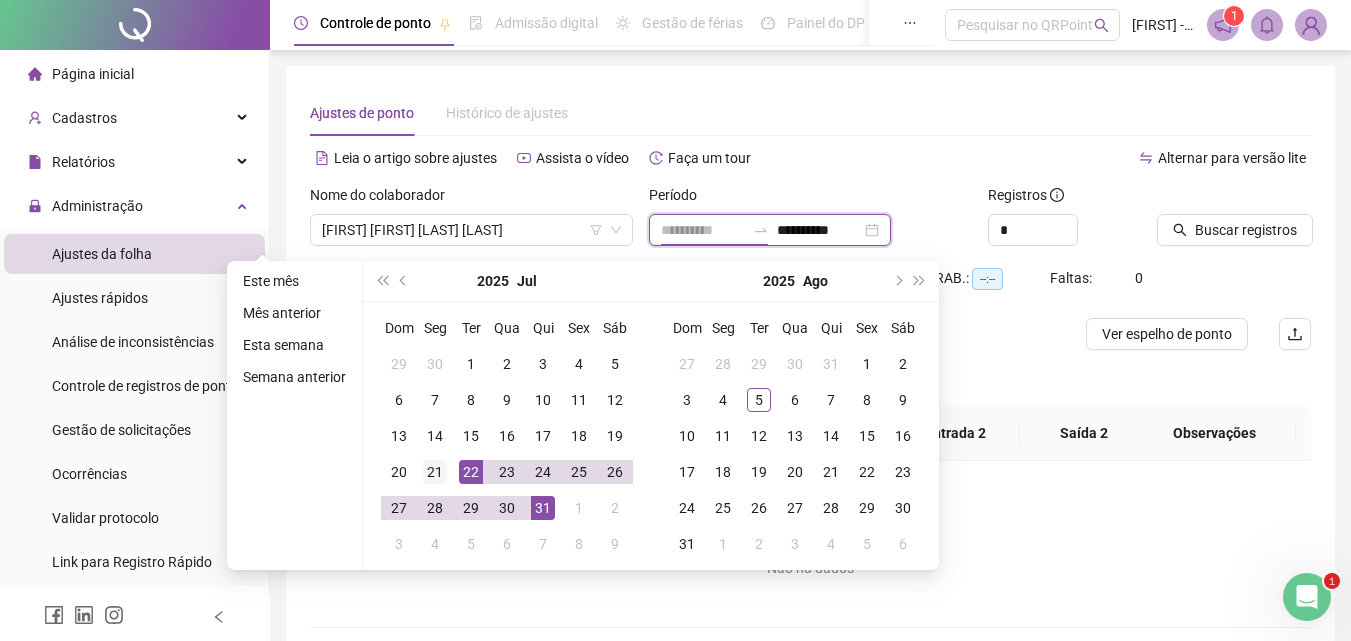 type on "**********" 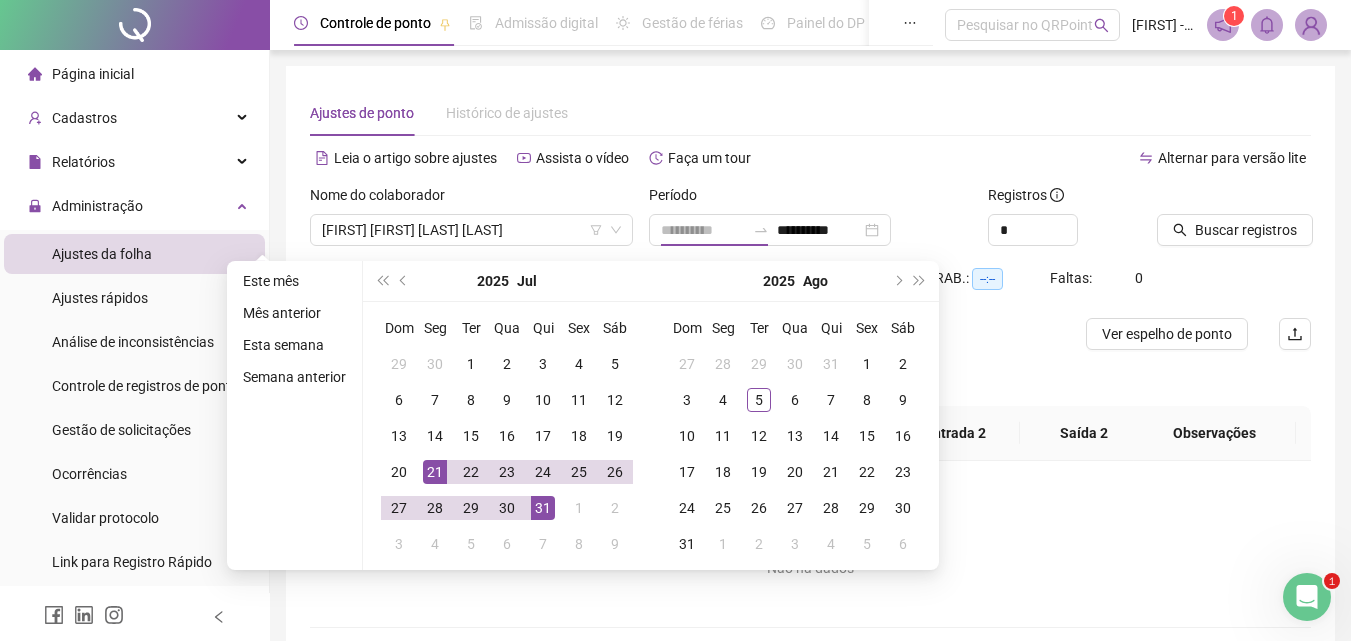 click on "21" at bounding box center (435, 472) 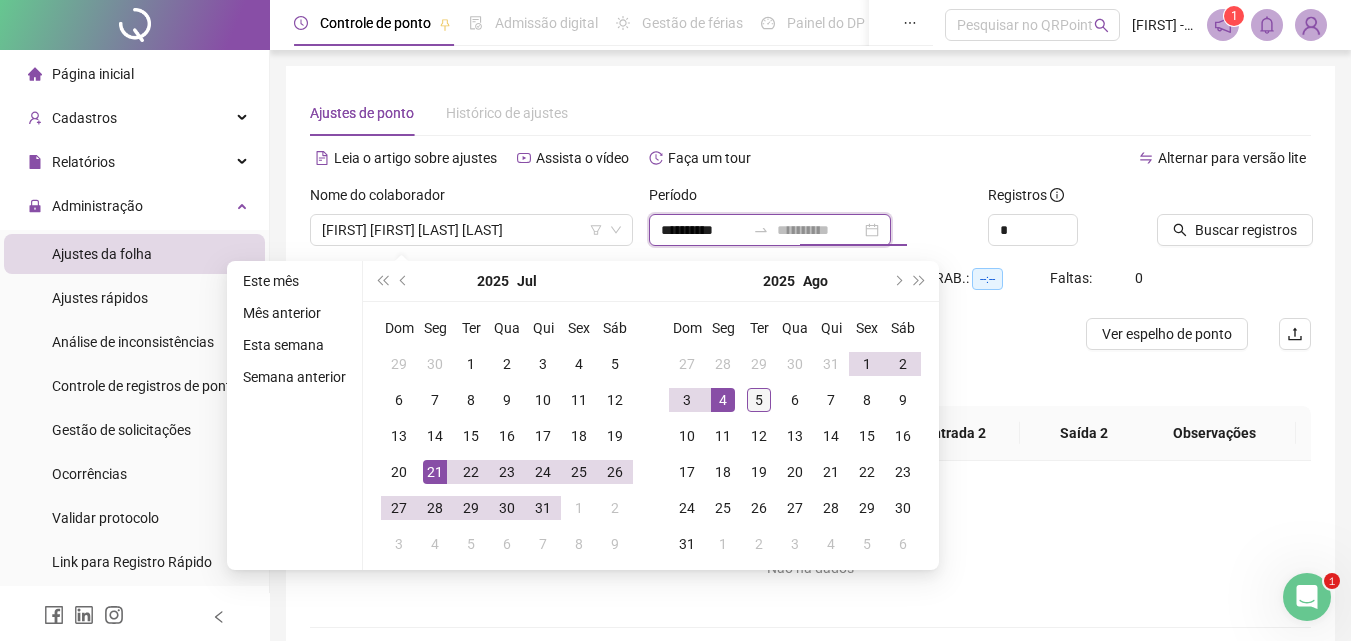 type on "**********" 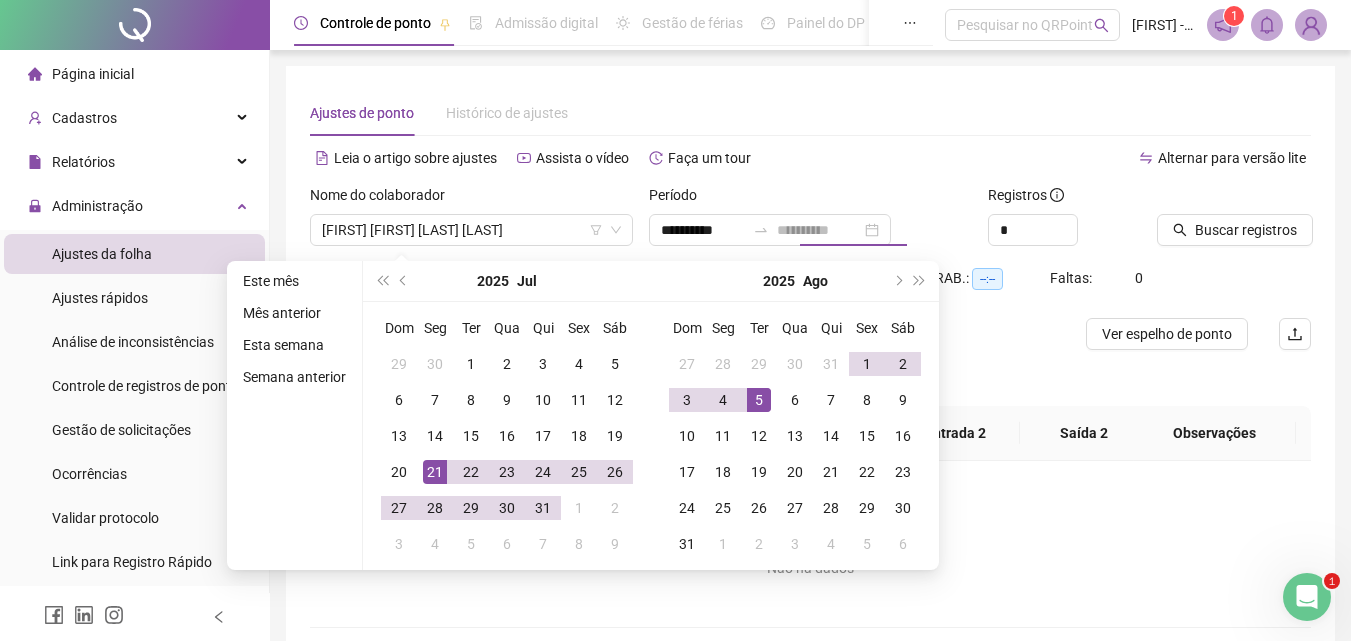 click on "5" at bounding box center (759, 400) 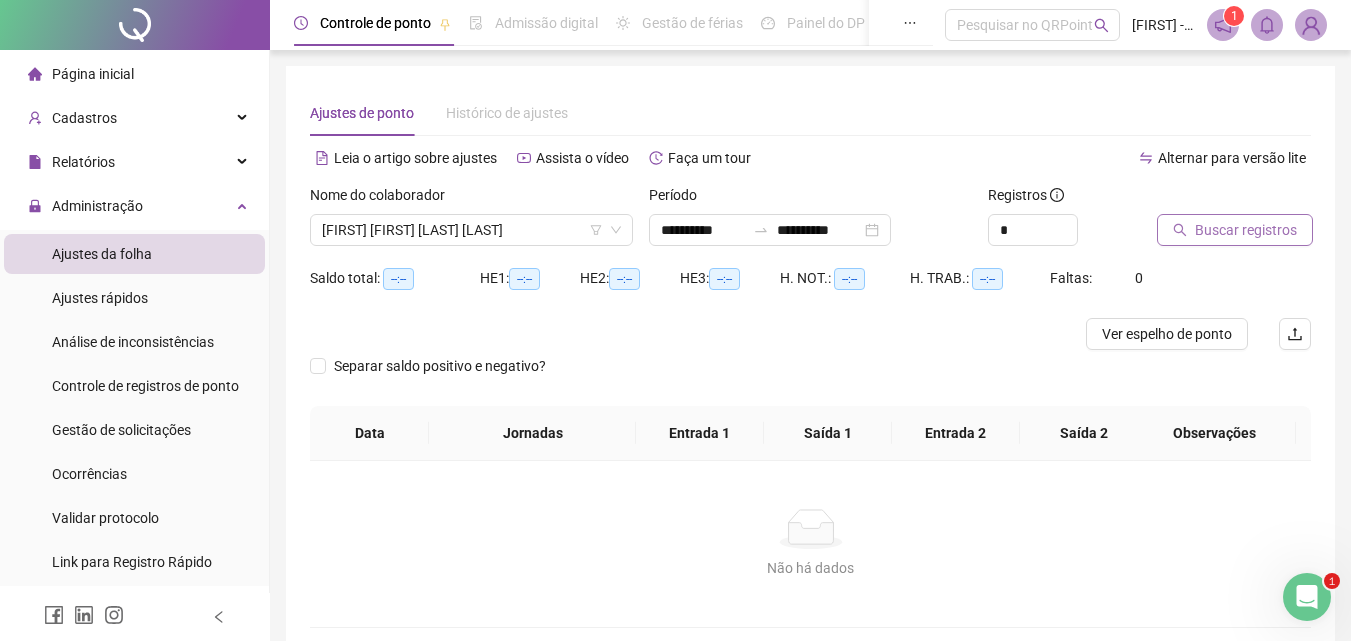click on "Buscar registros" at bounding box center (1246, 230) 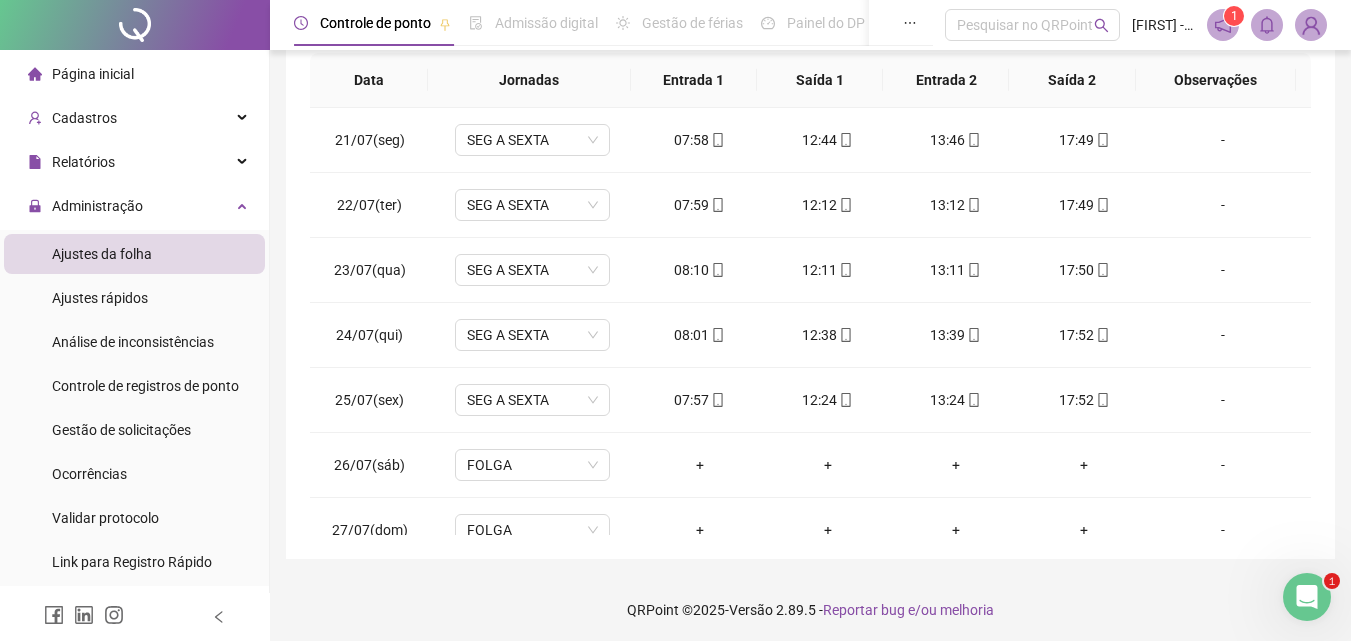 scroll, scrollTop: 381, scrollLeft: 0, axis: vertical 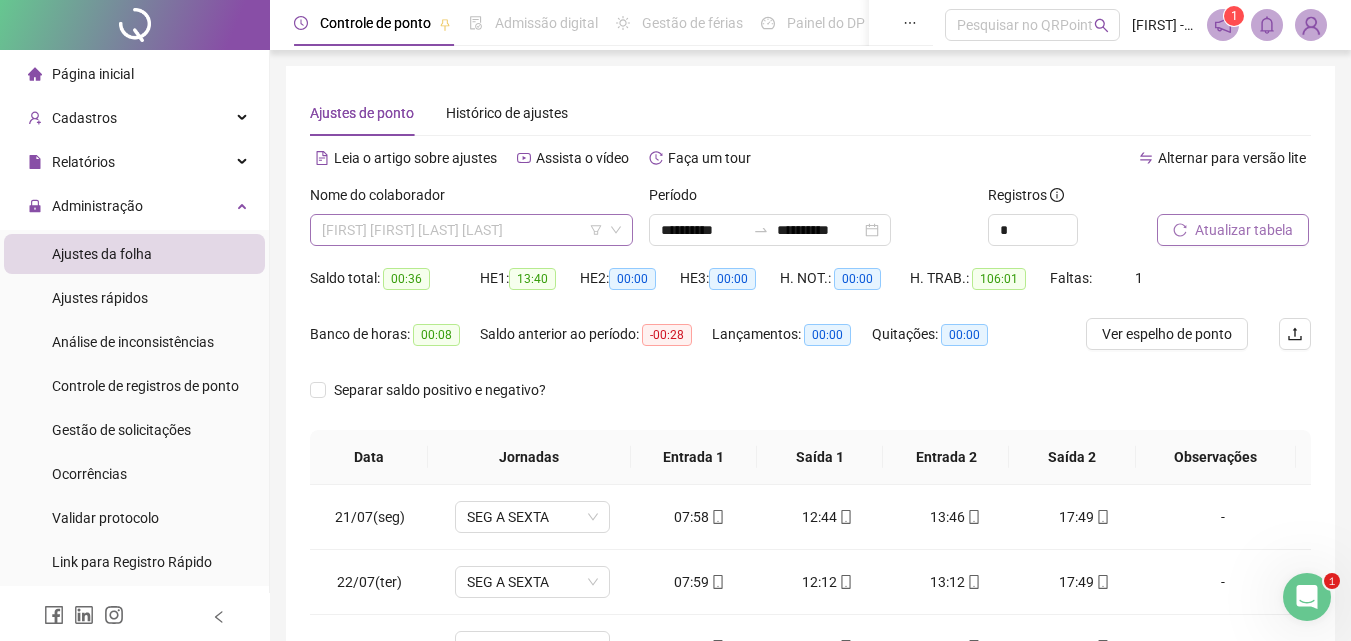 click on "[FIRST] [FIRST] [LAST] [LAST]" at bounding box center [471, 230] 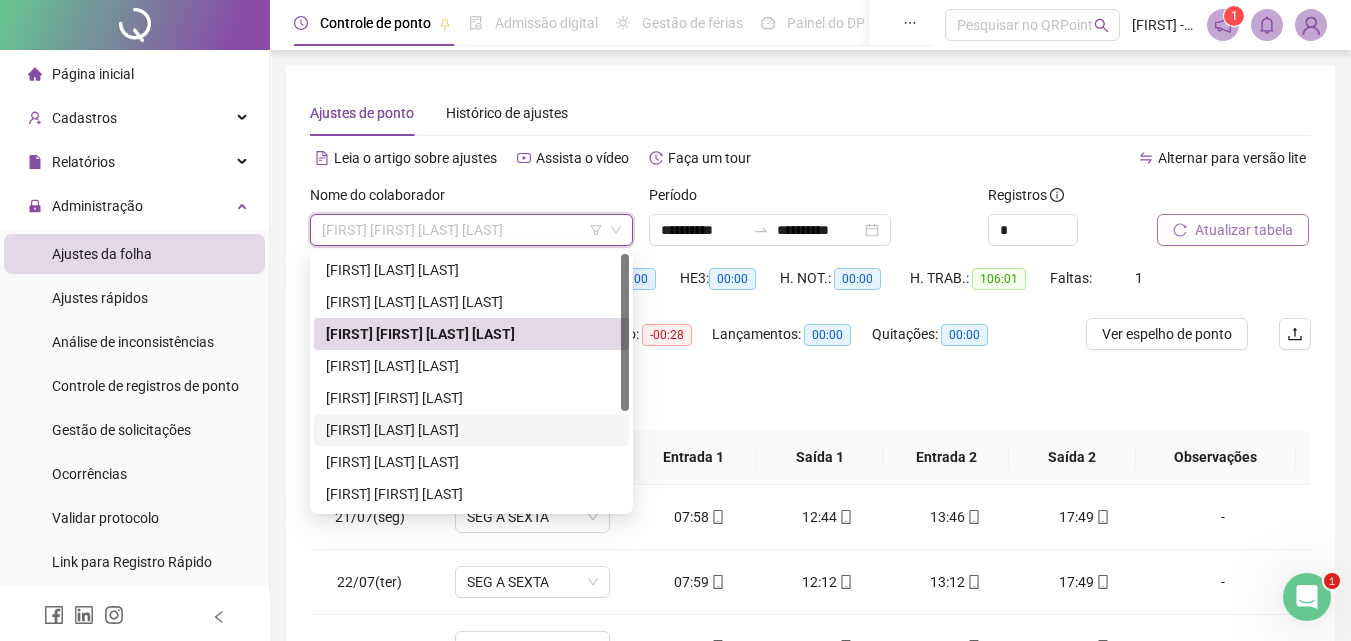 click on "[FIRST] [LAST] [LAST]" at bounding box center [471, 430] 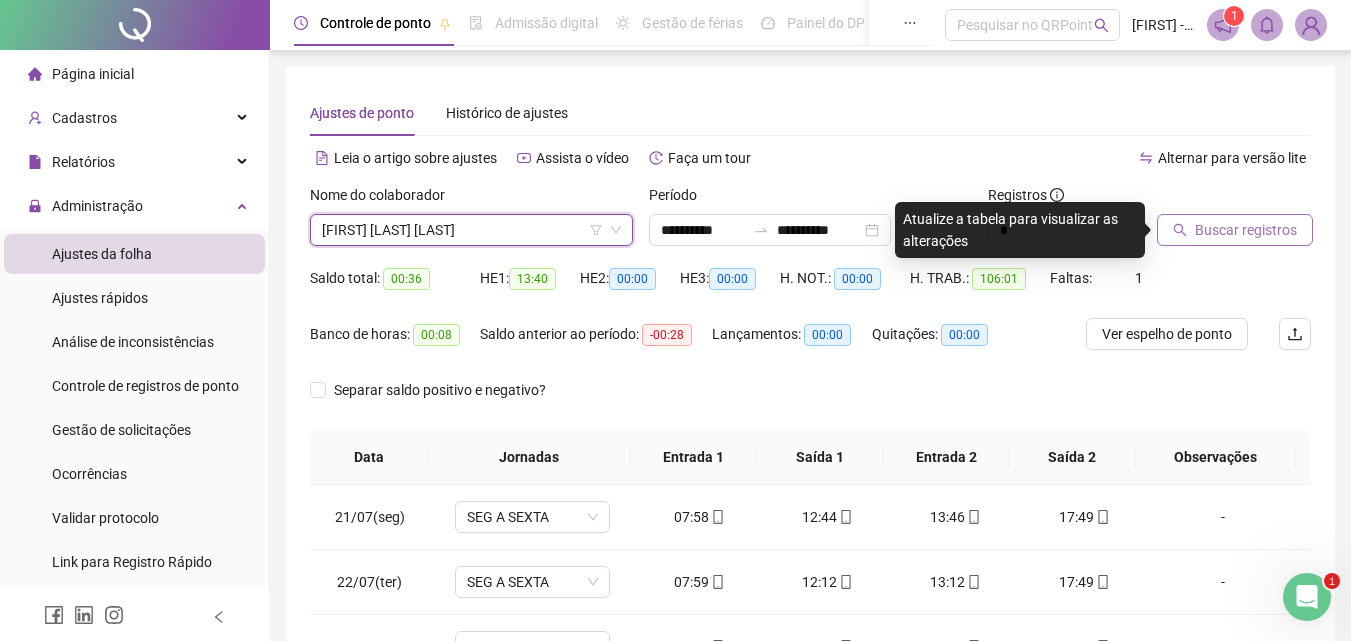 click on "Buscar registros" at bounding box center (1246, 230) 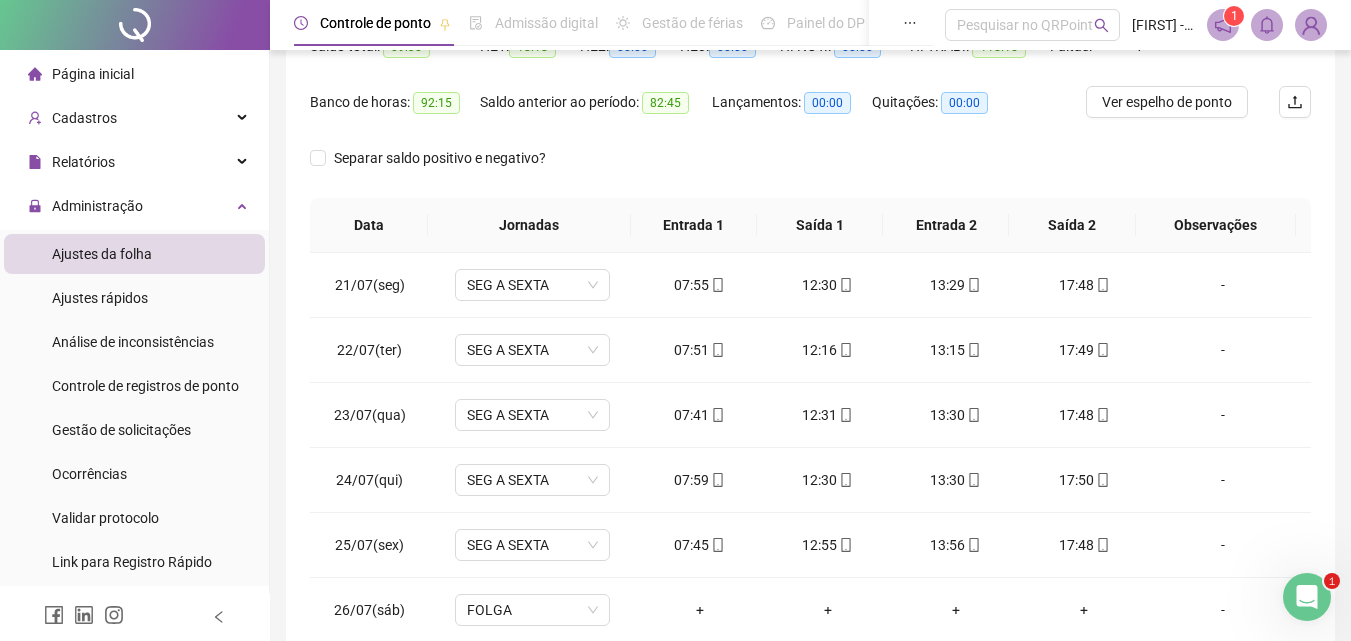 scroll, scrollTop: 381, scrollLeft: 0, axis: vertical 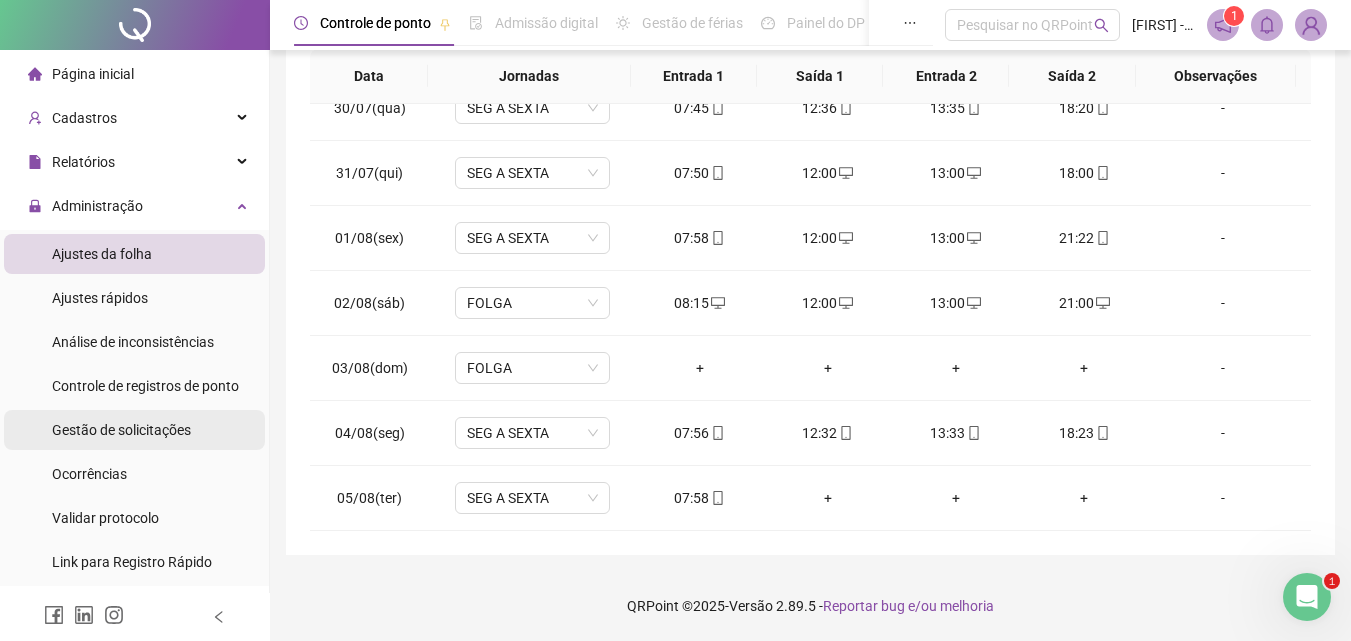 click on "Gestão de solicitações" at bounding box center [121, 430] 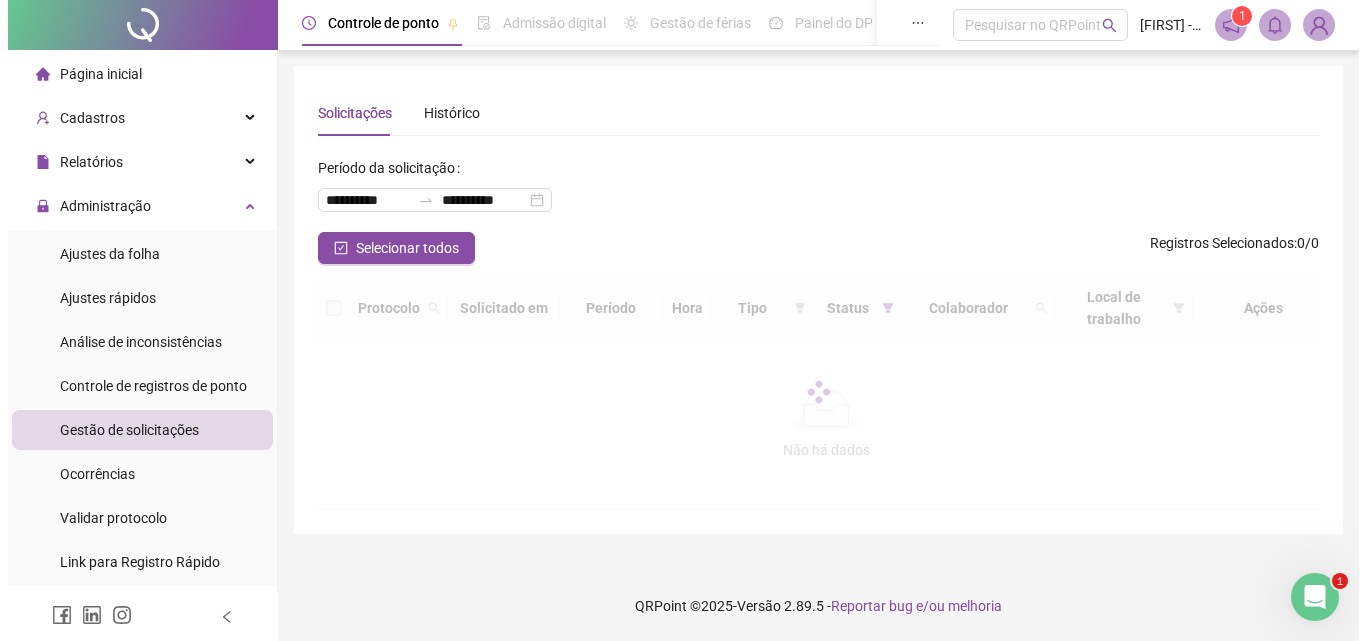scroll, scrollTop: 0, scrollLeft: 0, axis: both 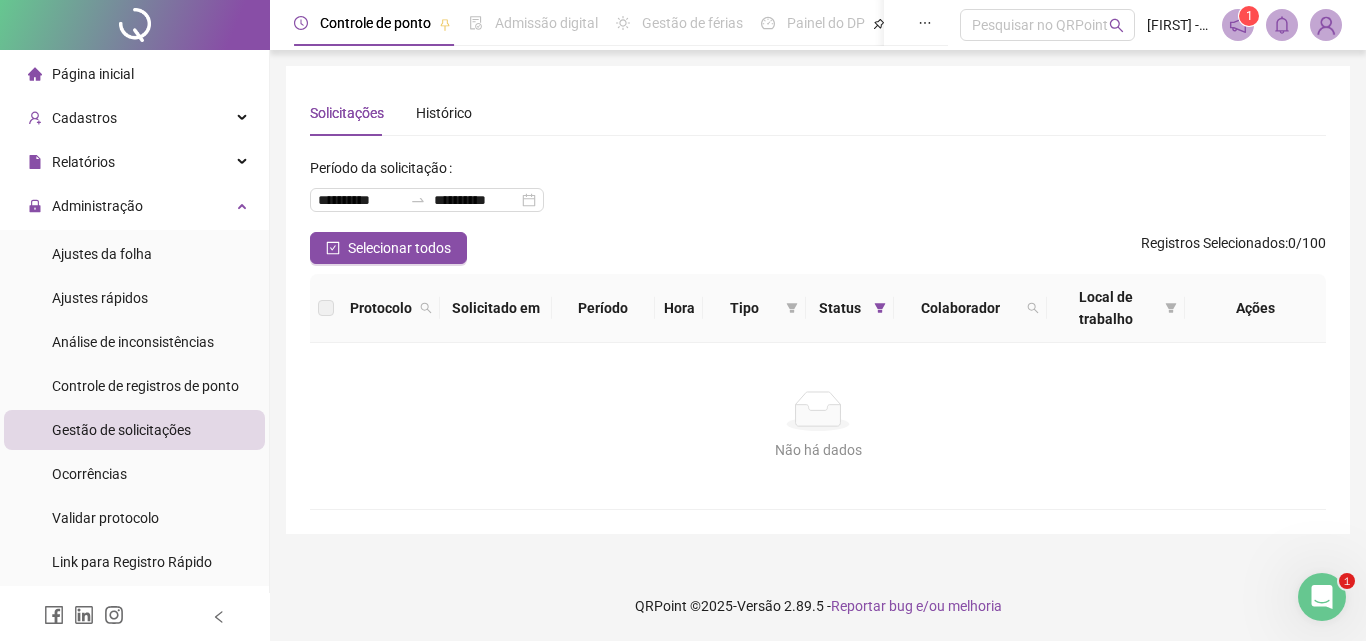 click on "**********" at bounding box center (818, 300) 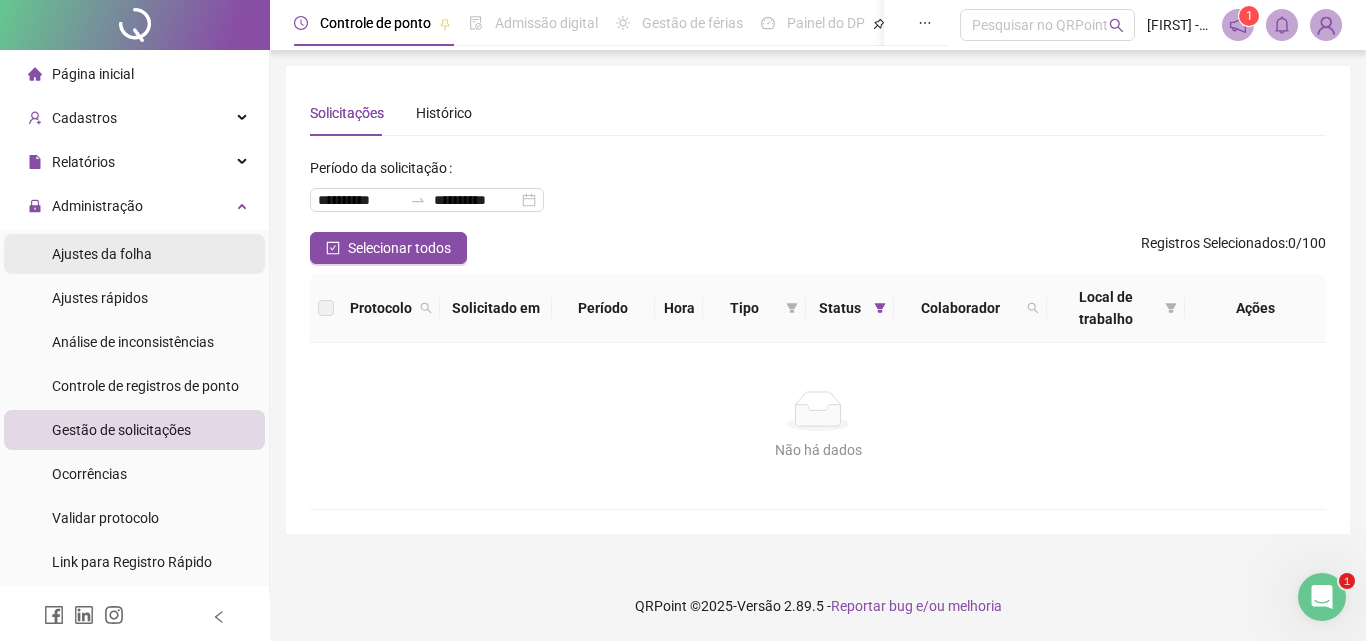 click on "Ajustes da folha" at bounding box center [102, 254] 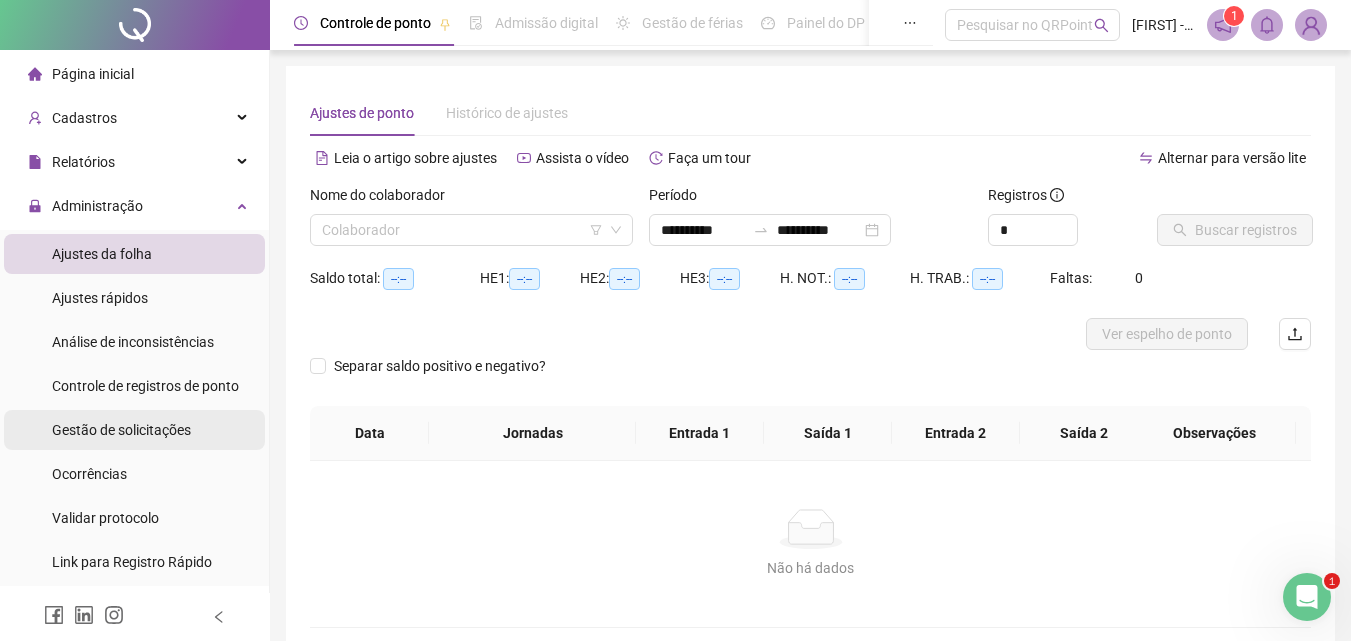 click on "Gestão de solicitações" at bounding box center (121, 430) 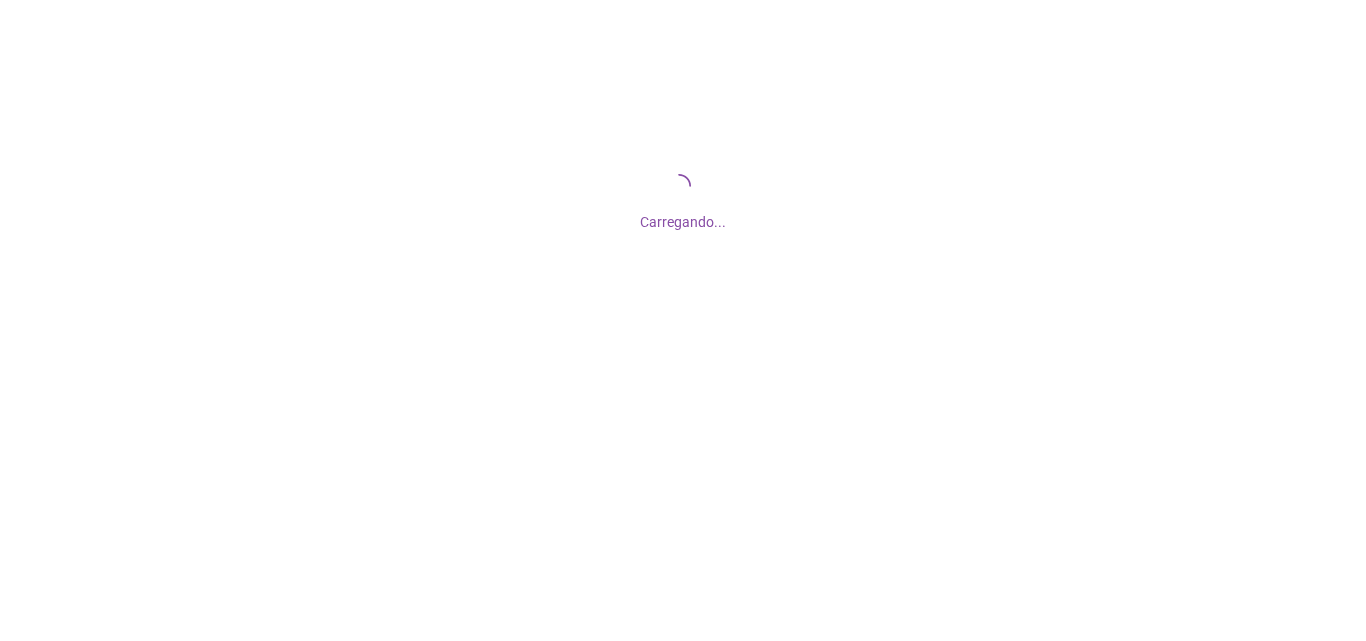 scroll, scrollTop: 0, scrollLeft: 0, axis: both 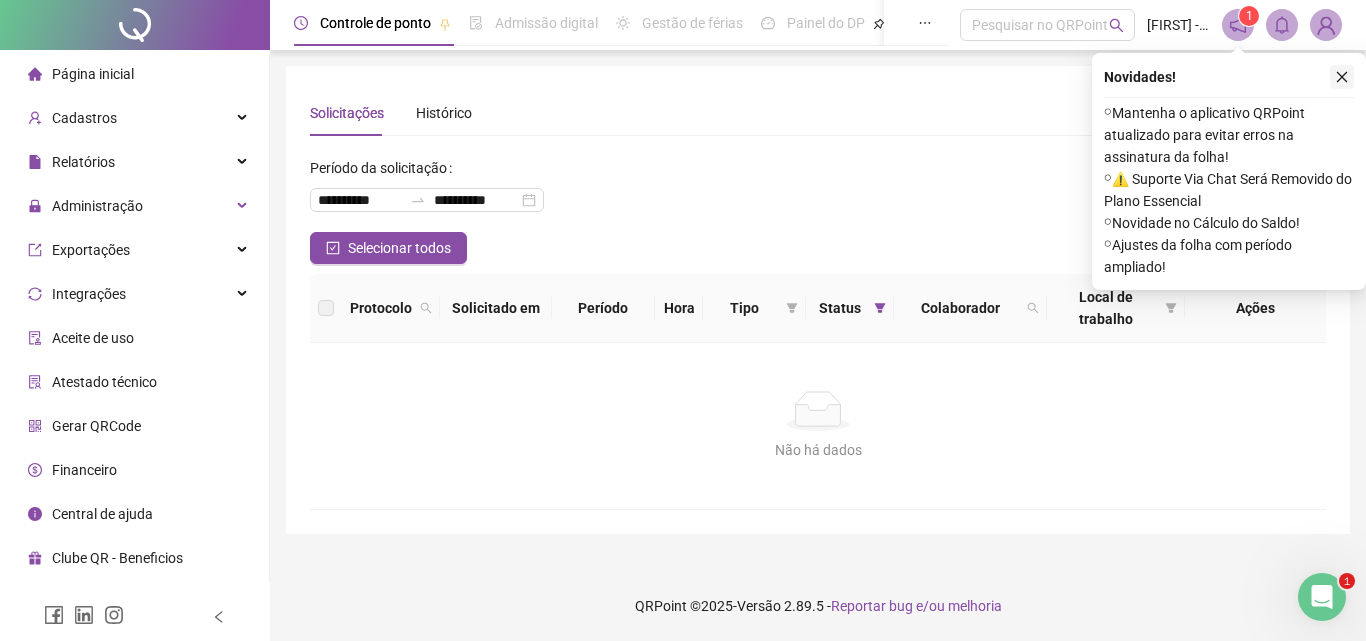 click 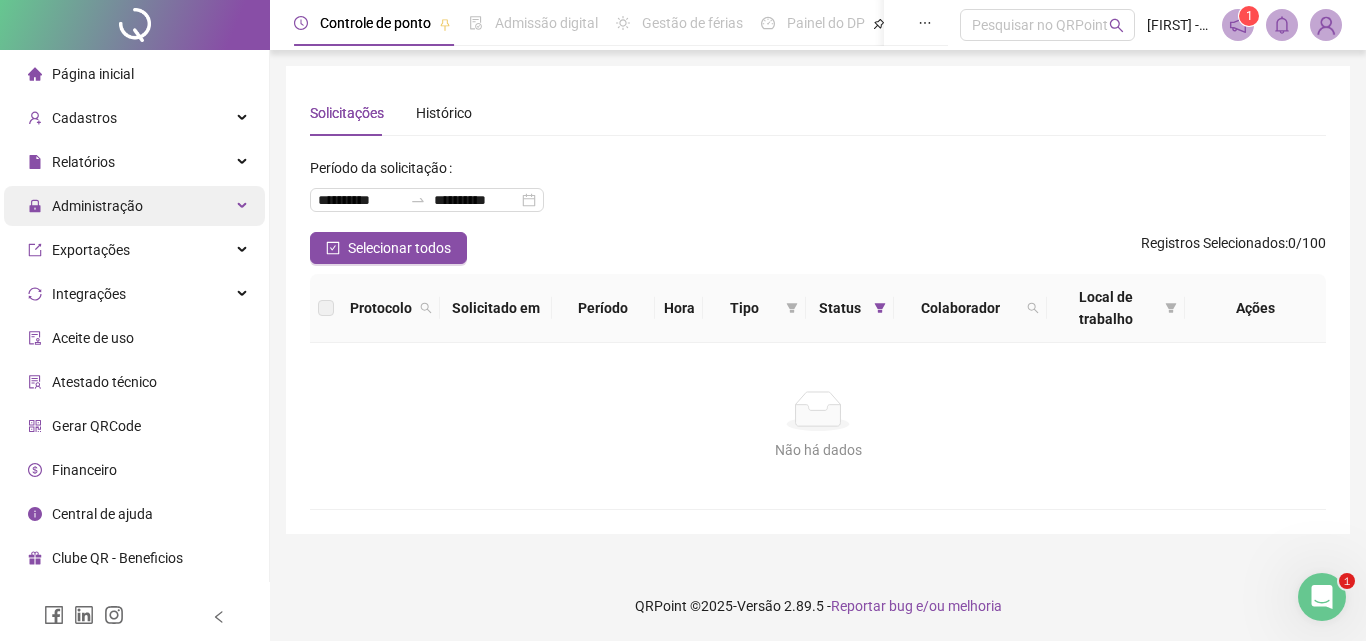 click on "Administração" at bounding box center (97, 206) 